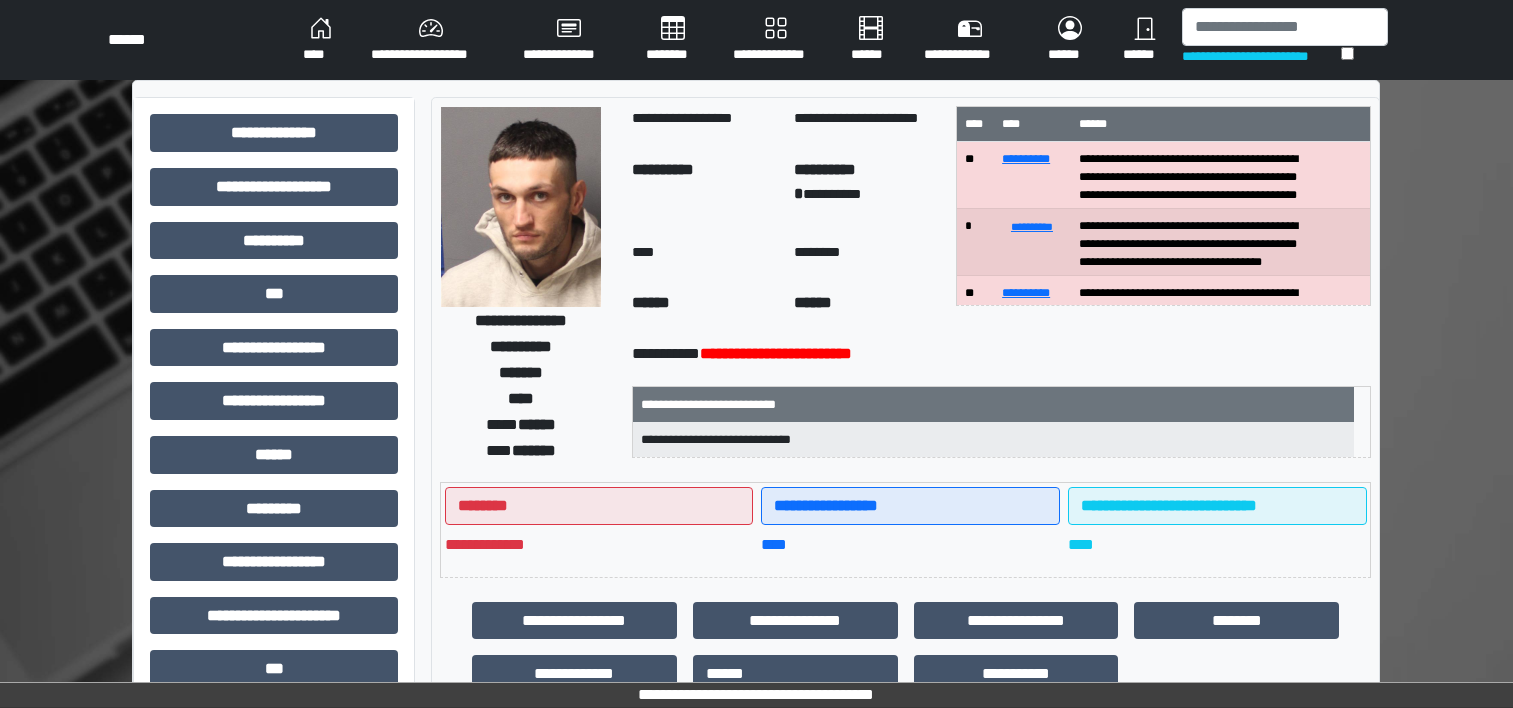 scroll, scrollTop: 0, scrollLeft: 0, axis: both 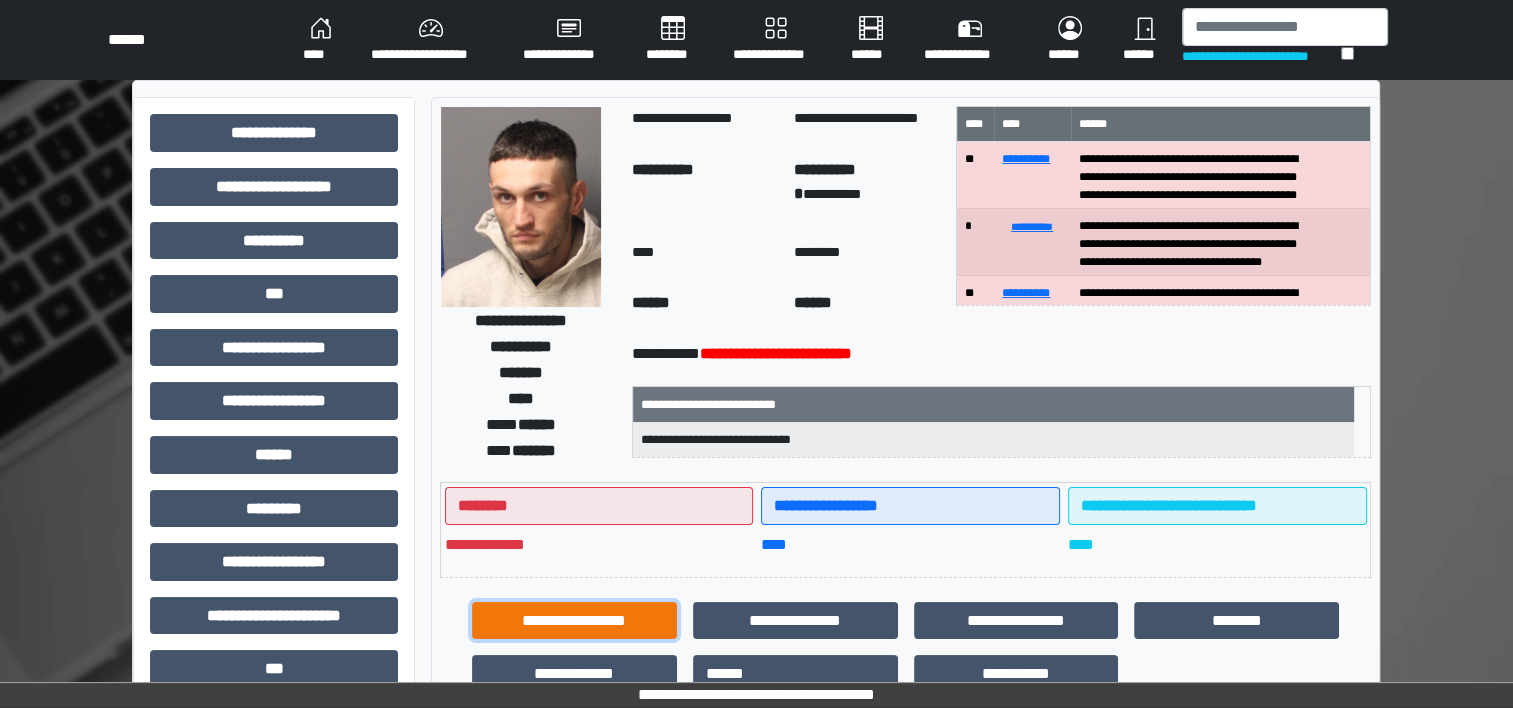 click on "**********" at bounding box center [574, 621] 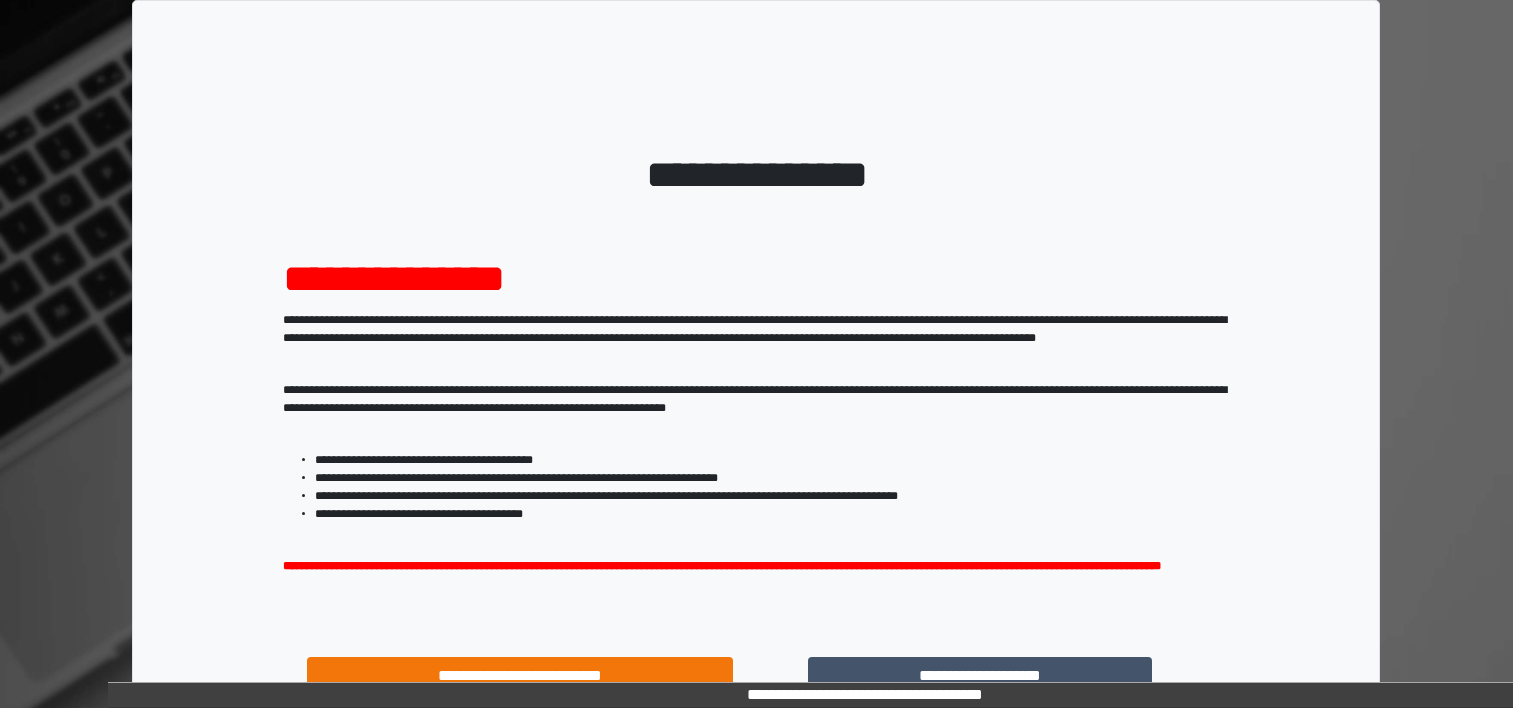 scroll, scrollTop: 201, scrollLeft: 0, axis: vertical 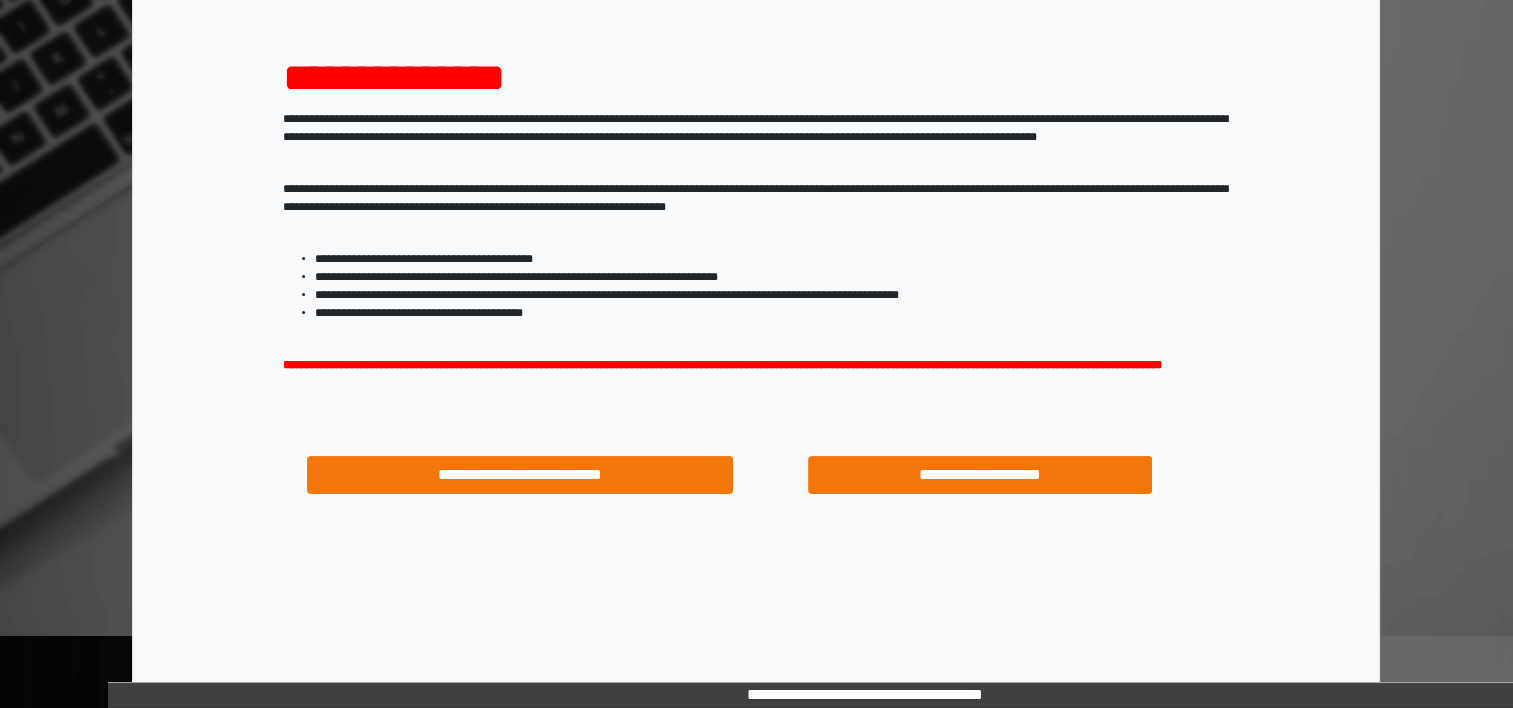 click on "**********" at bounding box center (980, 475) 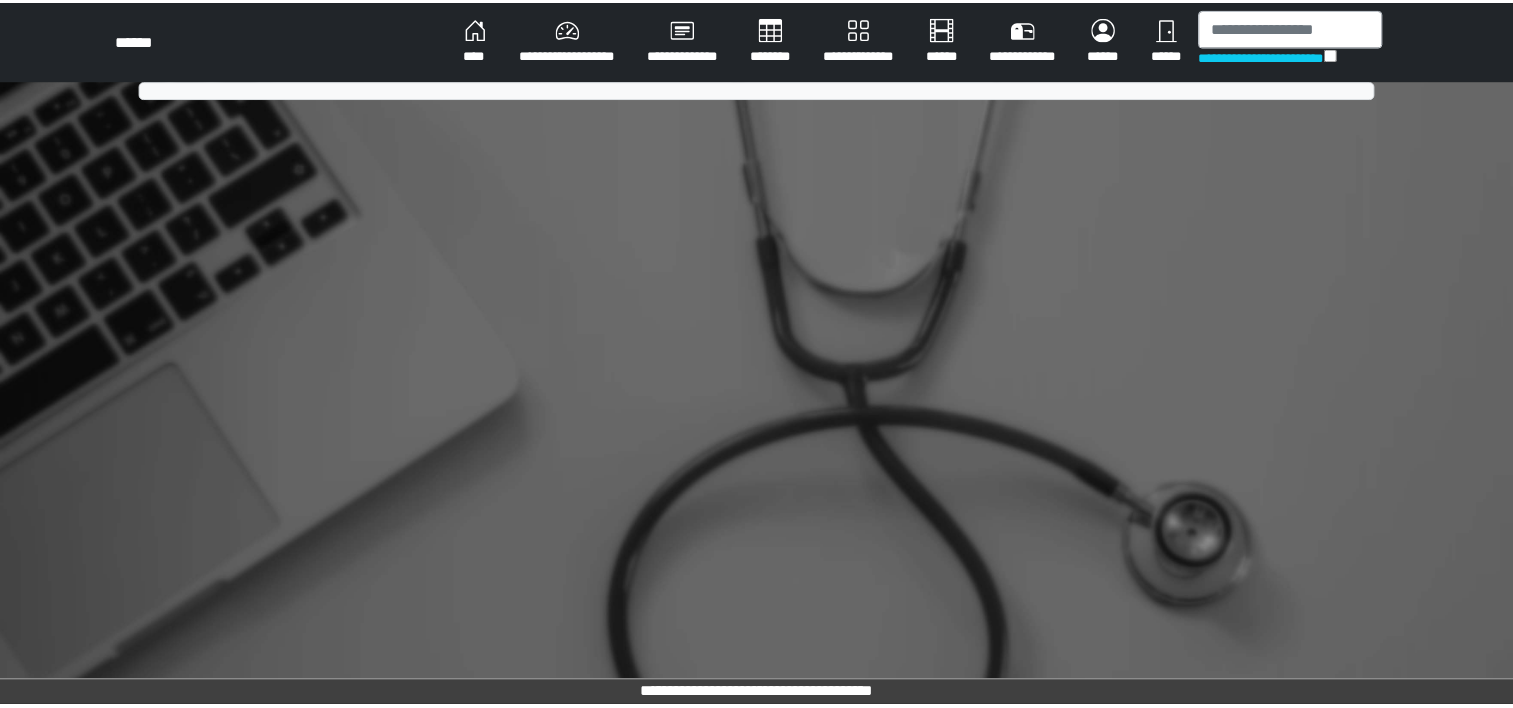 scroll, scrollTop: 0, scrollLeft: 0, axis: both 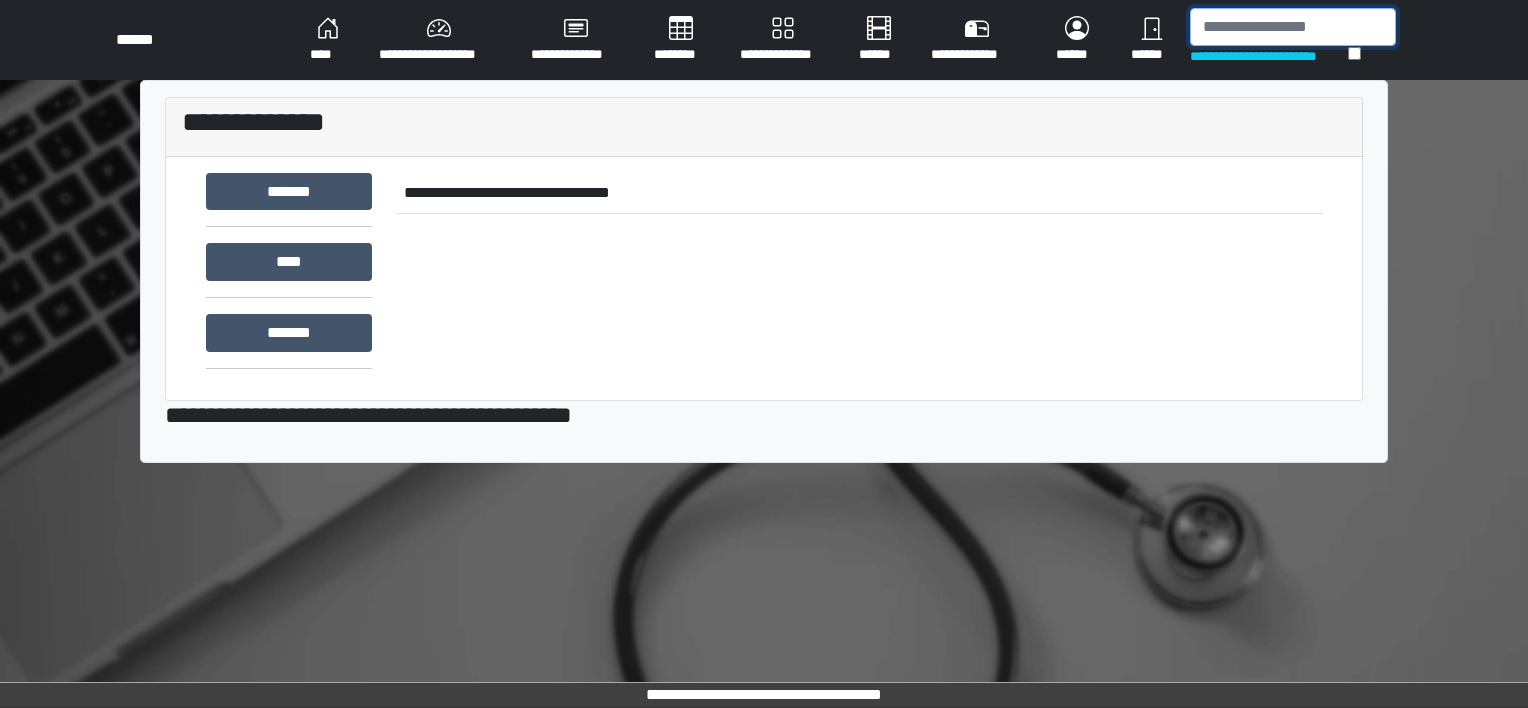 click at bounding box center (1293, 27) 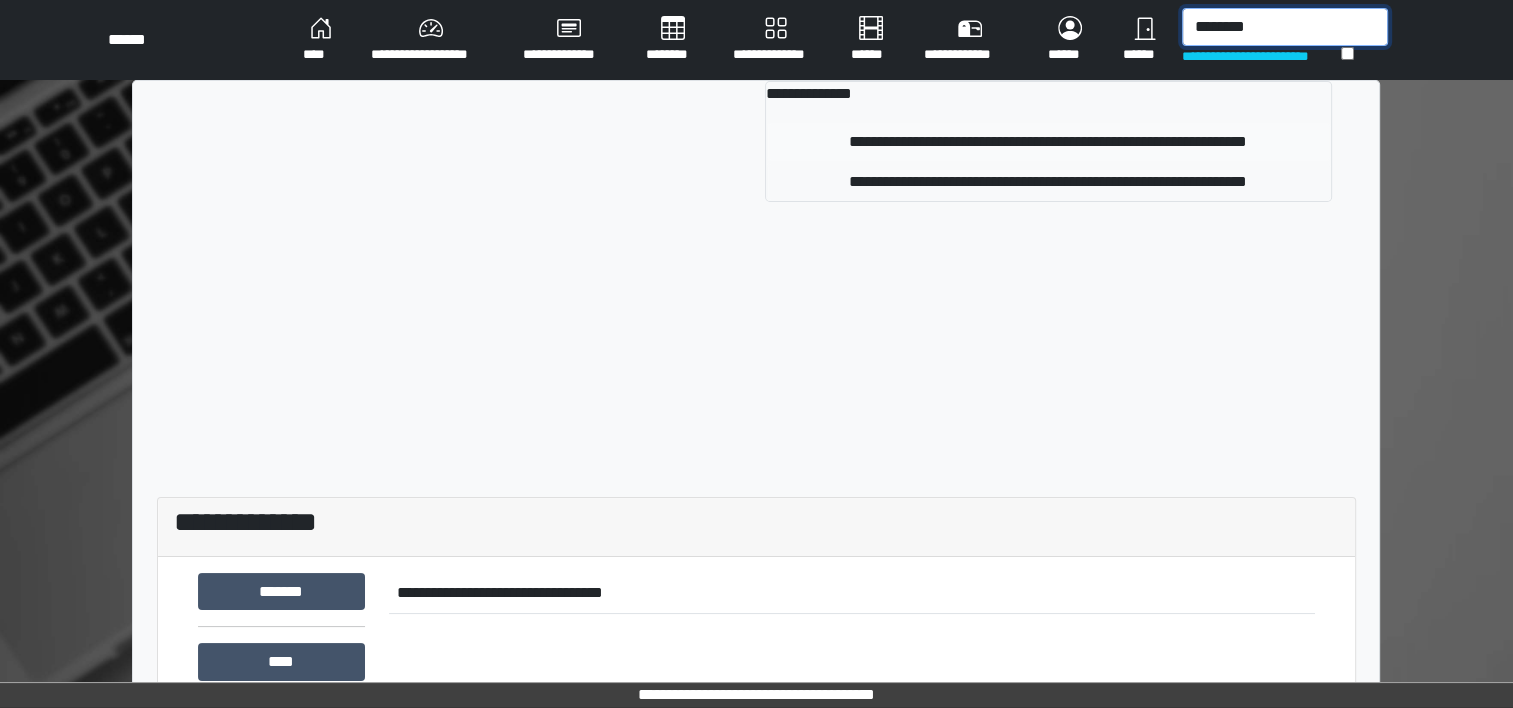 type on "********" 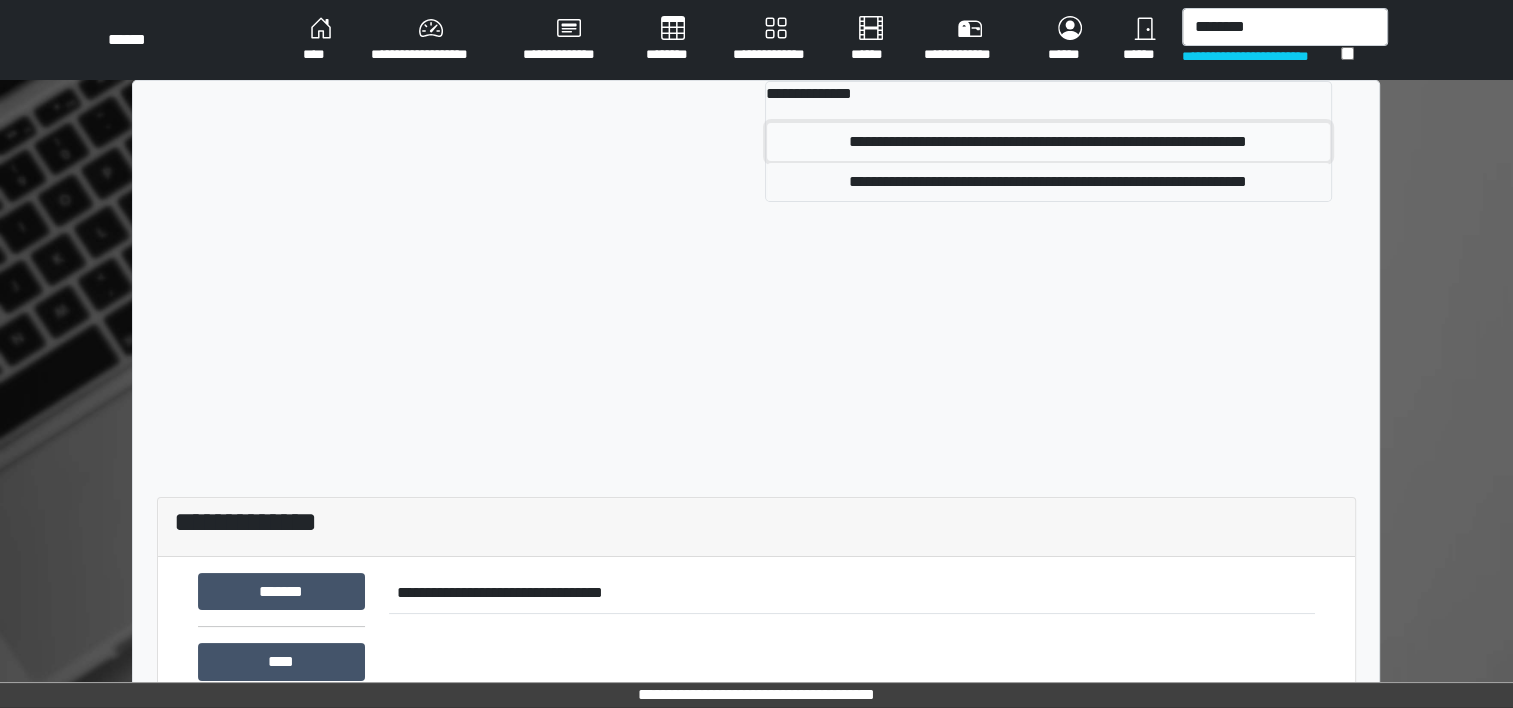 click on "**********" at bounding box center (1048, 142) 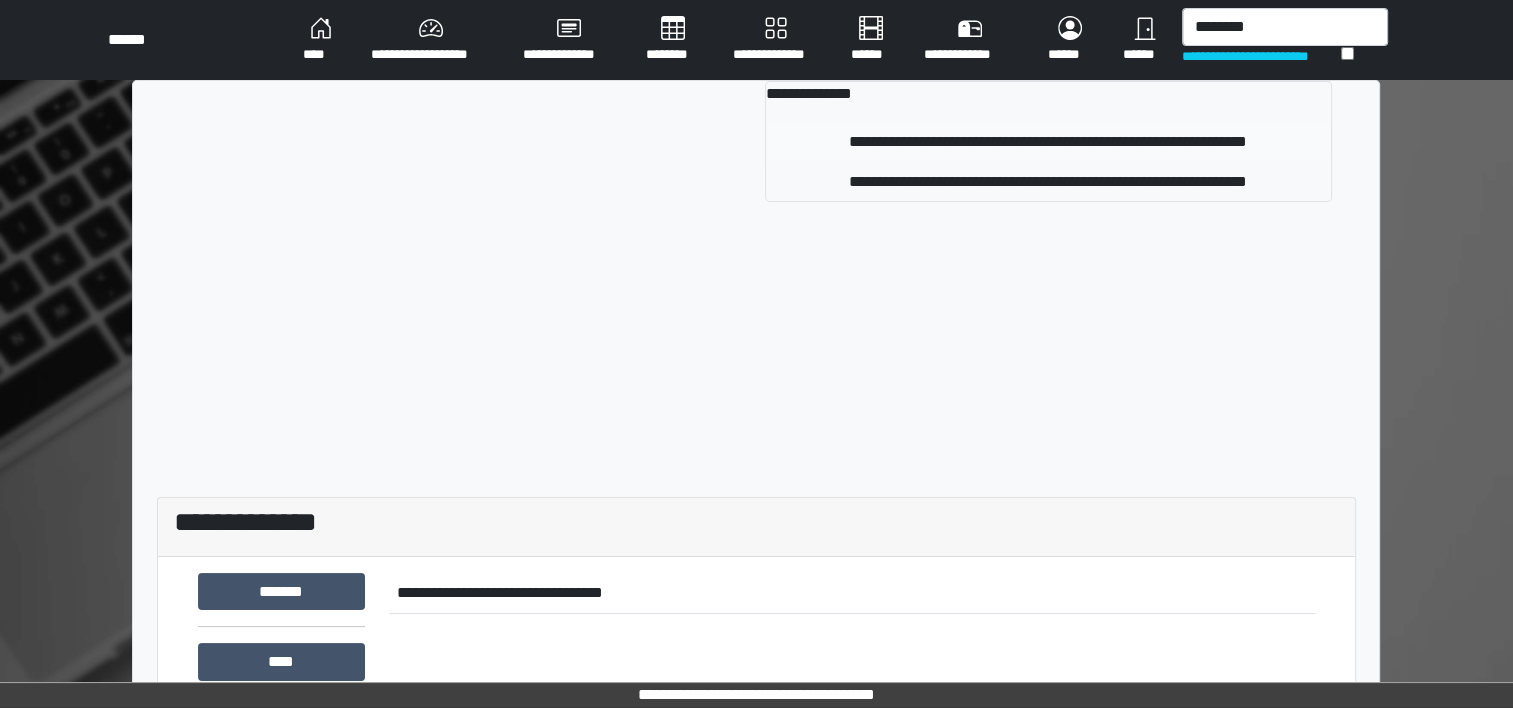 type 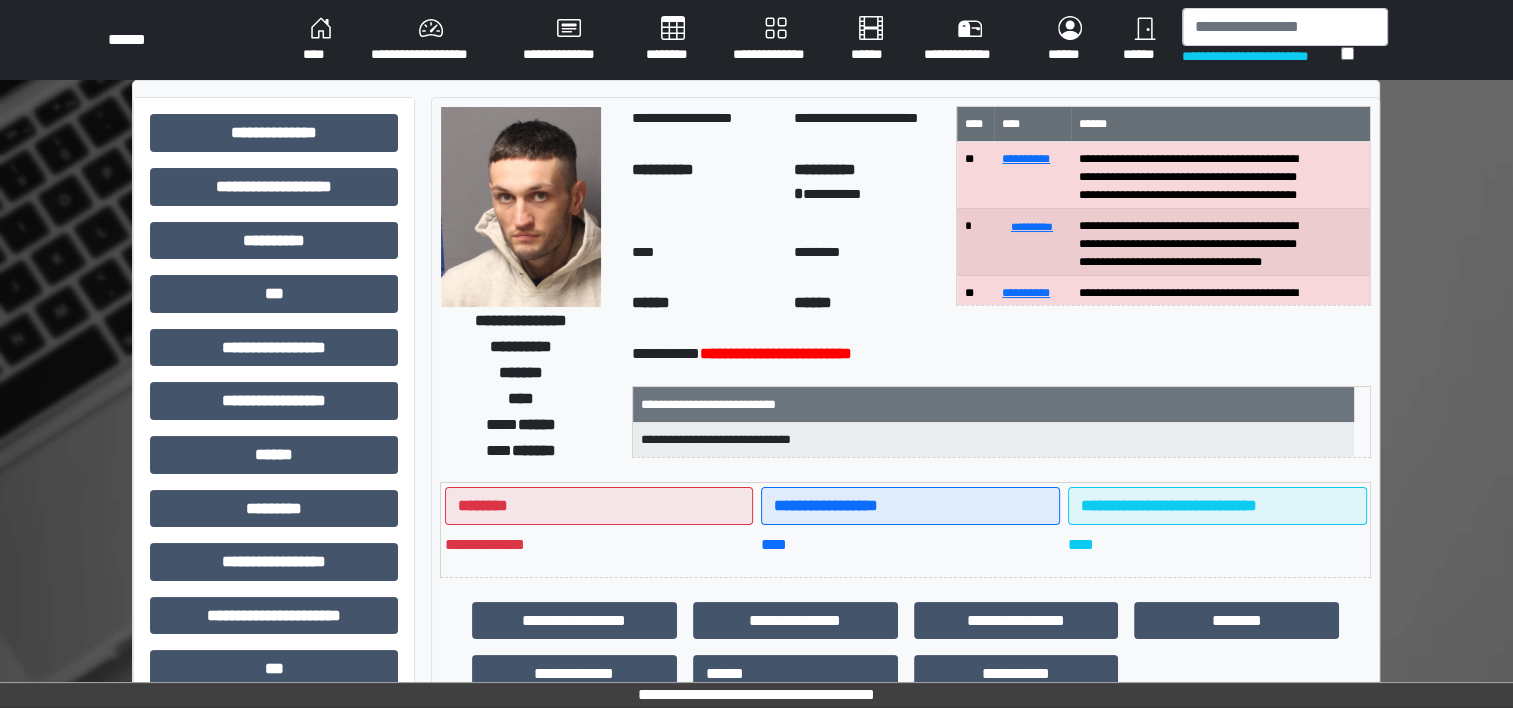 click on "**********" at bounding box center [756, 623] 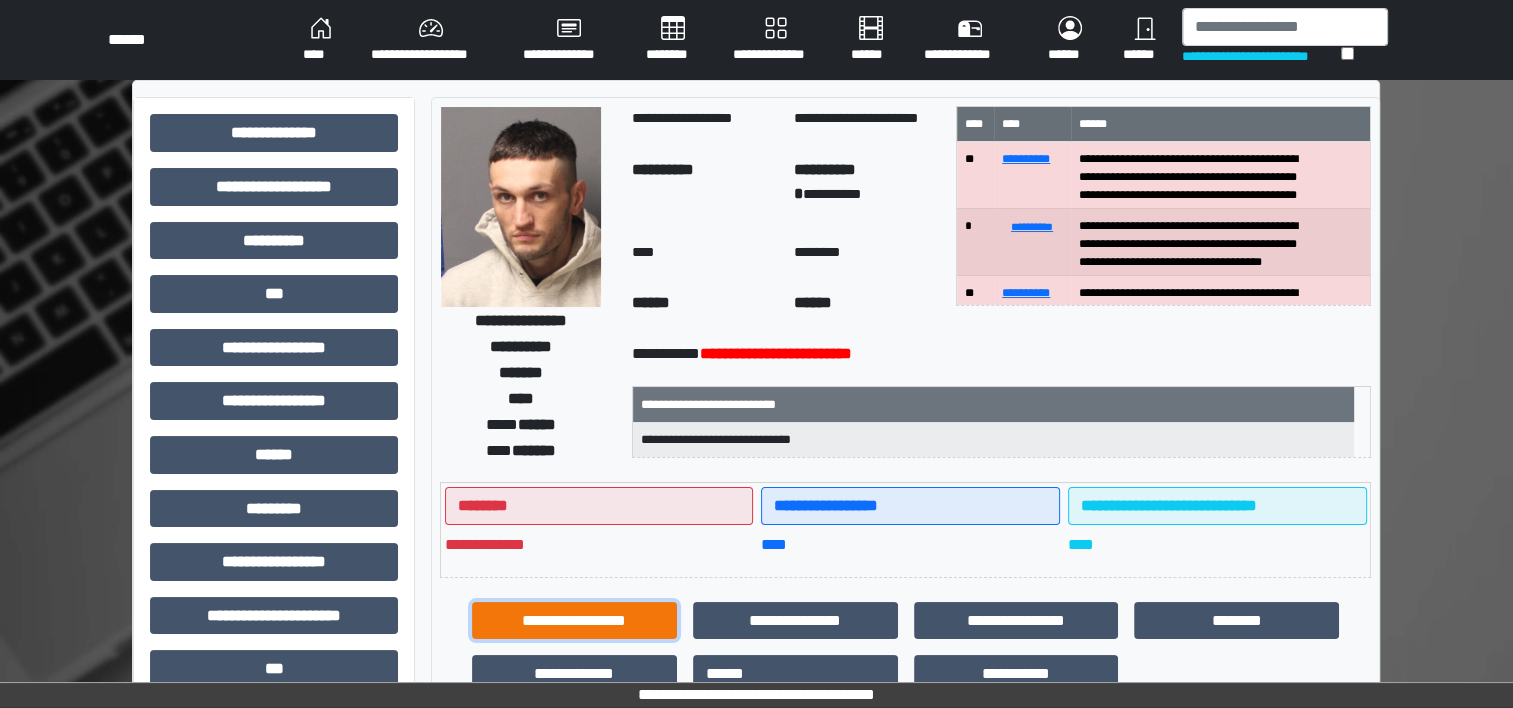 click on "**********" at bounding box center (574, 621) 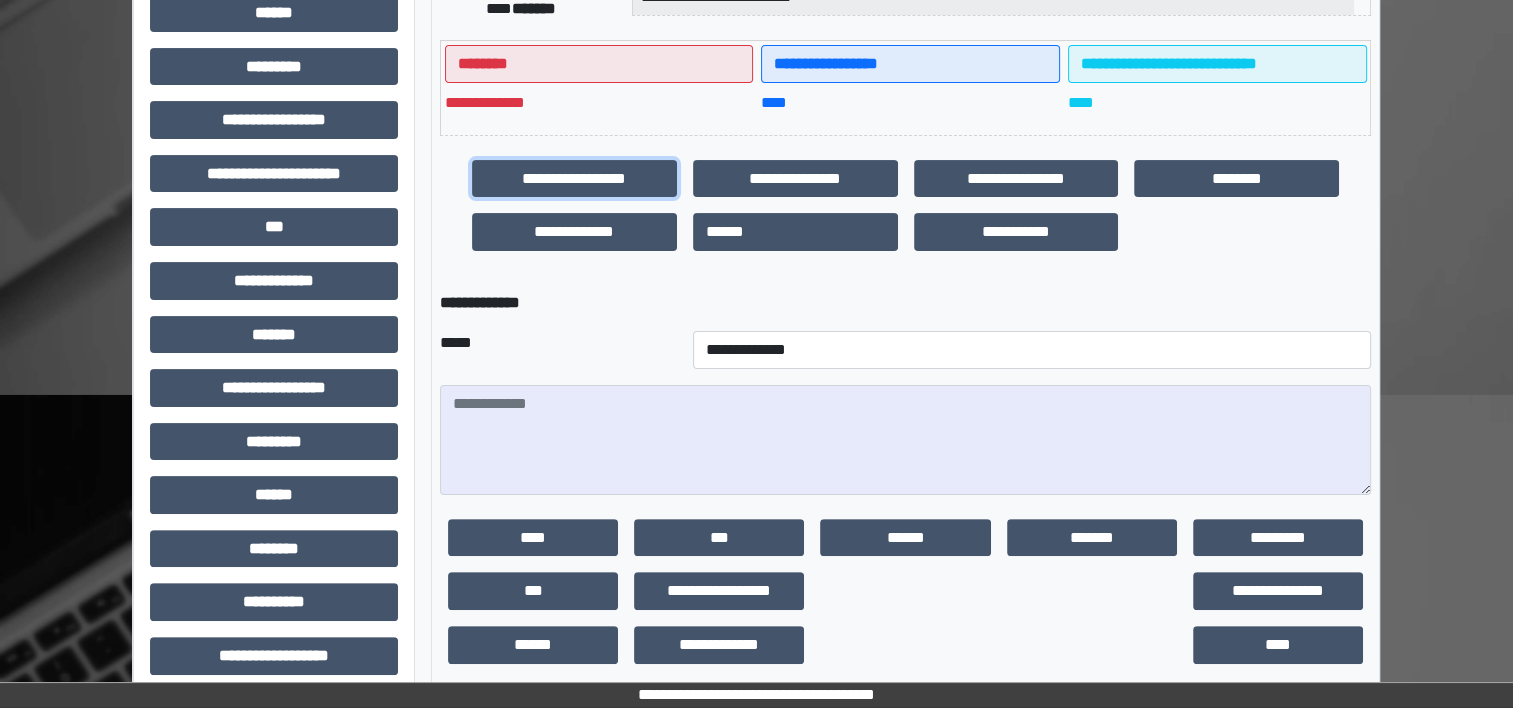 scroll, scrollTop: 455, scrollLeft: 0, axis: vertical 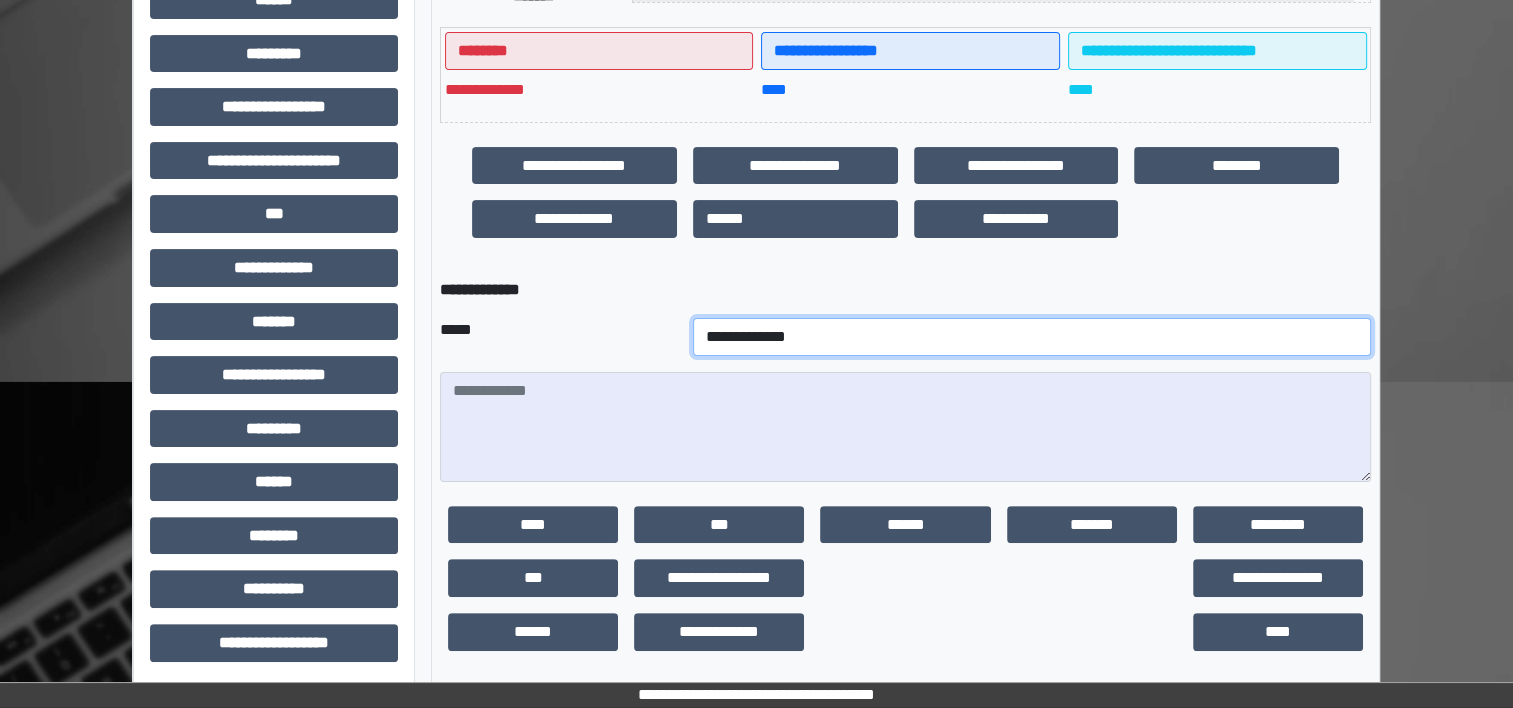 click on "**********" at bounding box center [1032, 337] 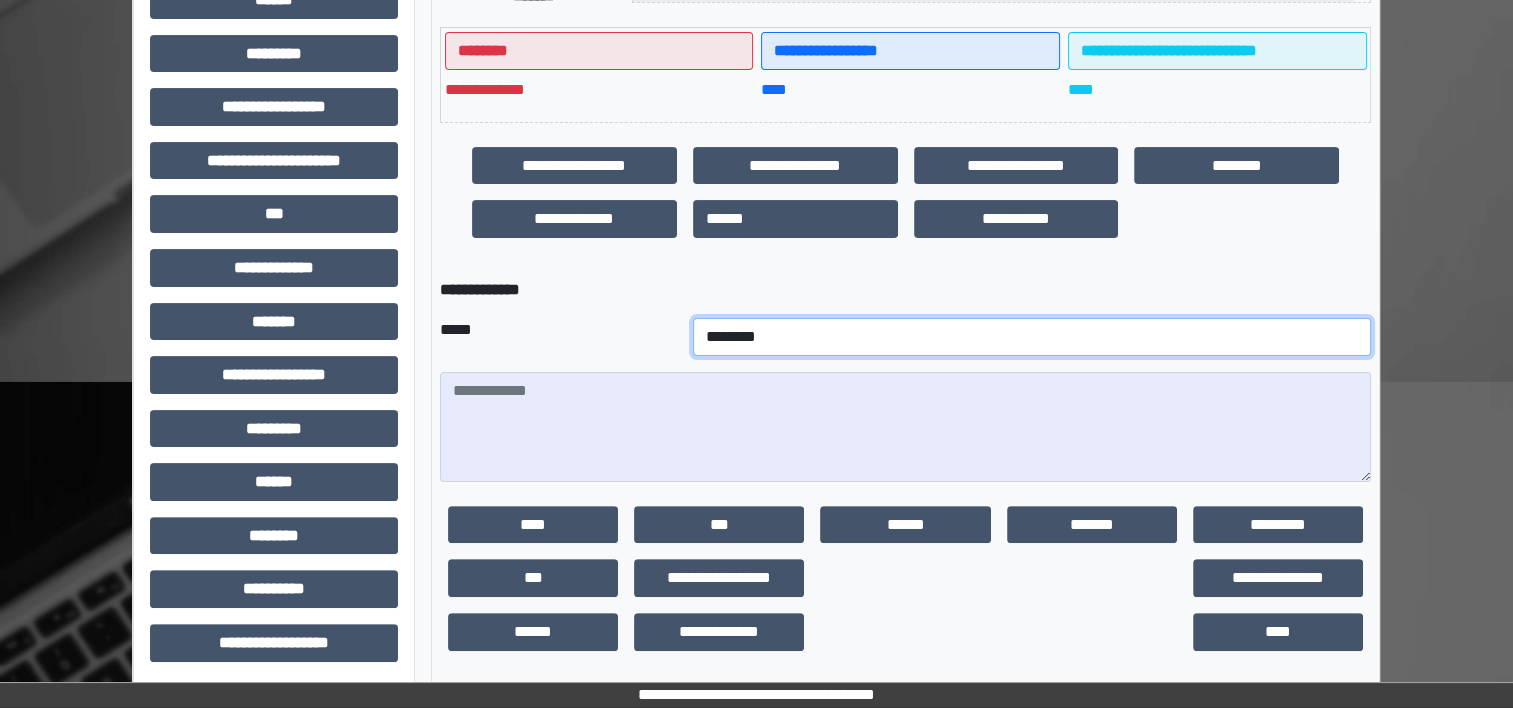 click on "**********" at bounding box center [1032, 337] 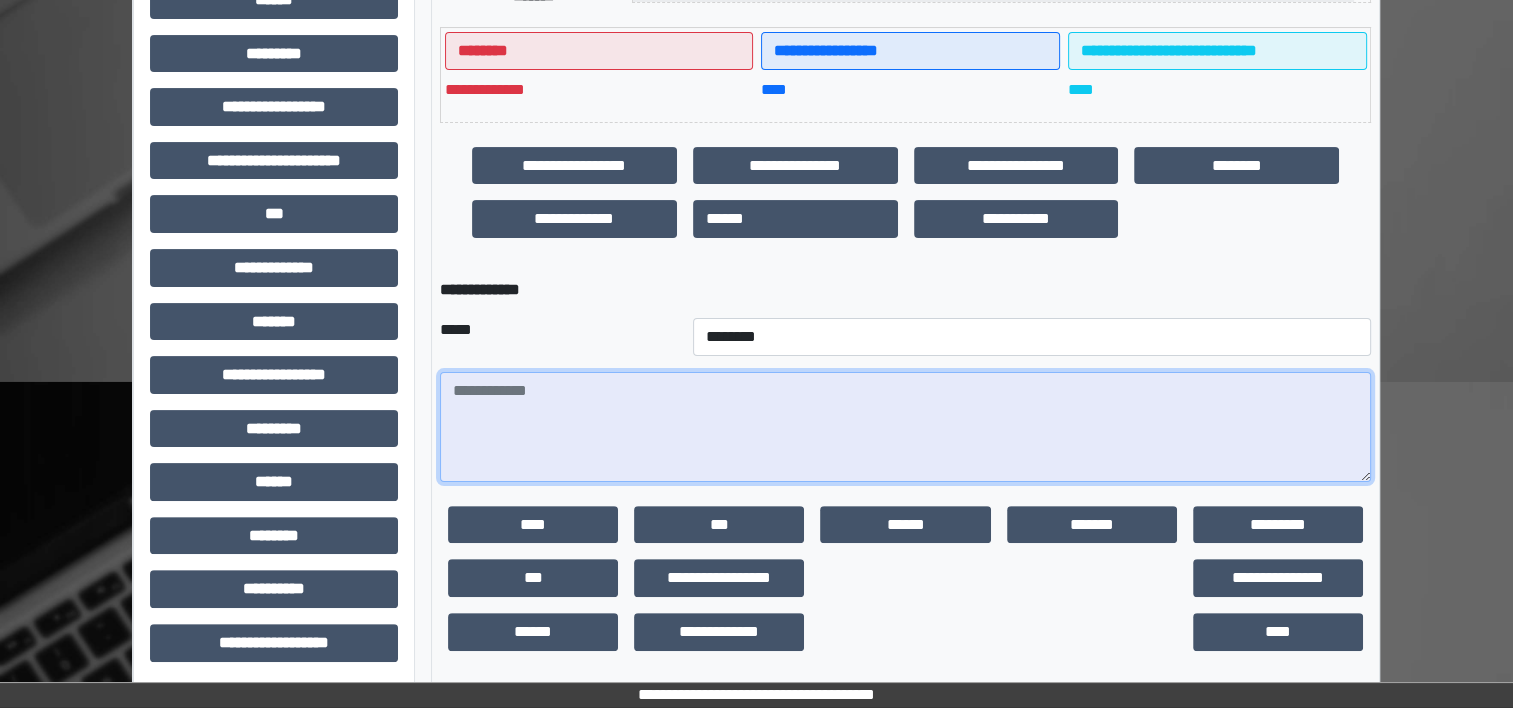 click at bounding box center [905, 427] 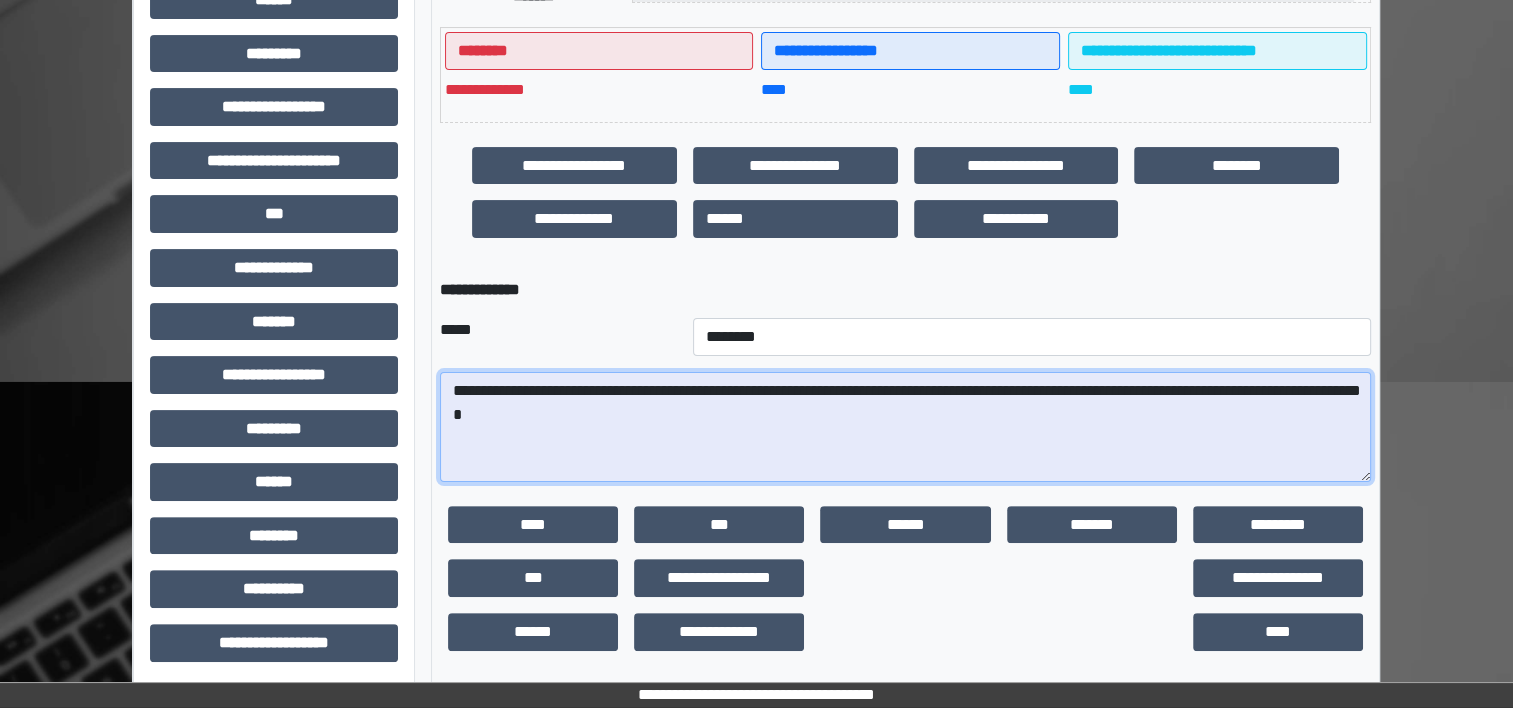 type on "**********" 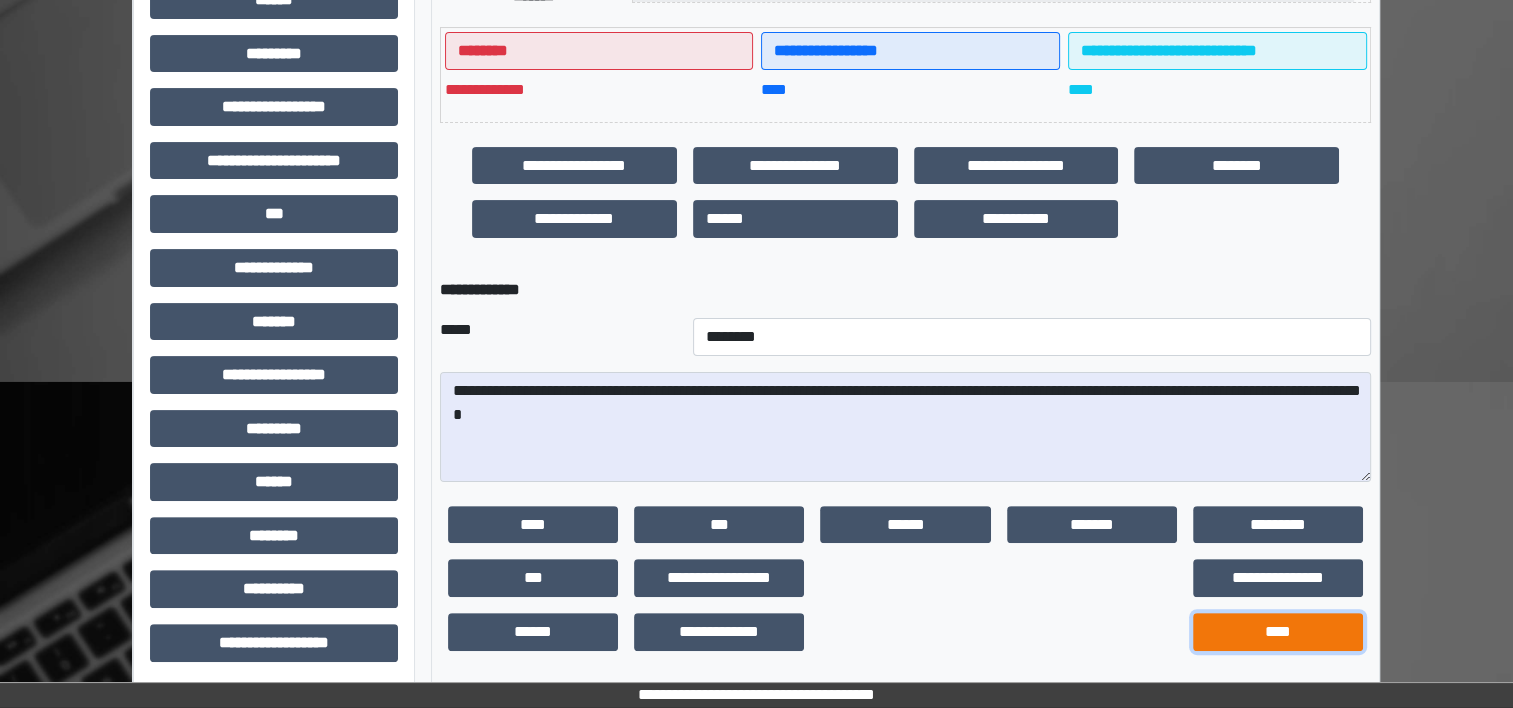 click on "****" at bounding box center (1278, 632) 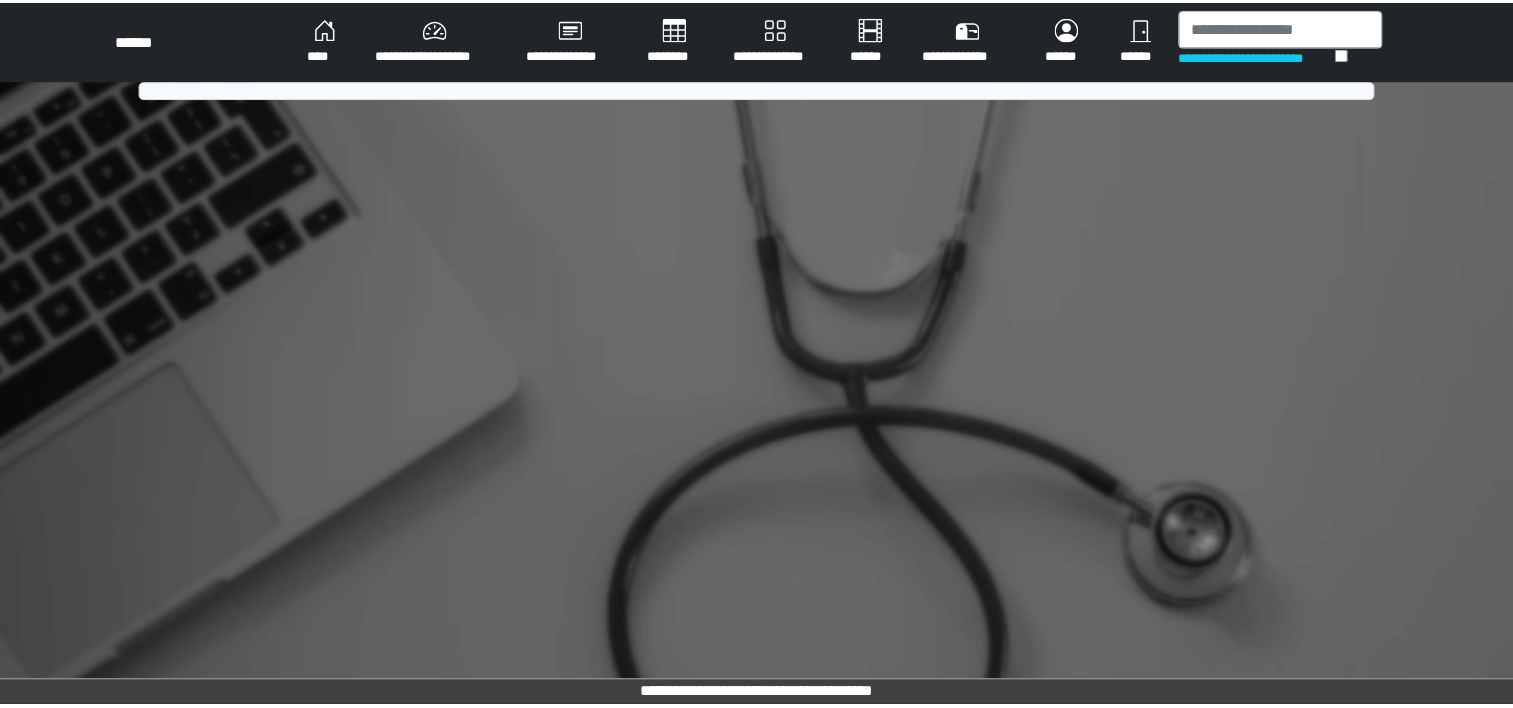 scroll, scrollTop: 0, scrollLeft: 0, axis: both 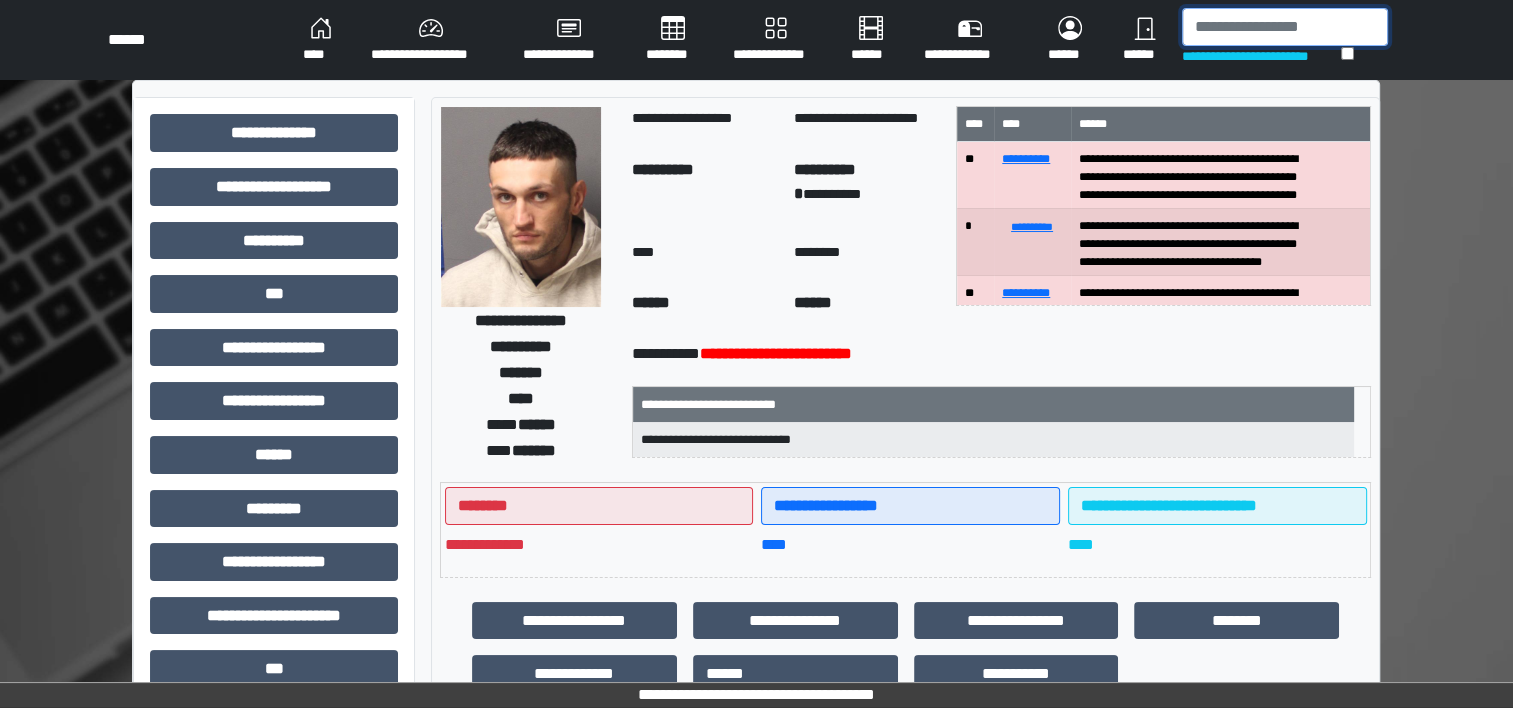 click at bounding box center [1285, 27] 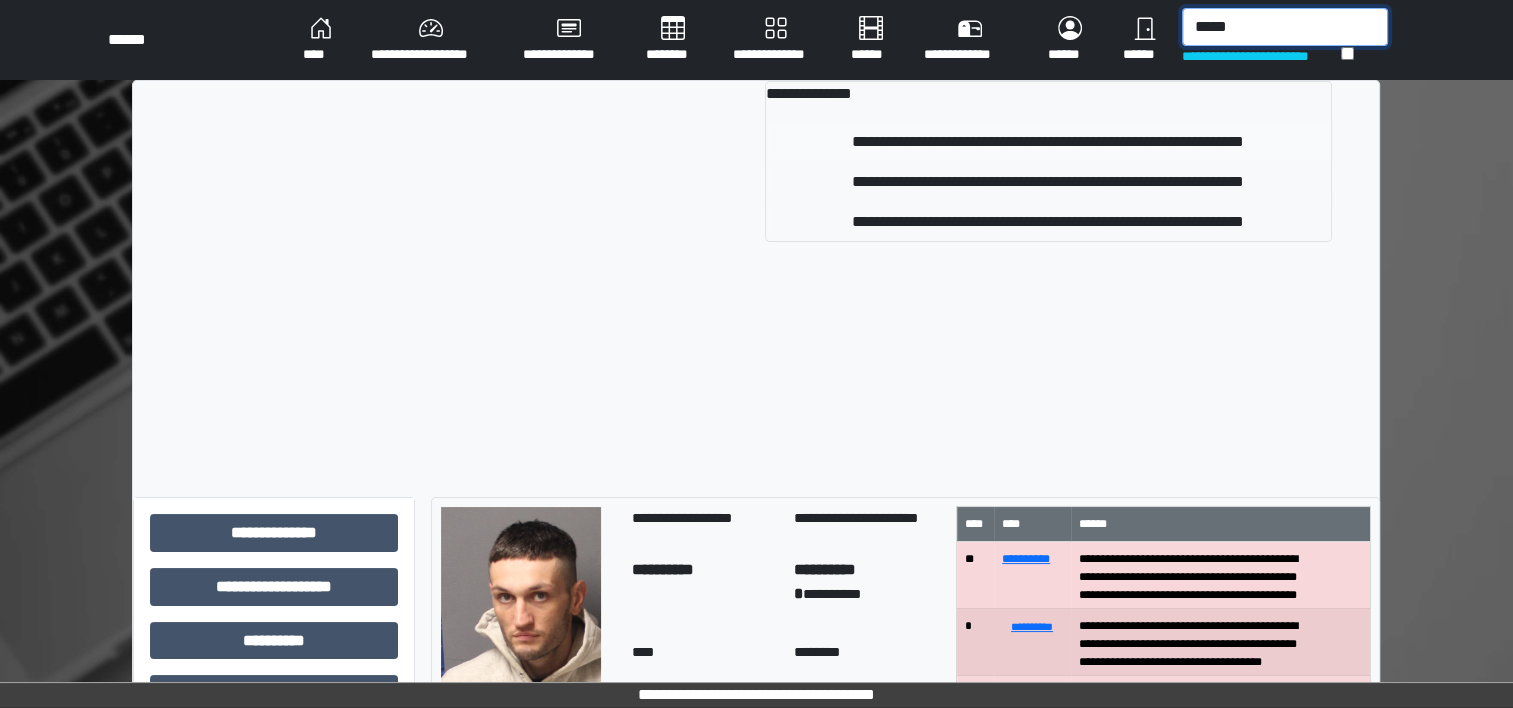 type on "*****" 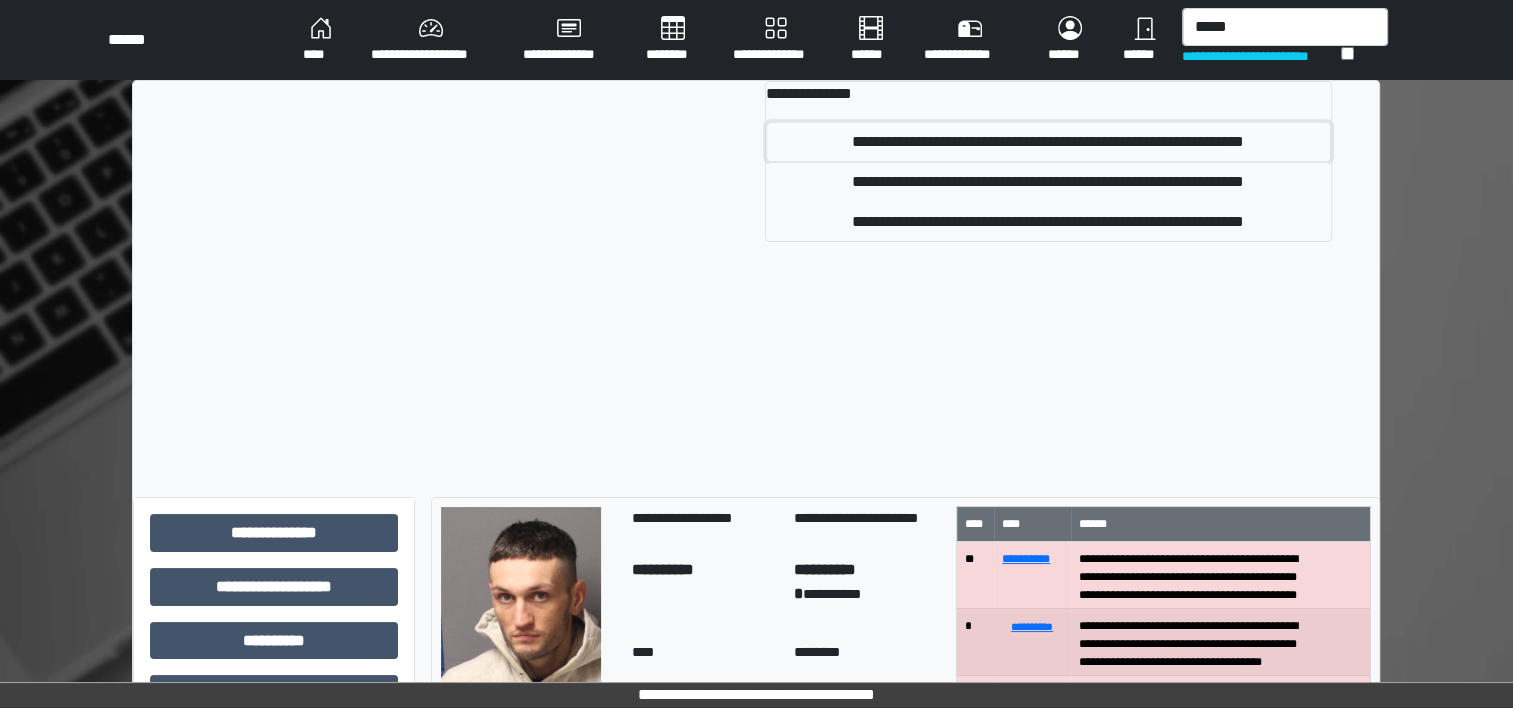 click on "**********" at bounding box center [1048, 142] 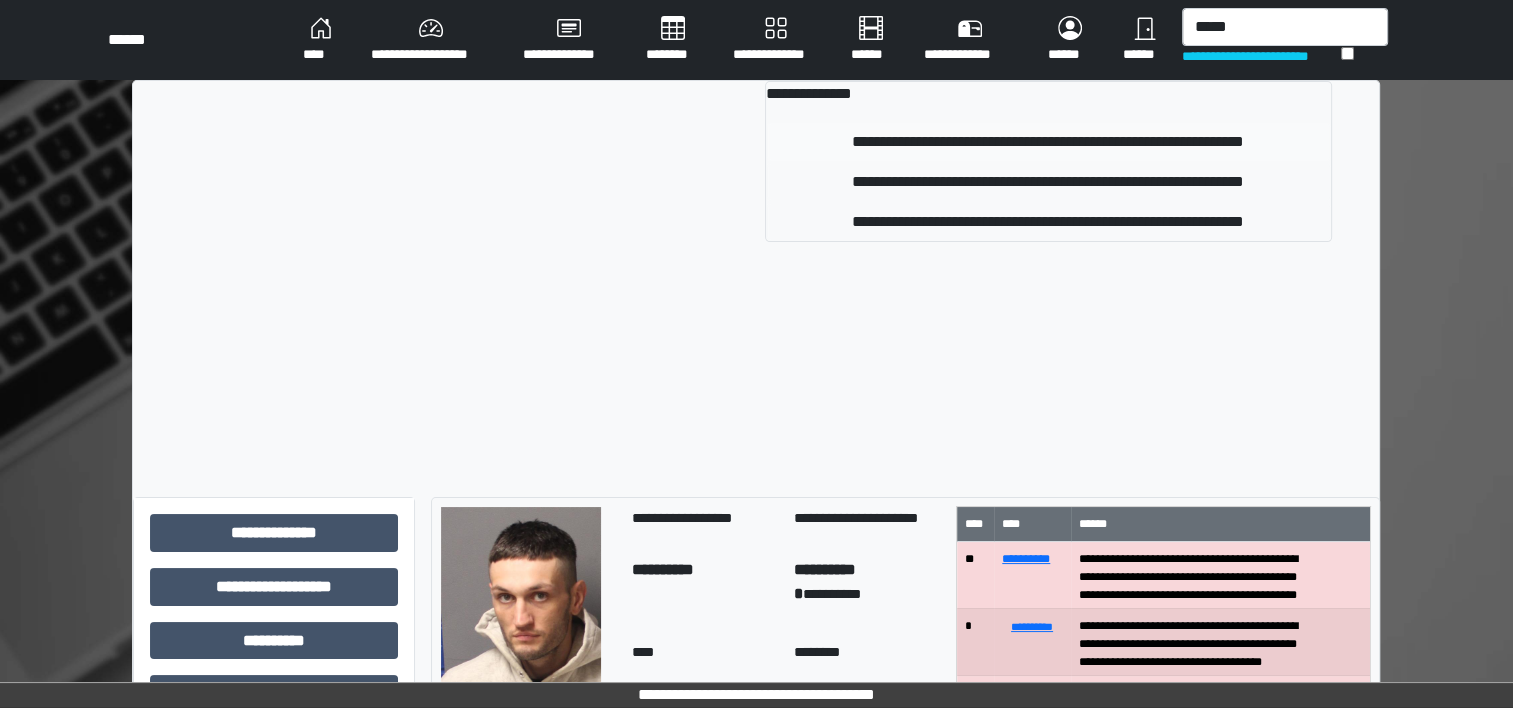 type 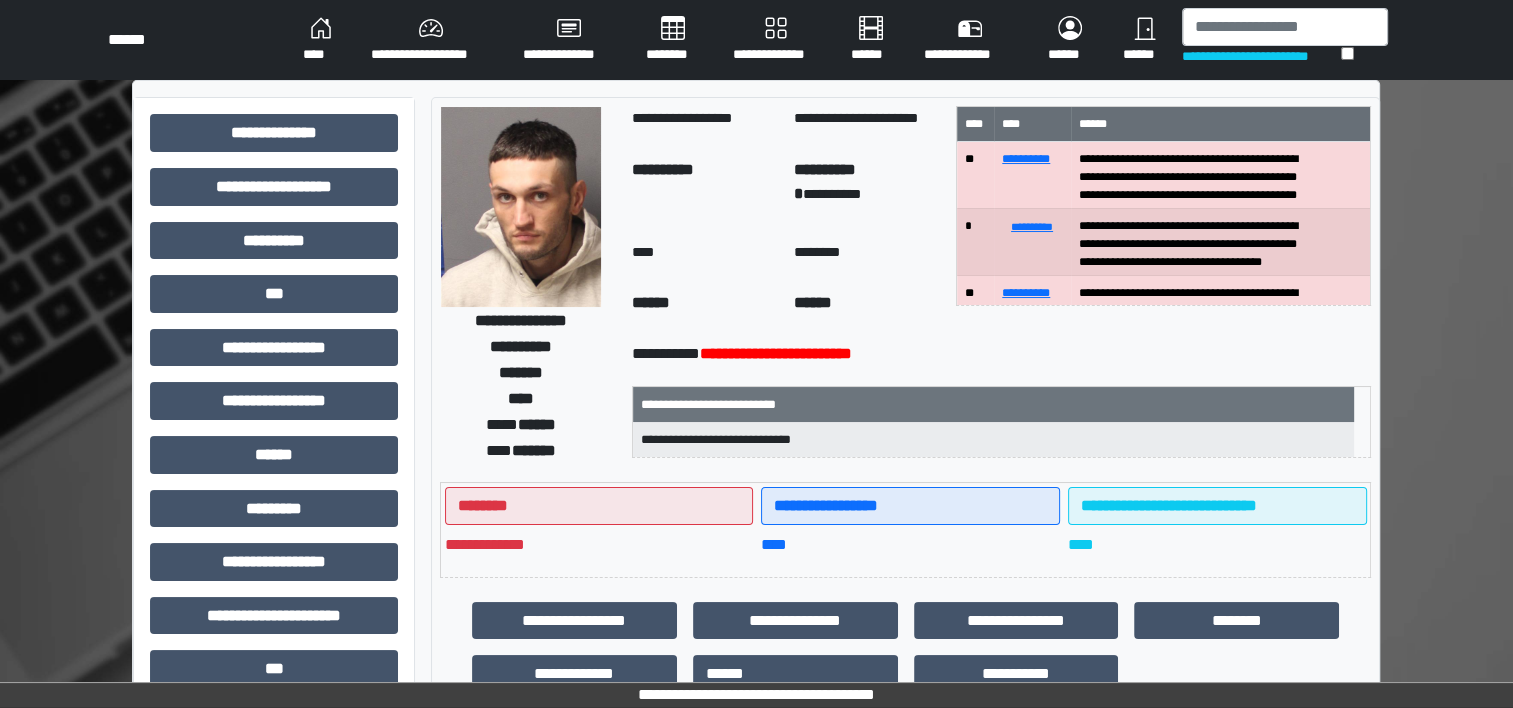 click on "**********" at bounding box center (867, 191) 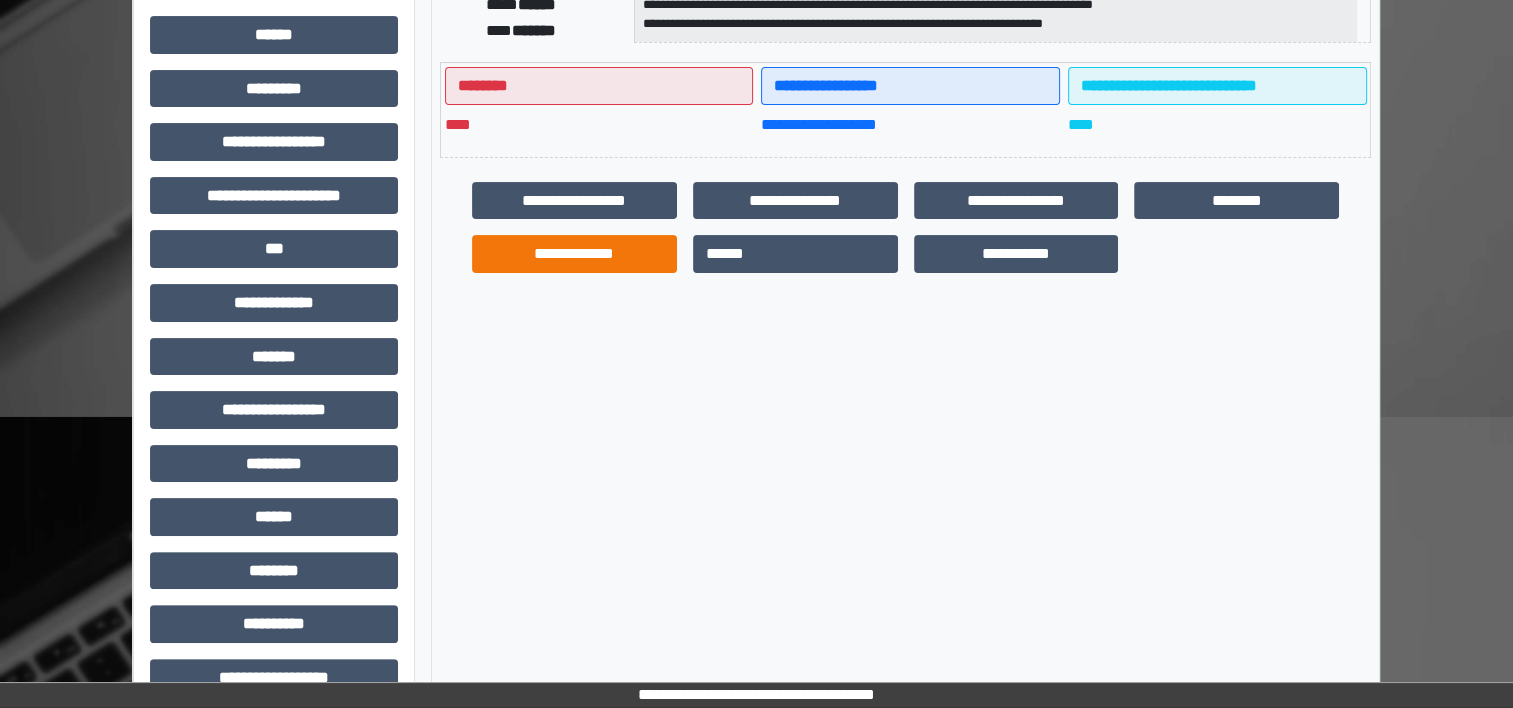scroll, scrollTop: 458, scrollLeft: 0, axis: vertical 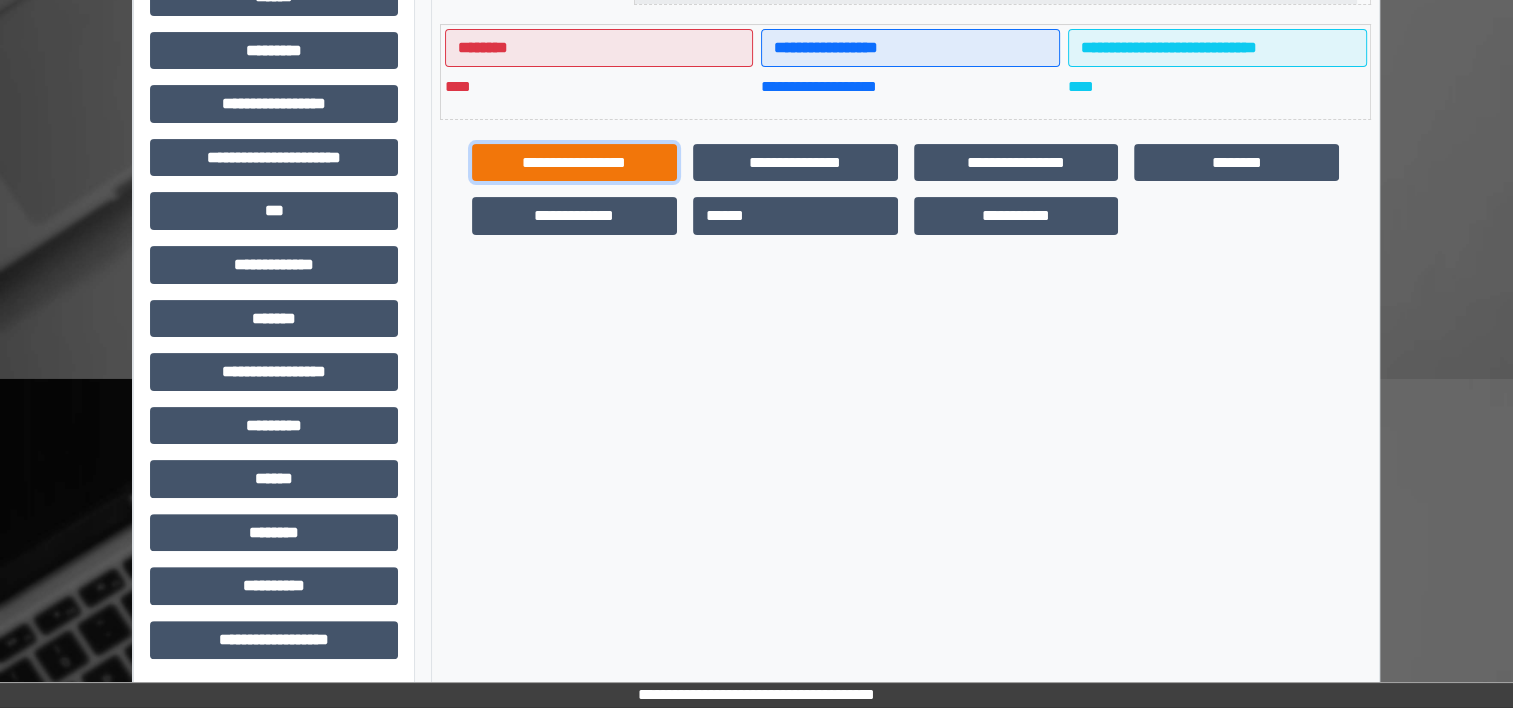 click on "**********" at bounding box center [574, 163] 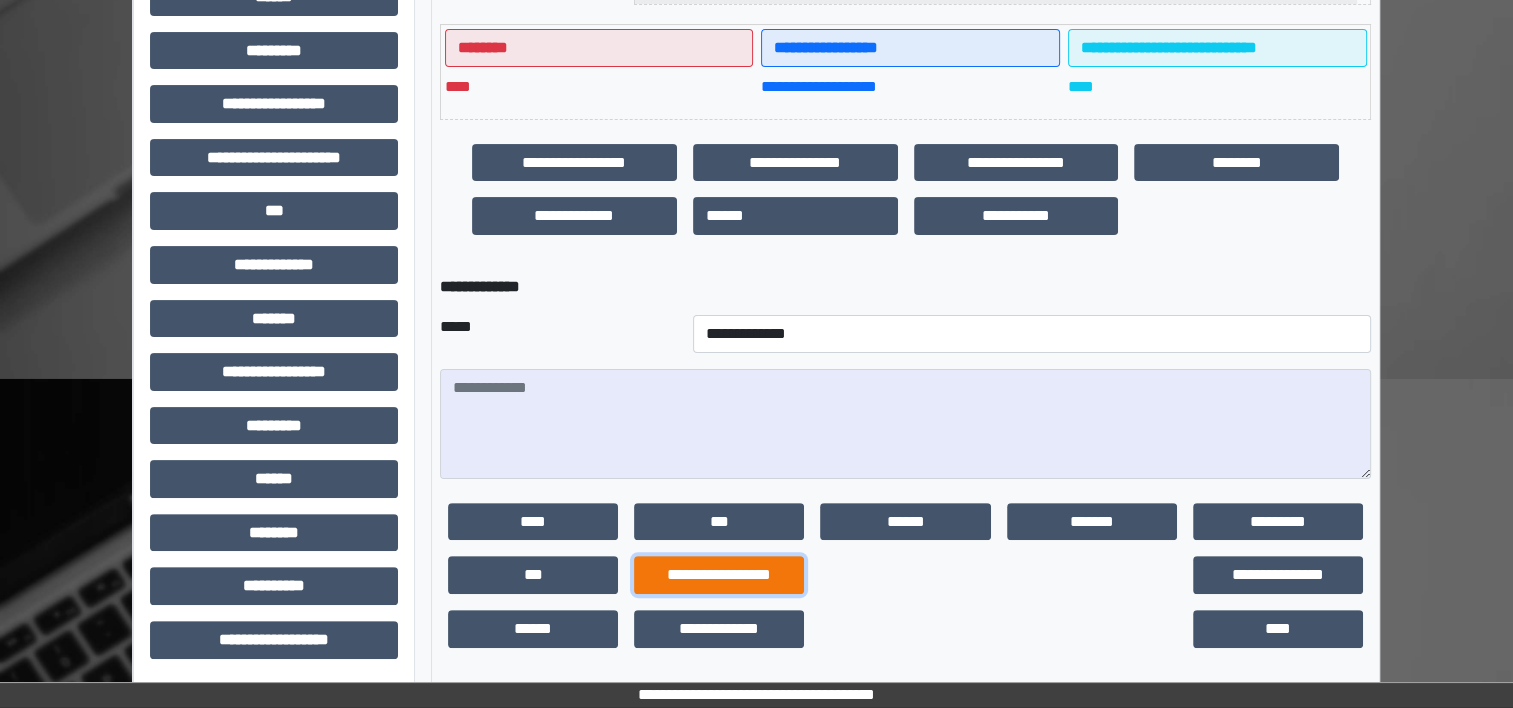 click on "**********" at bounding box center (719, 575) 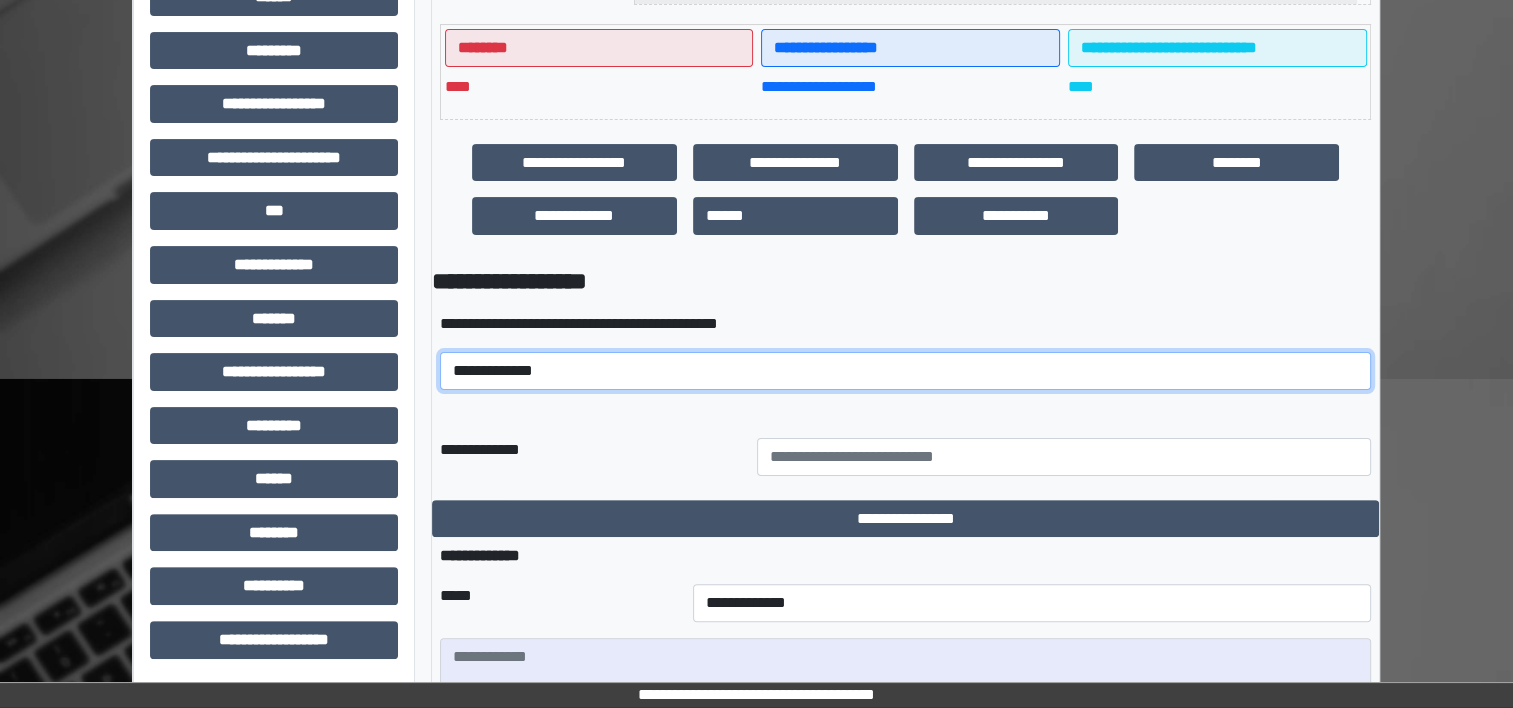 click on "**********" at bounding box center (905, 371) 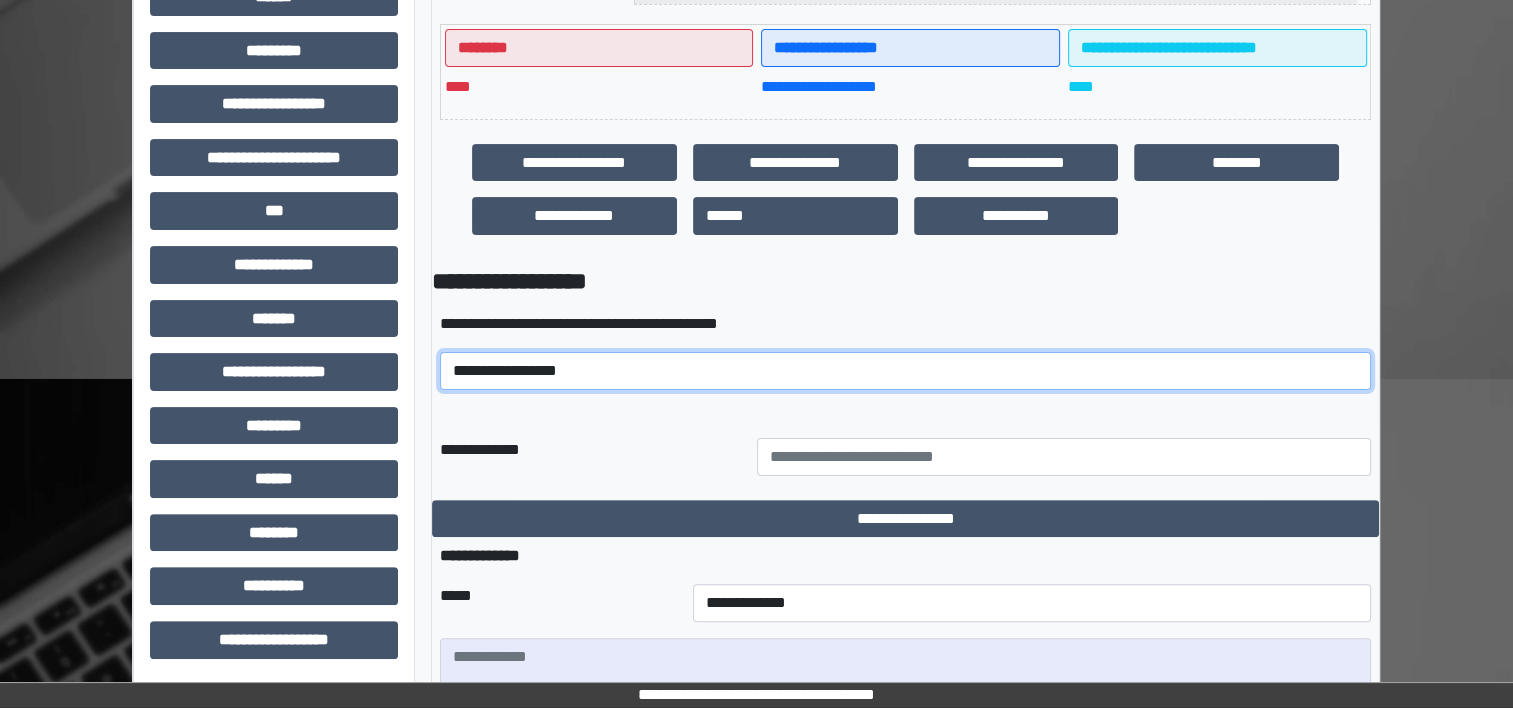 click on "**********" at bounding box center (905, 371) 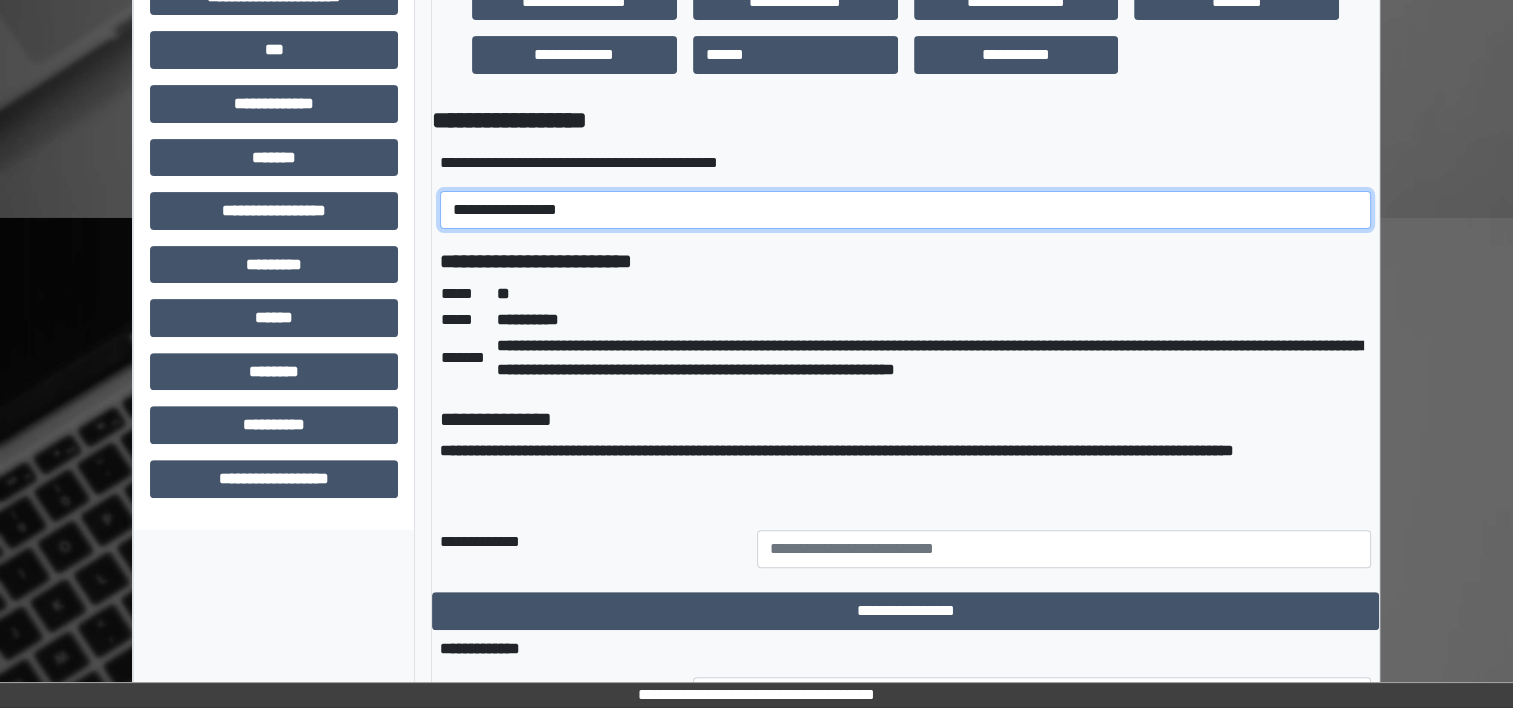 scroll, scrollTop: 703, scrollLeft: 0, axis: vertical 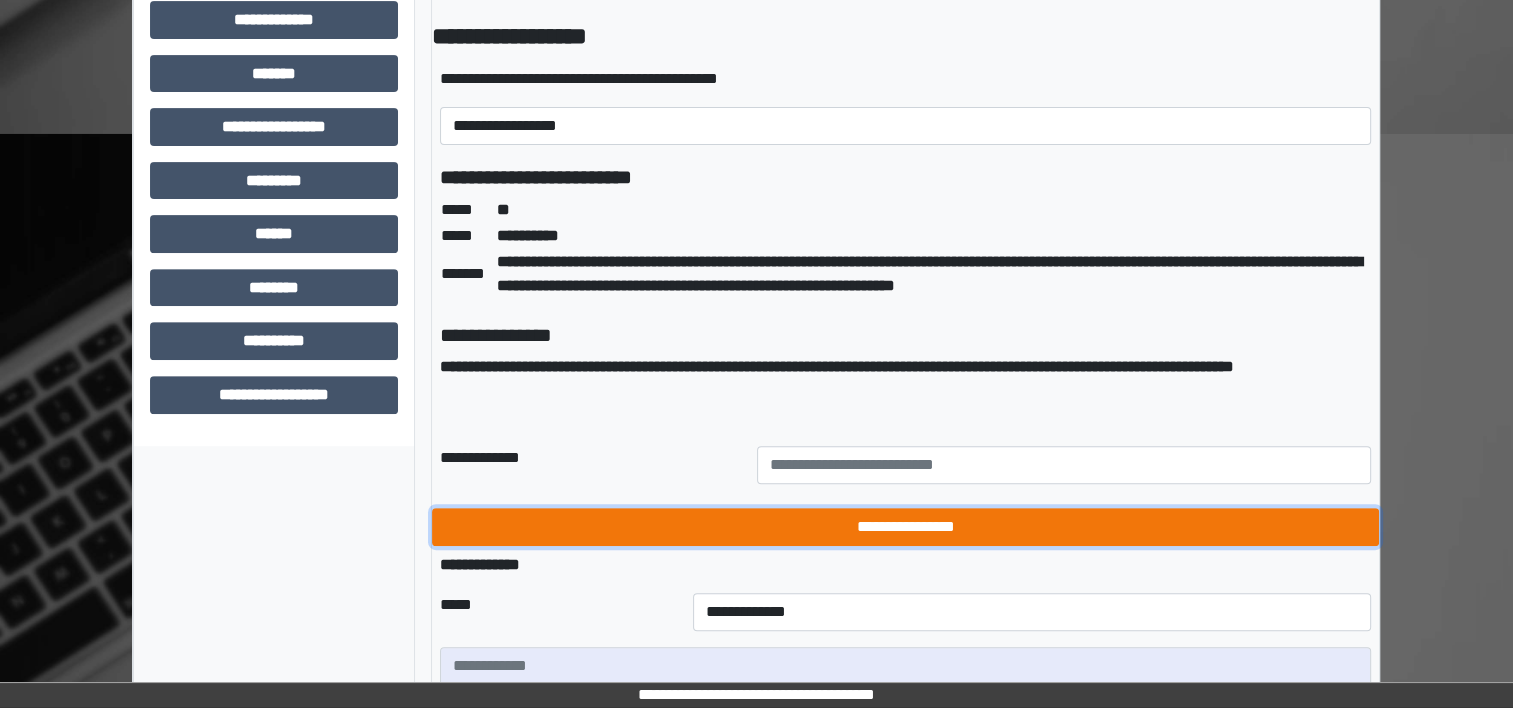 click on "**********" at bounding box center [905, 527] 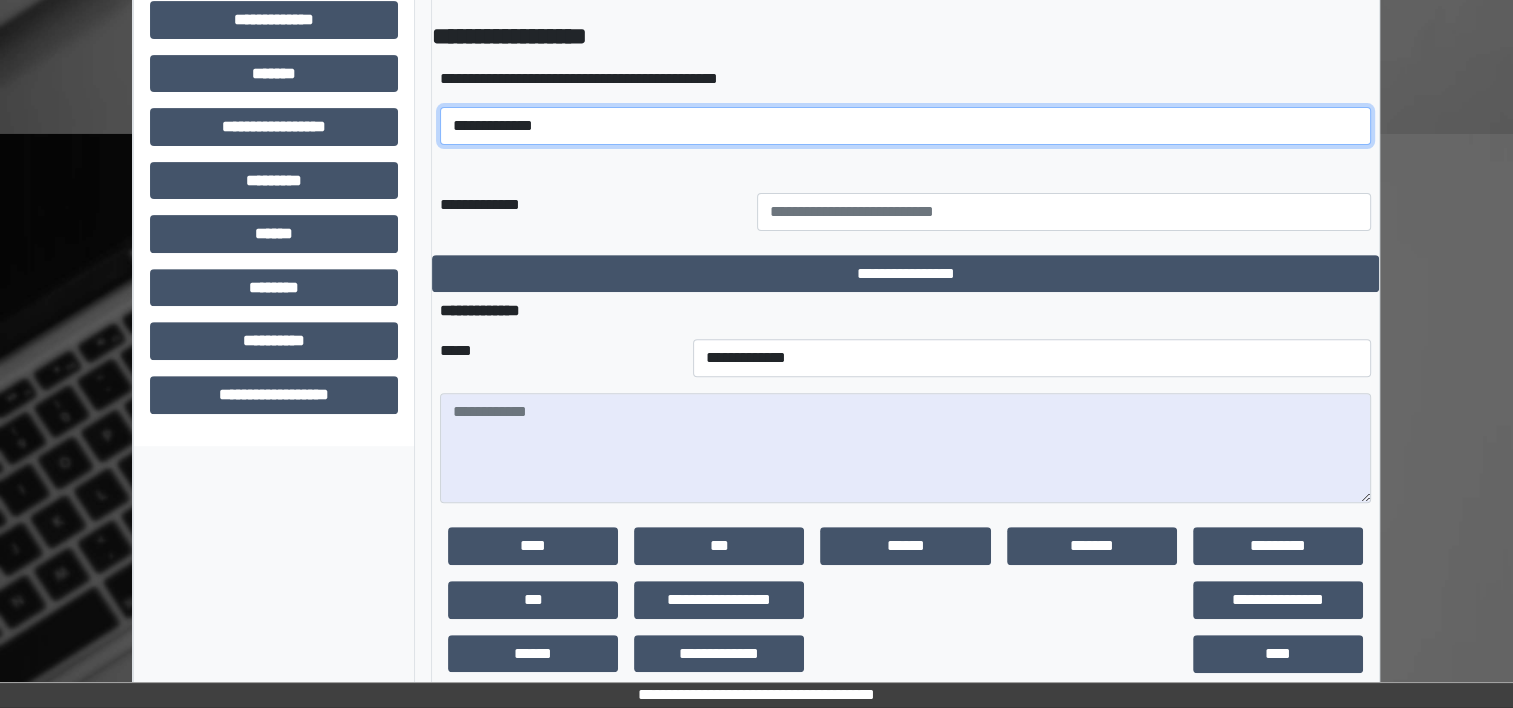 click on "**********" at bounding box center (905, 126) 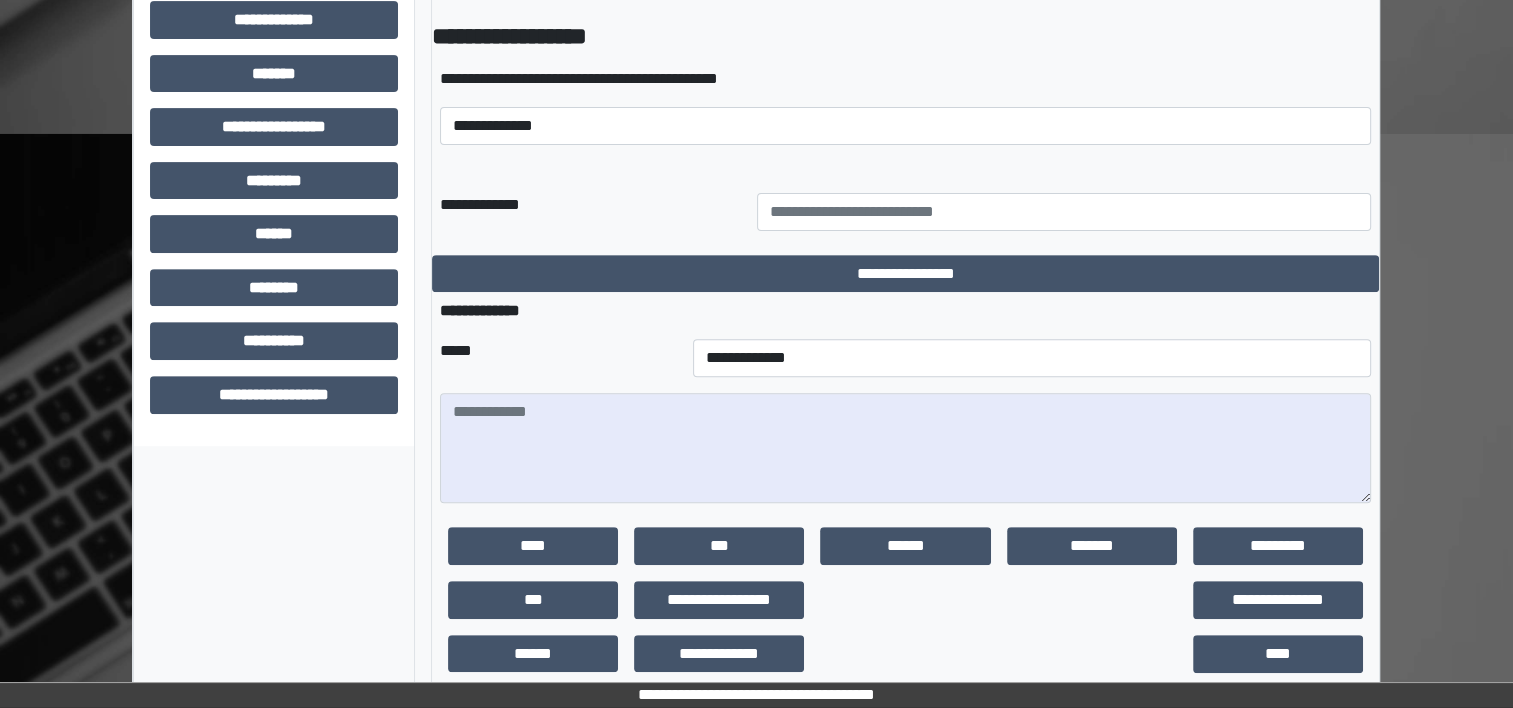click on "**********" at bounding box center [274, 57] 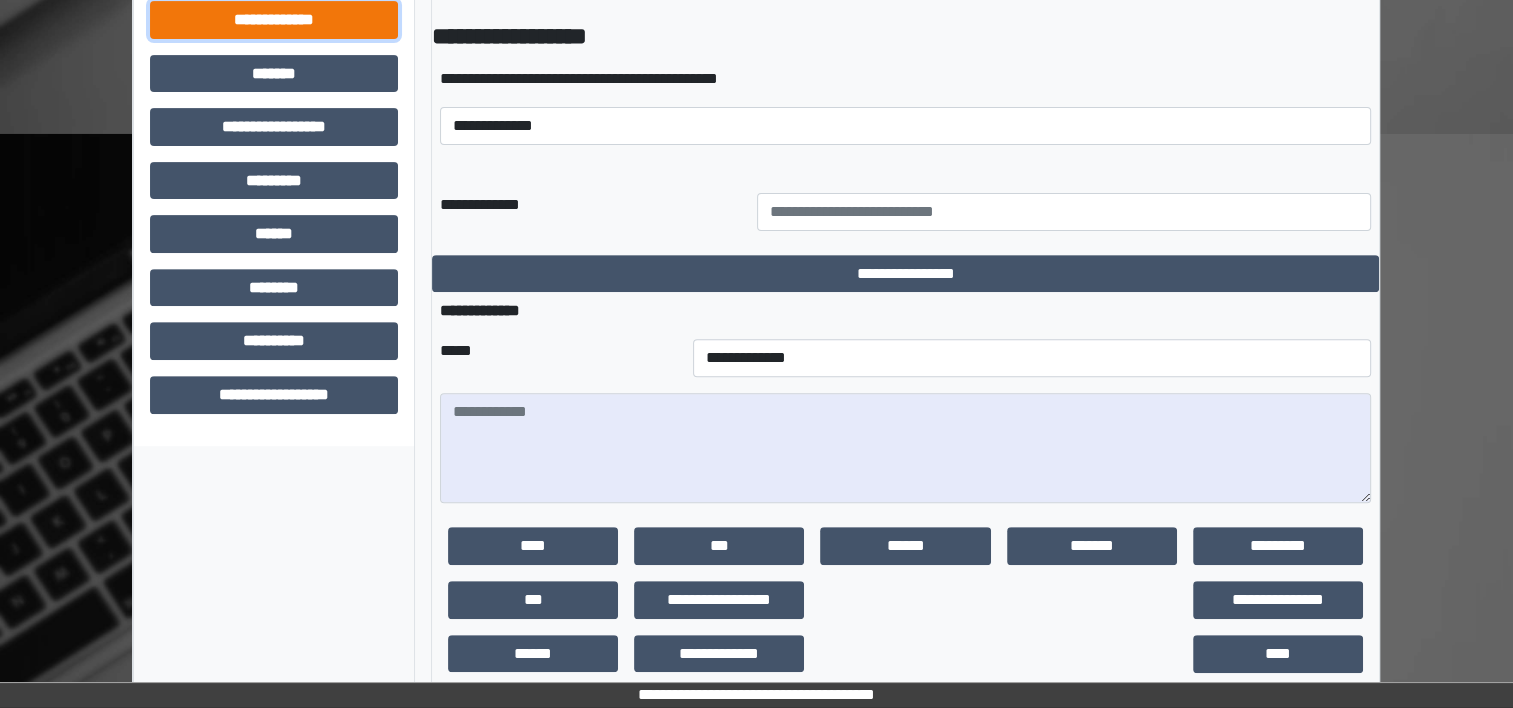 click on "**********" at bounding box center [274, 20] 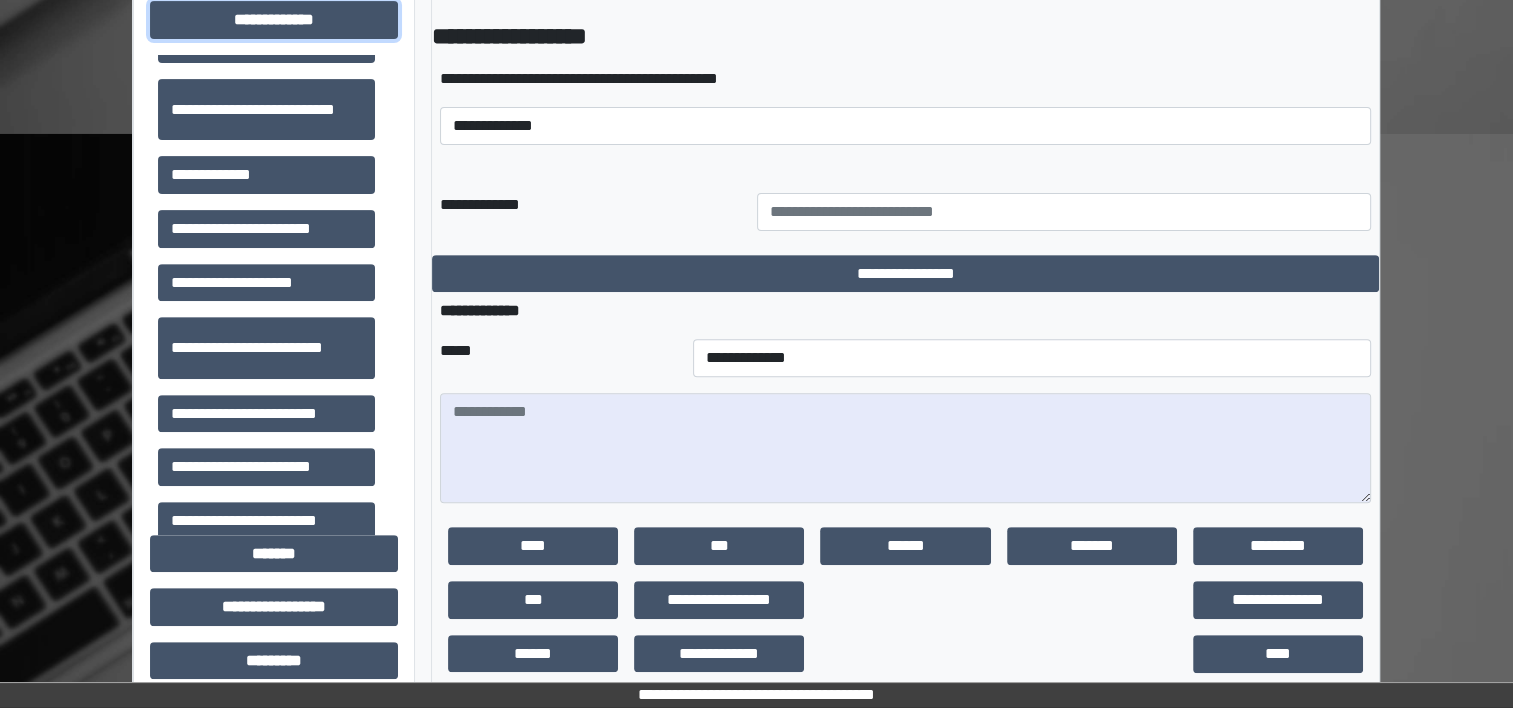 scroll, scrollTop: 280, scrollLeft: 0, axis: vertical 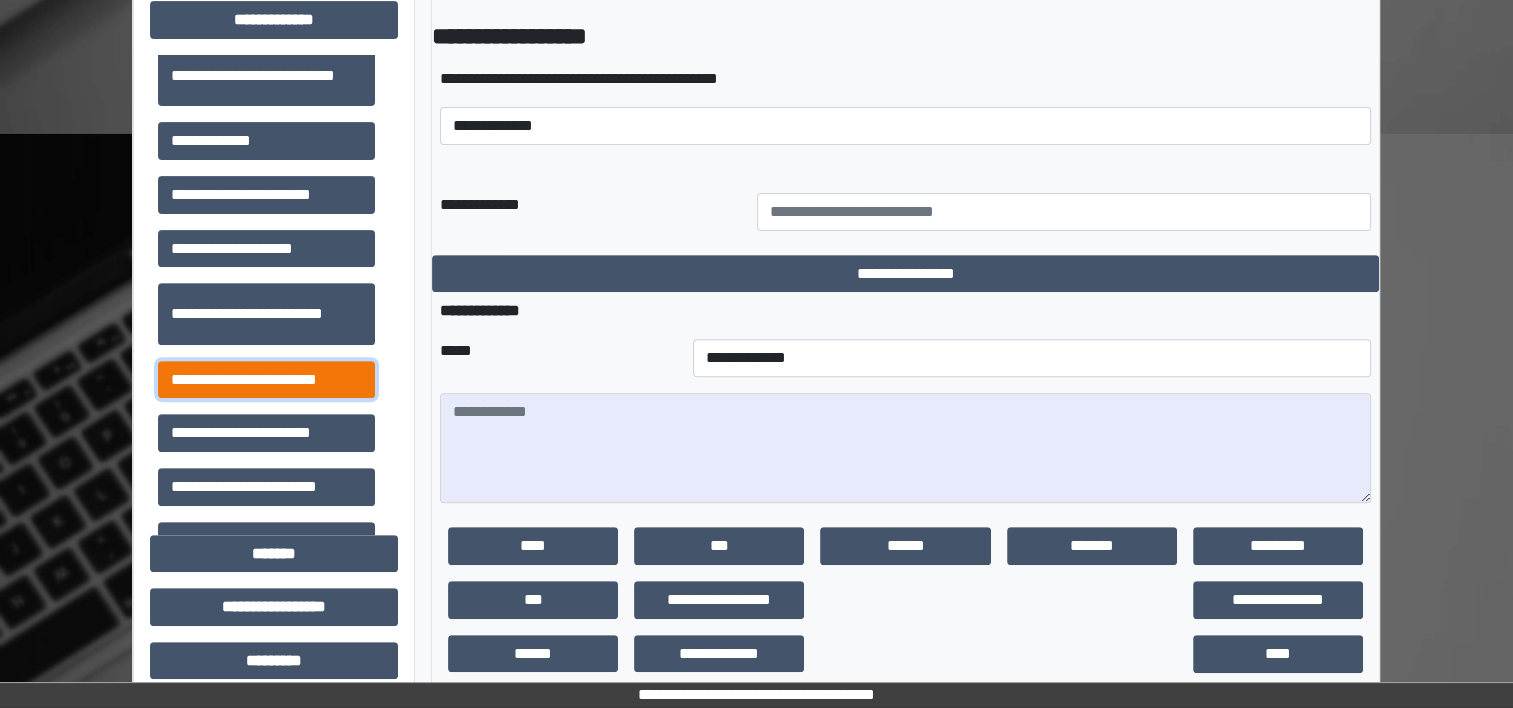 click on "**********" at bounding box center [266, 380] 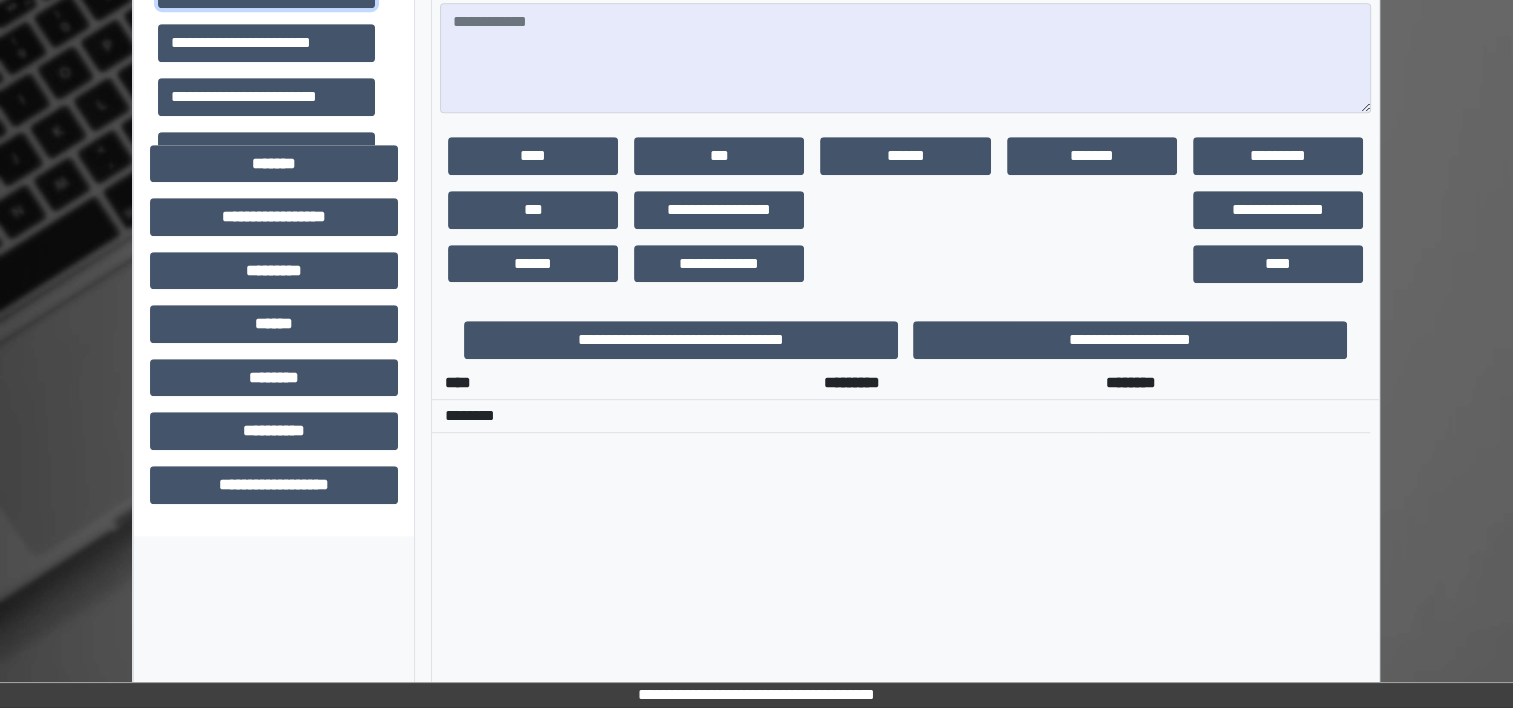 scroll, scrollTop: 1094, scrollLeft: 0, axis: vertical 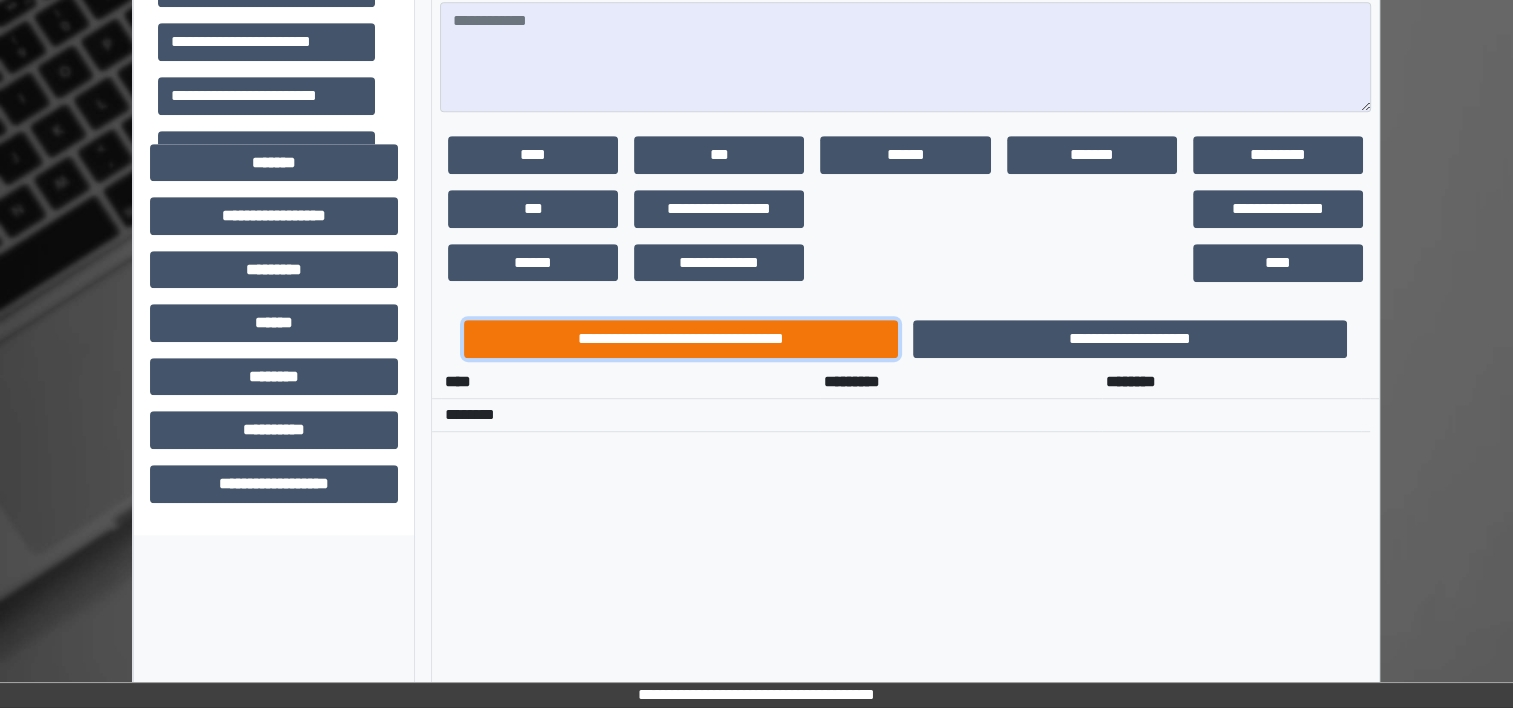 click on "**********" at bounding box center [681, 339] 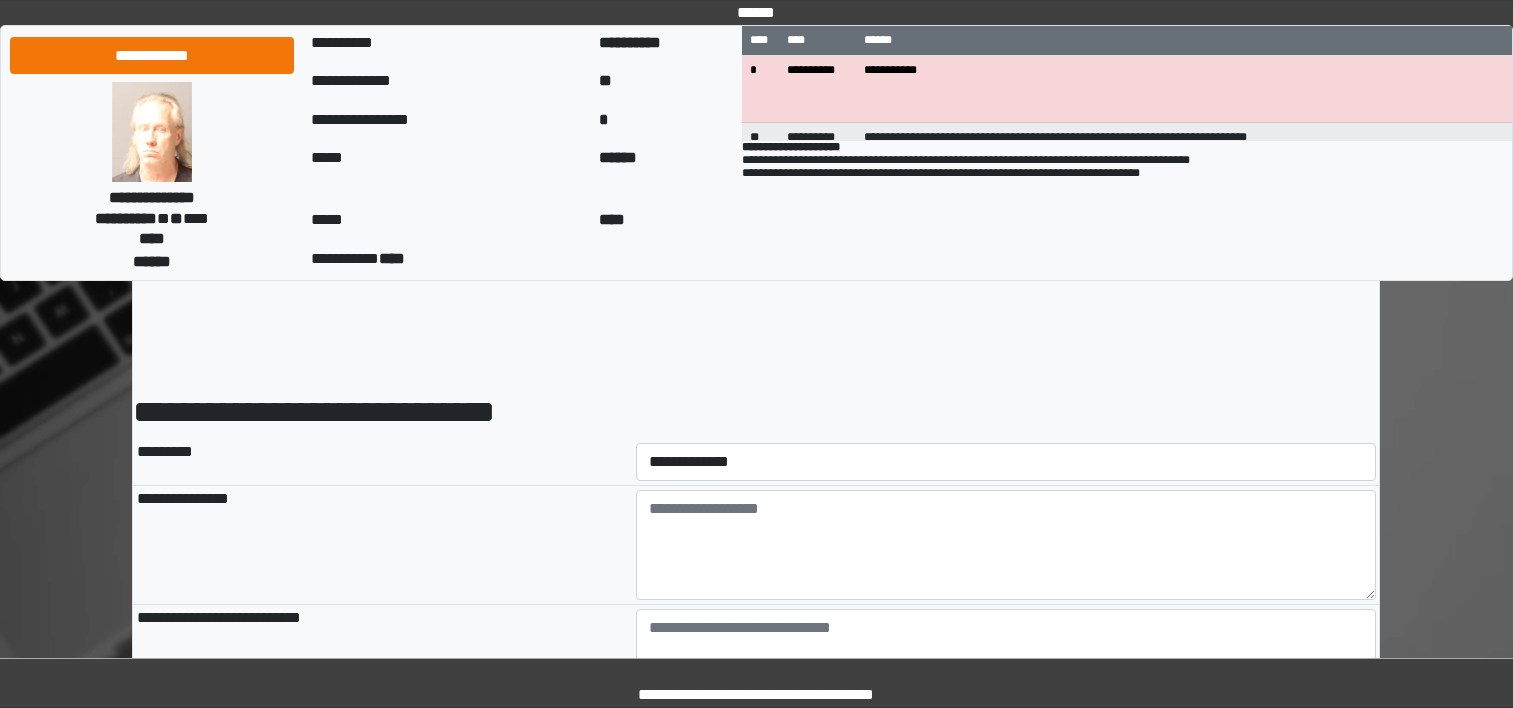 scroll, scrollTop: 0, scrollLeft: 0, axis: both 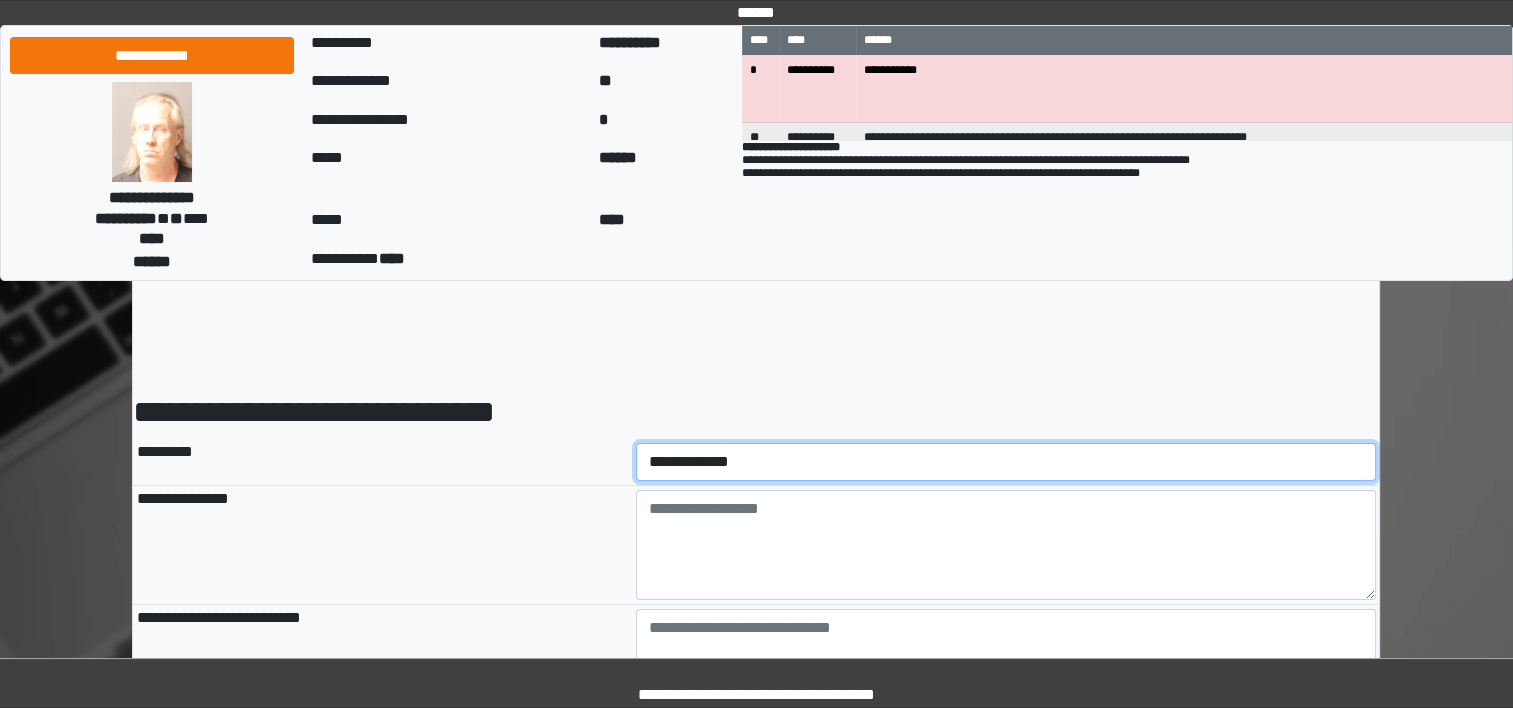 click on "**********" at bounding box center (1006, 462) 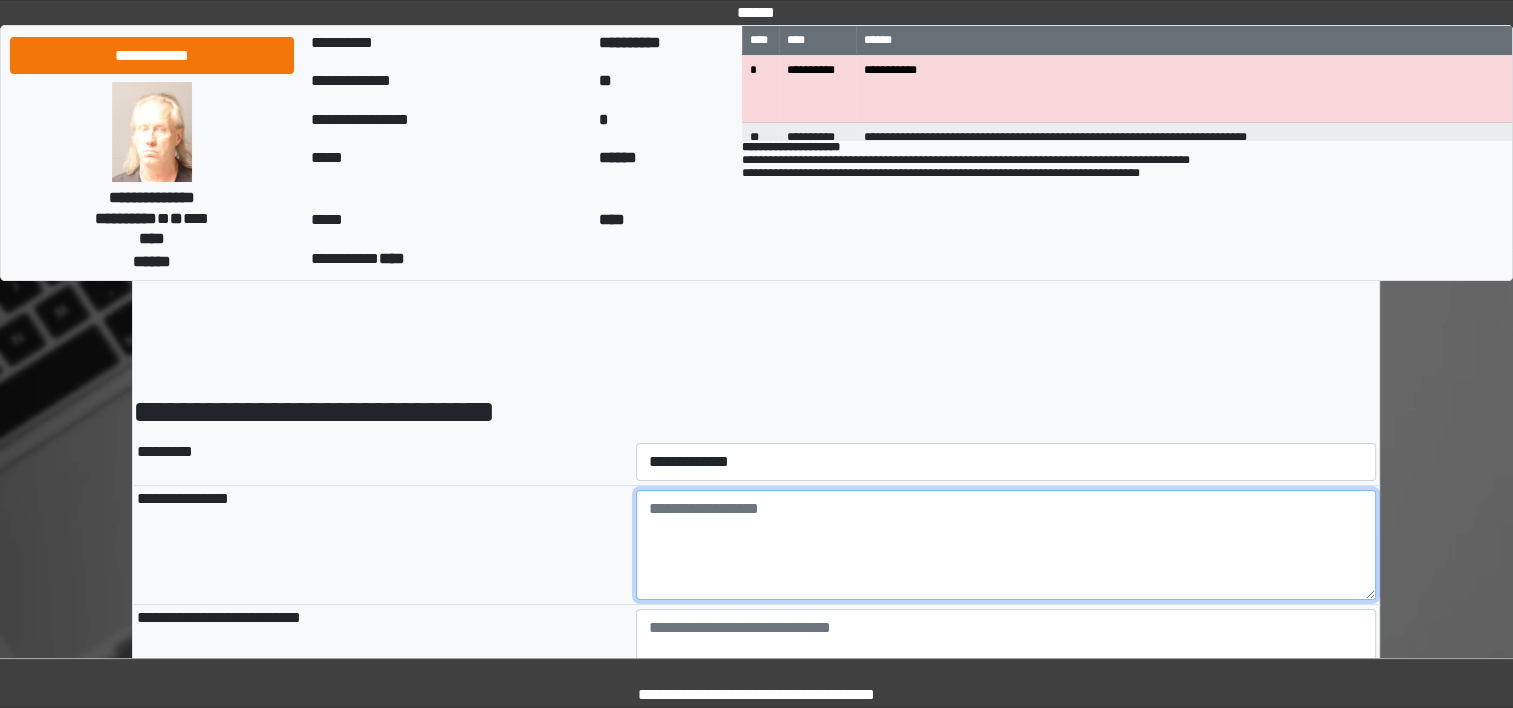 click at bounding box center (1006, 545) 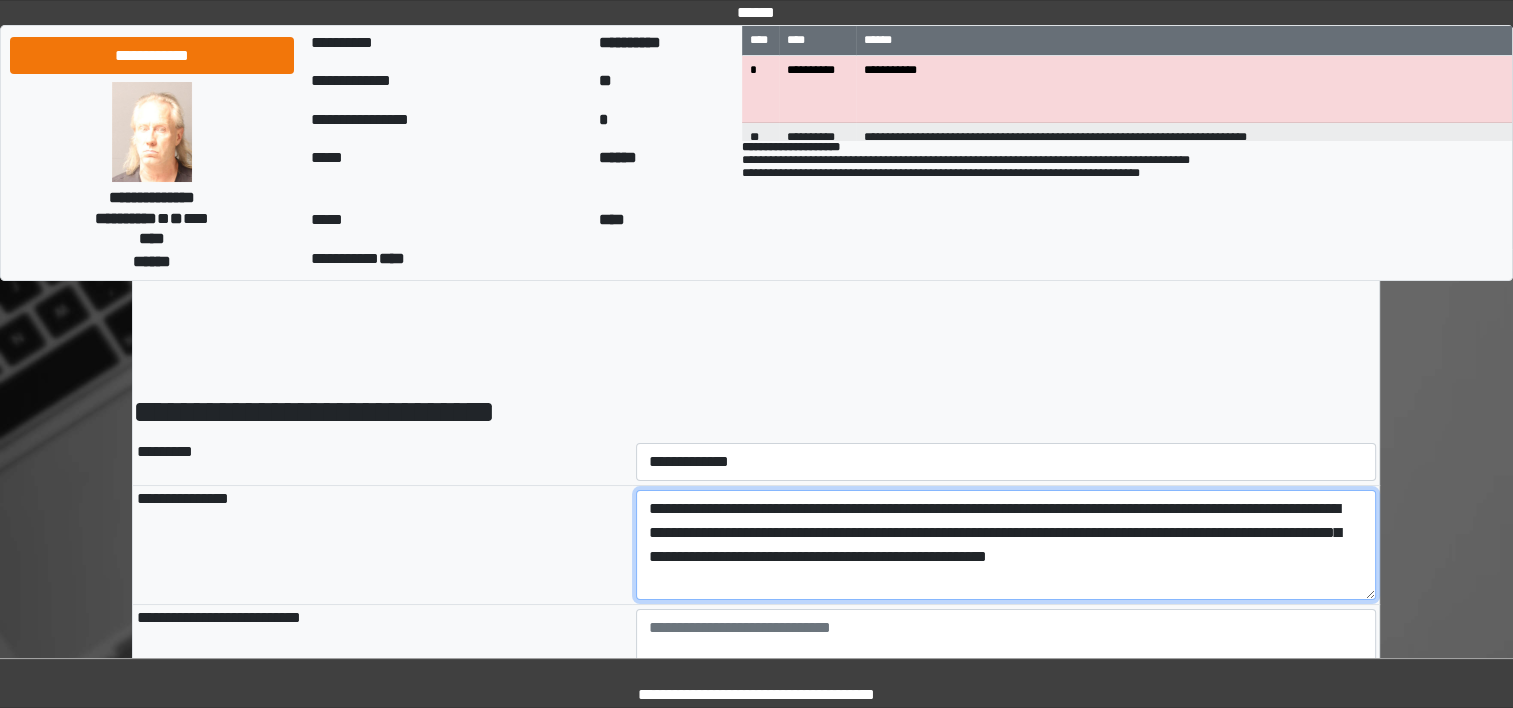type on "**********" 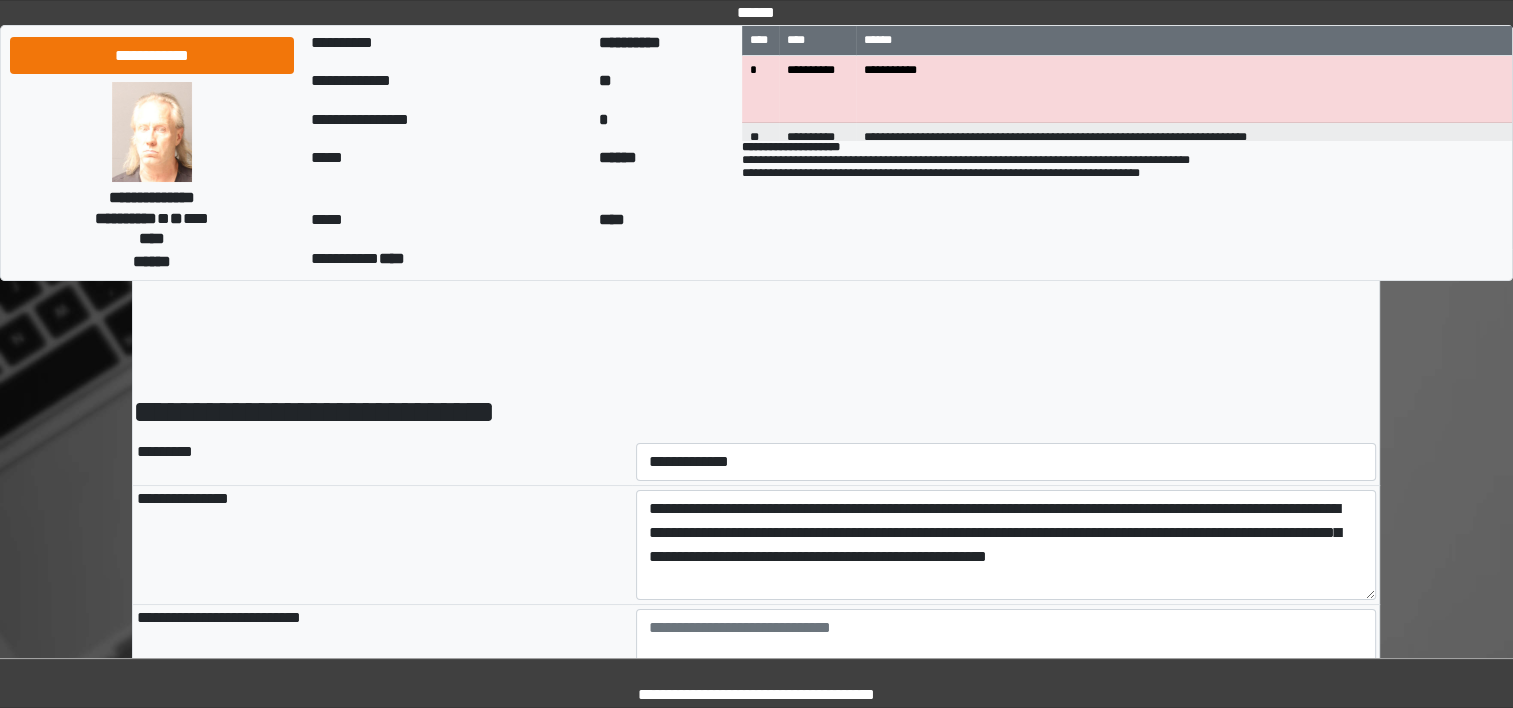 type on "**********" 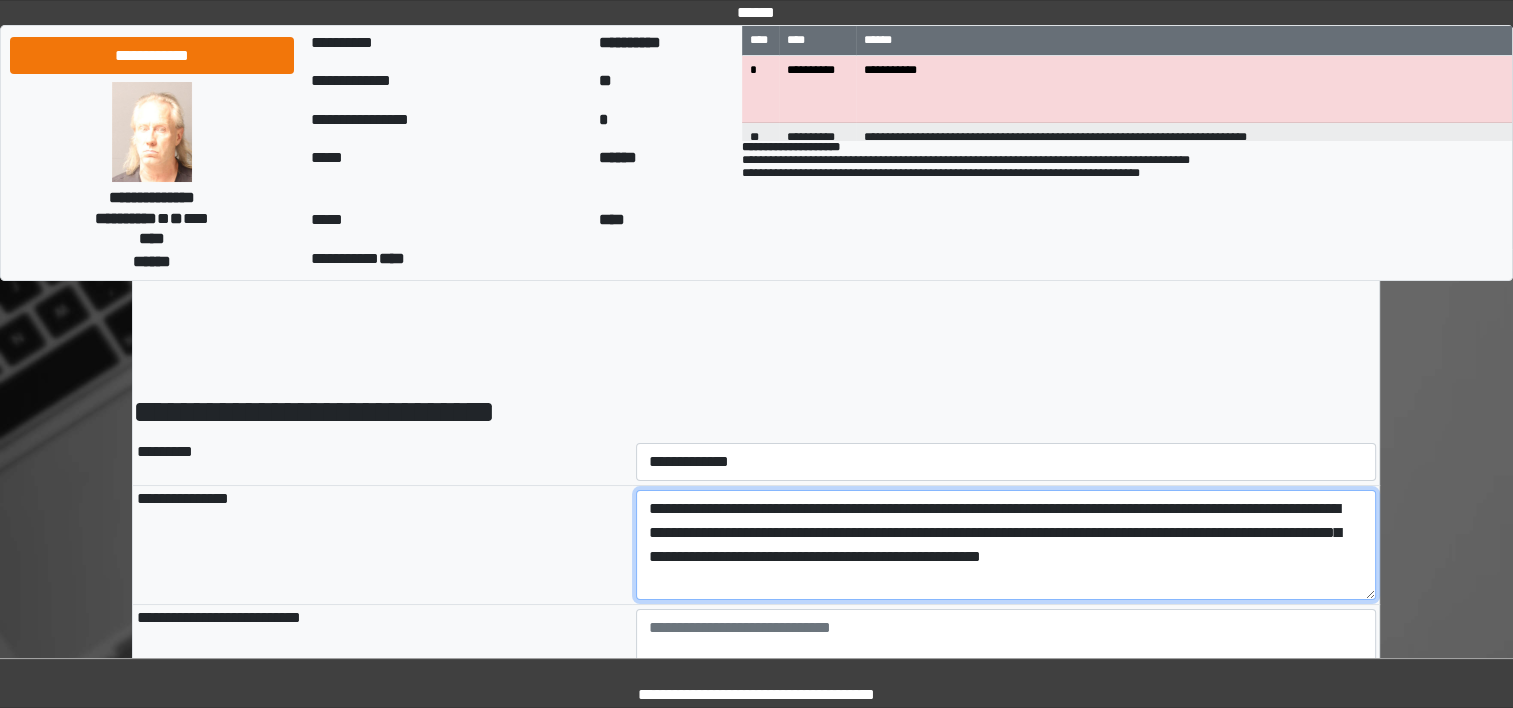 type on "**********" 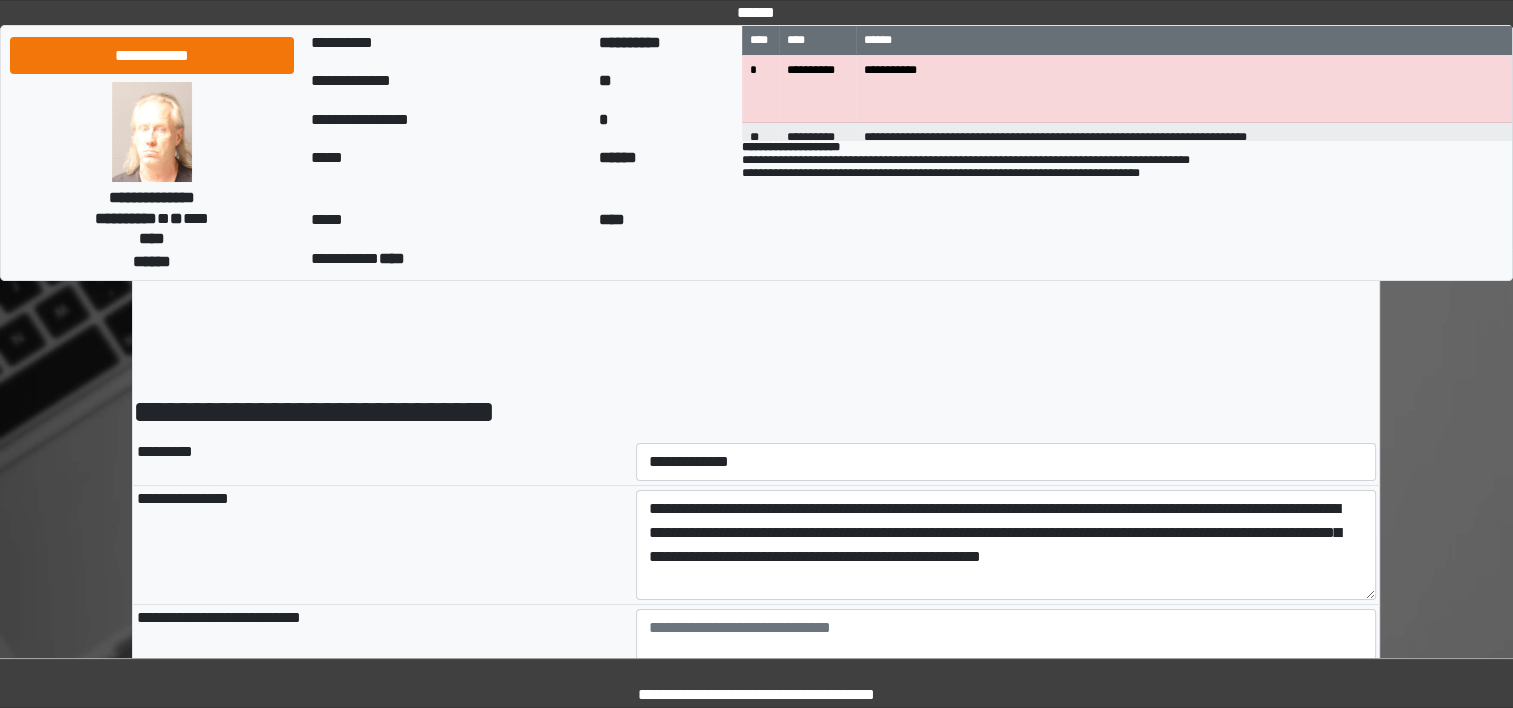 type on "**********" 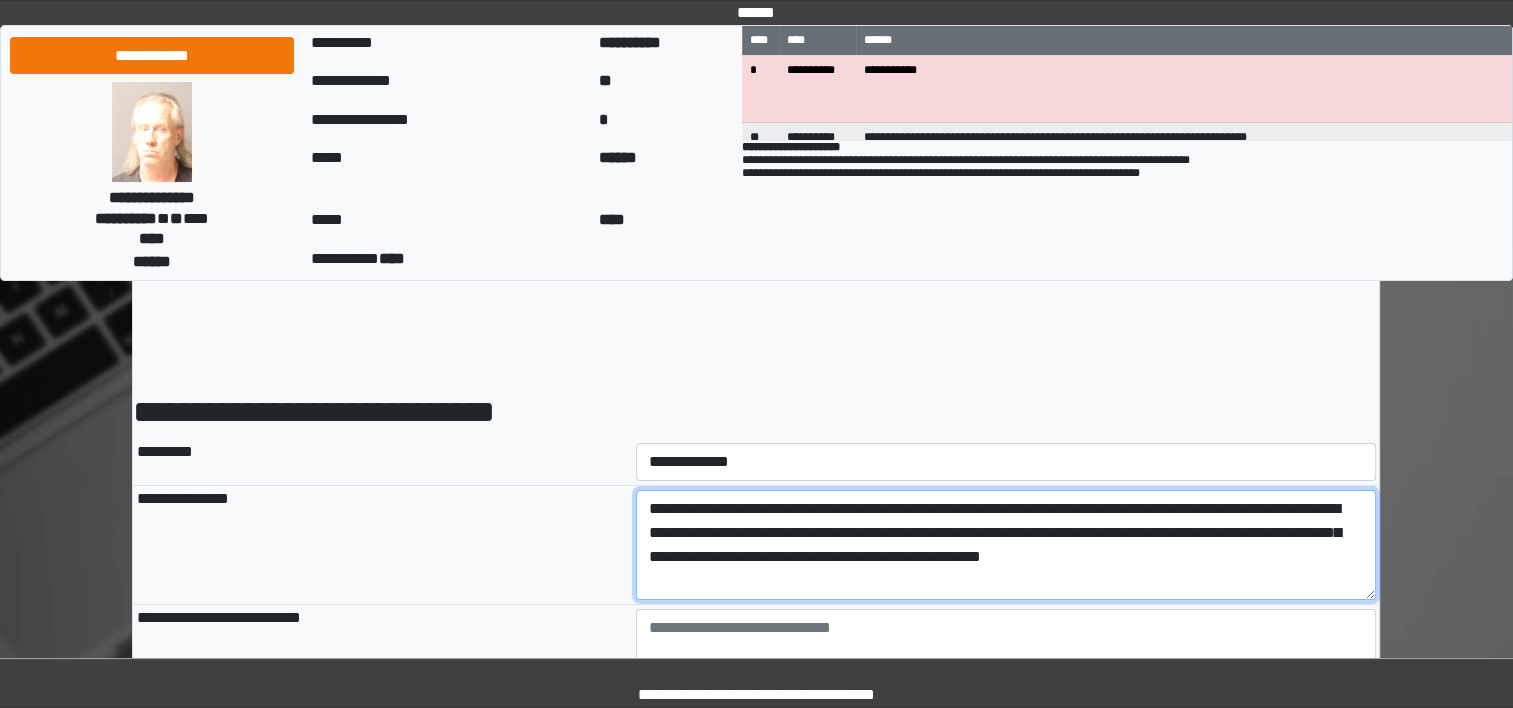type on "**********" 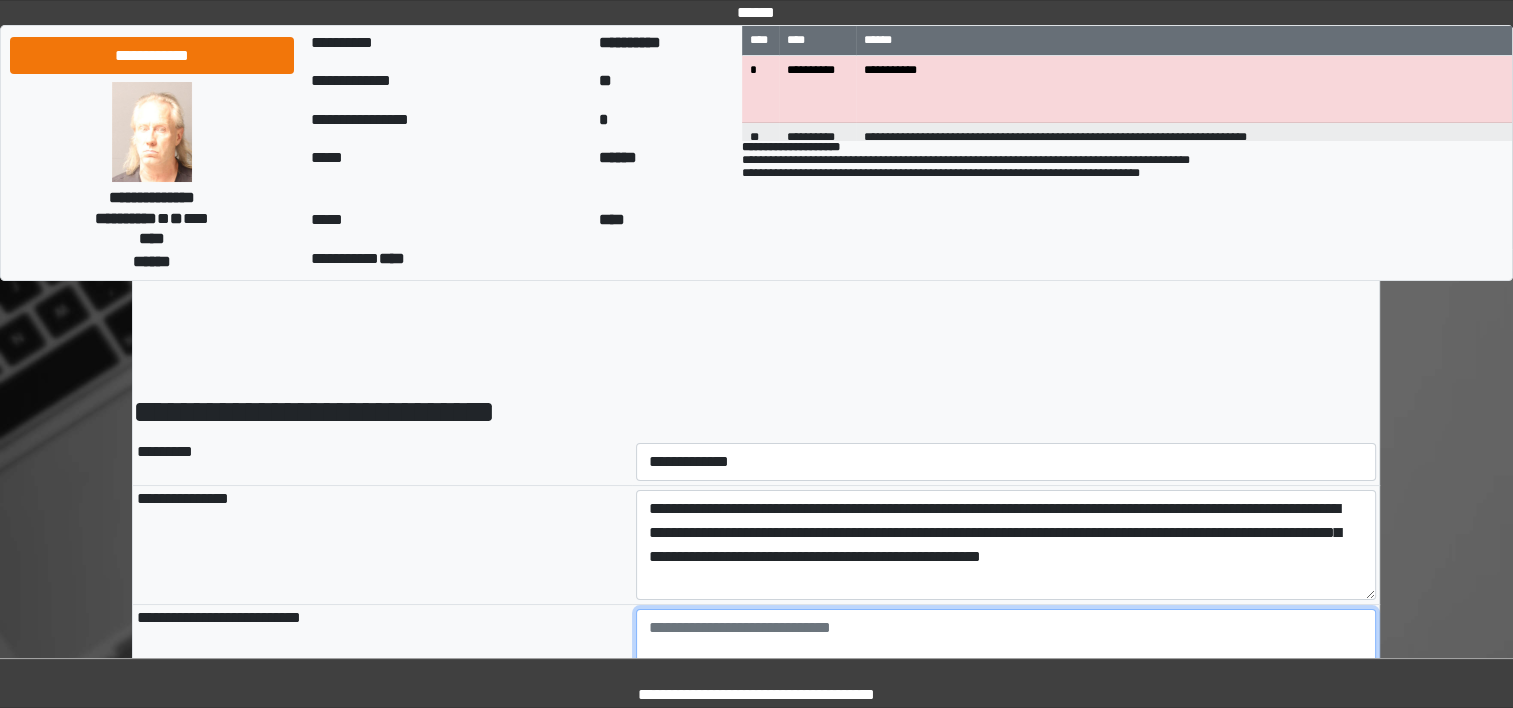type on "**********" 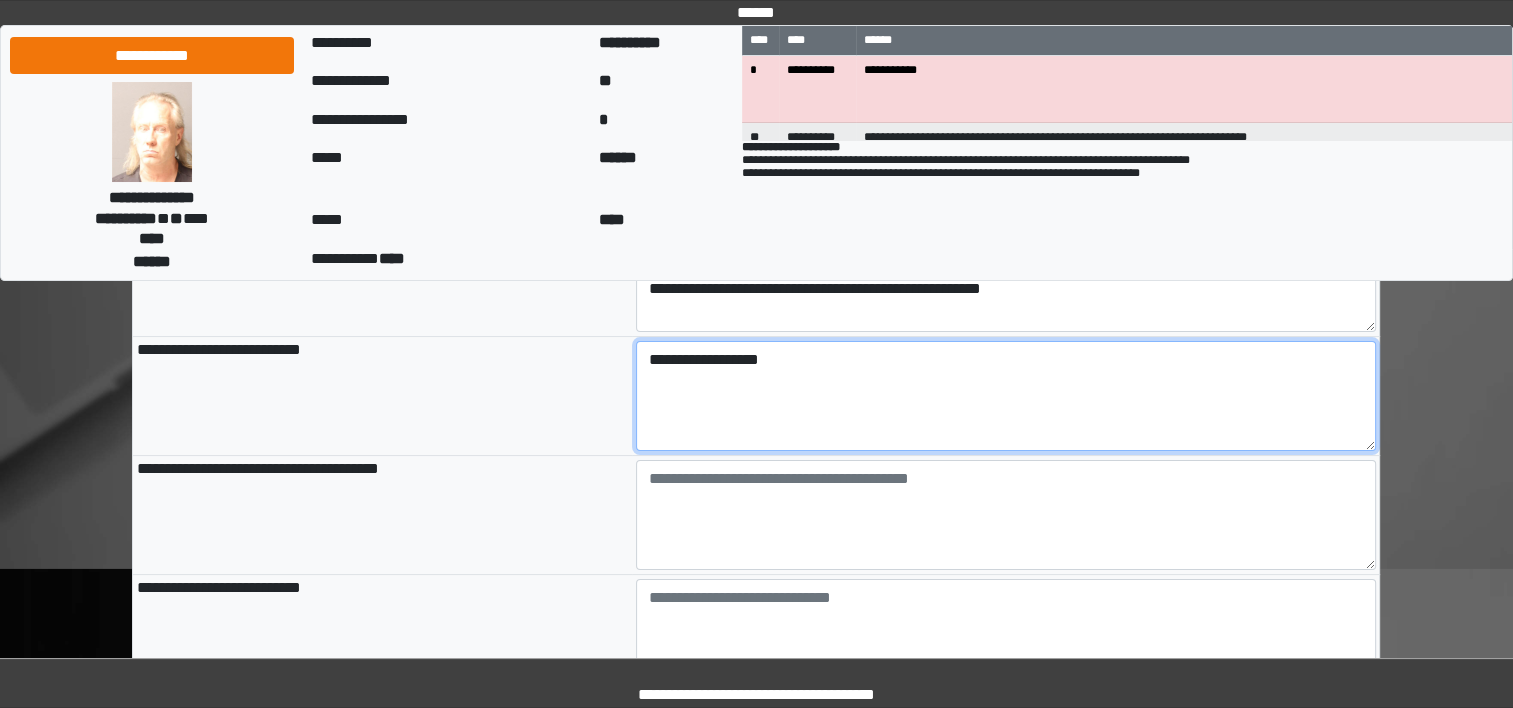 scroll, scrollTop: 268, scrollLeft: 0, axis: vertical 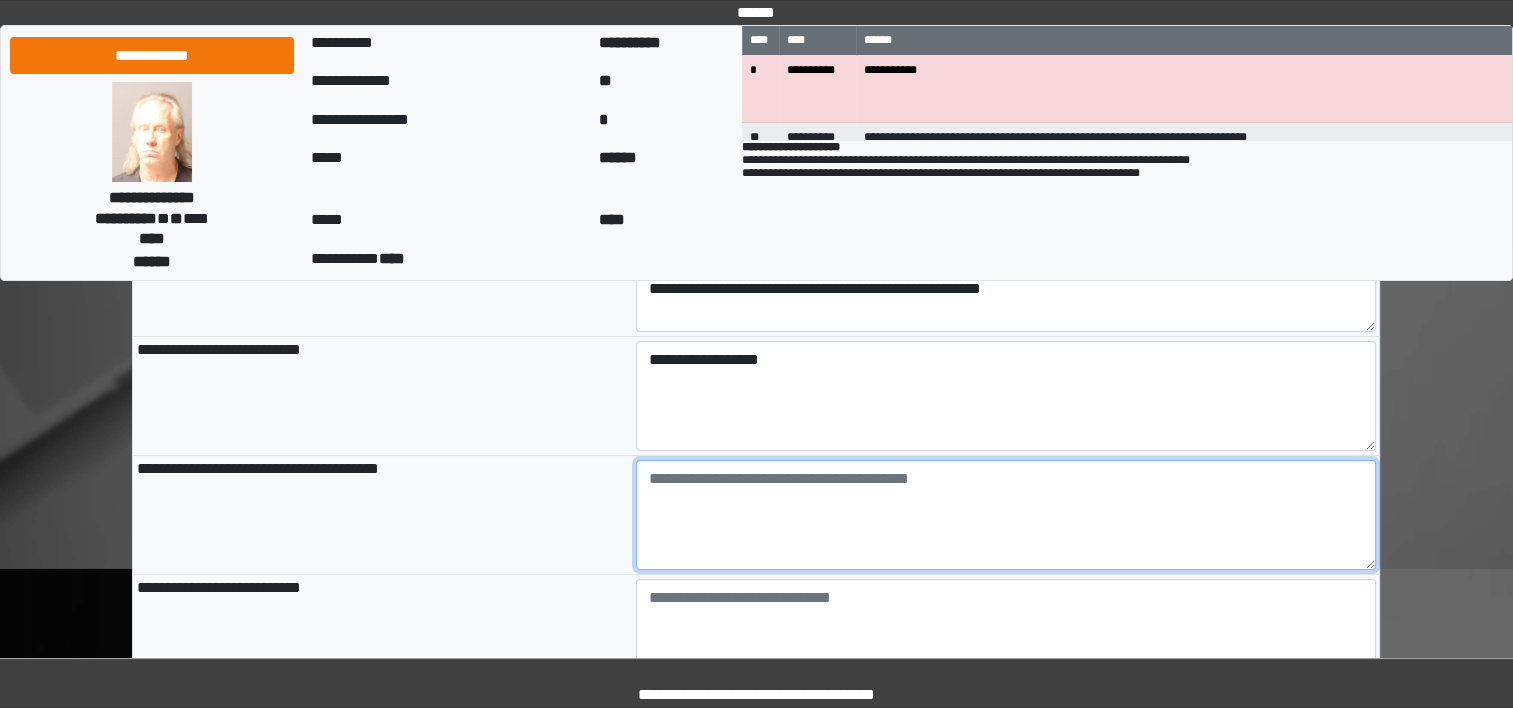 click at bounding box center [1006, 515] 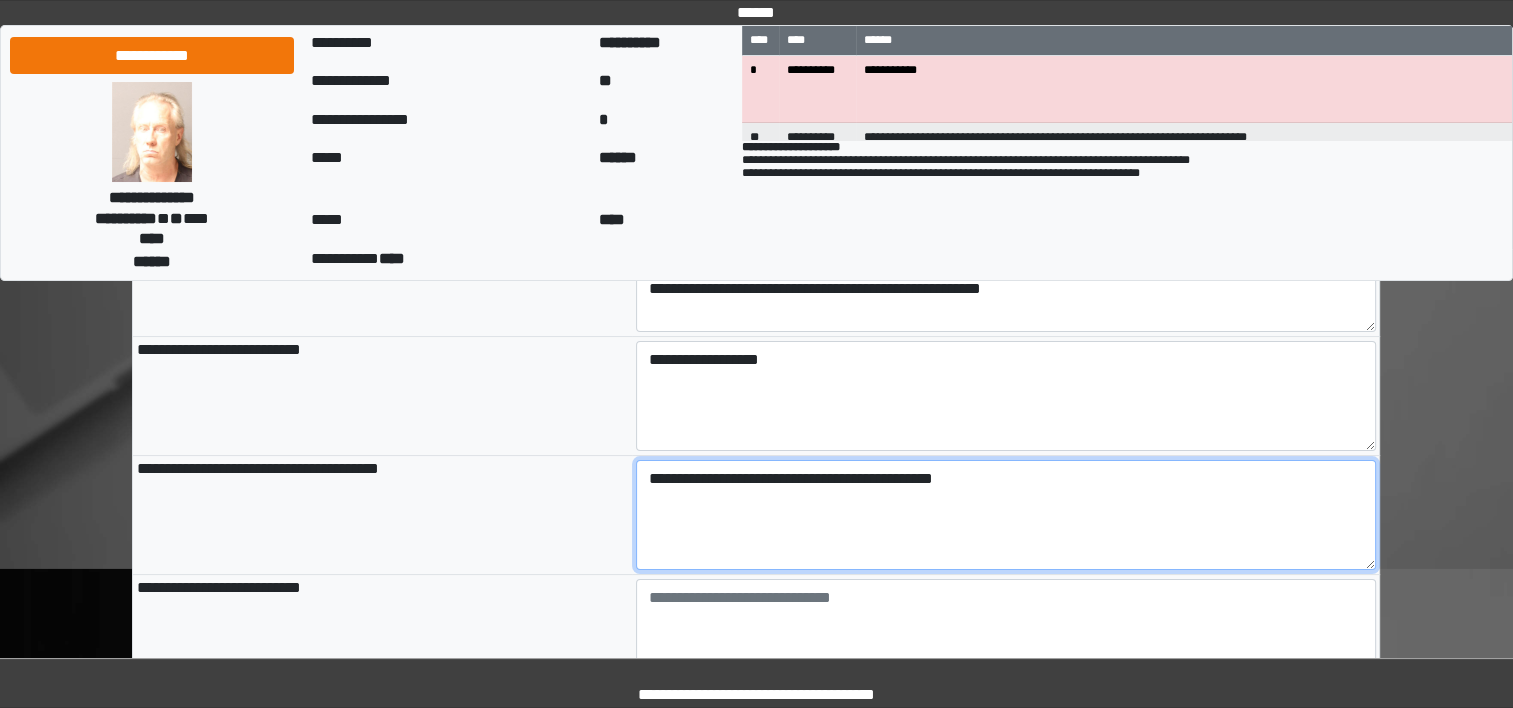 type on "**********" 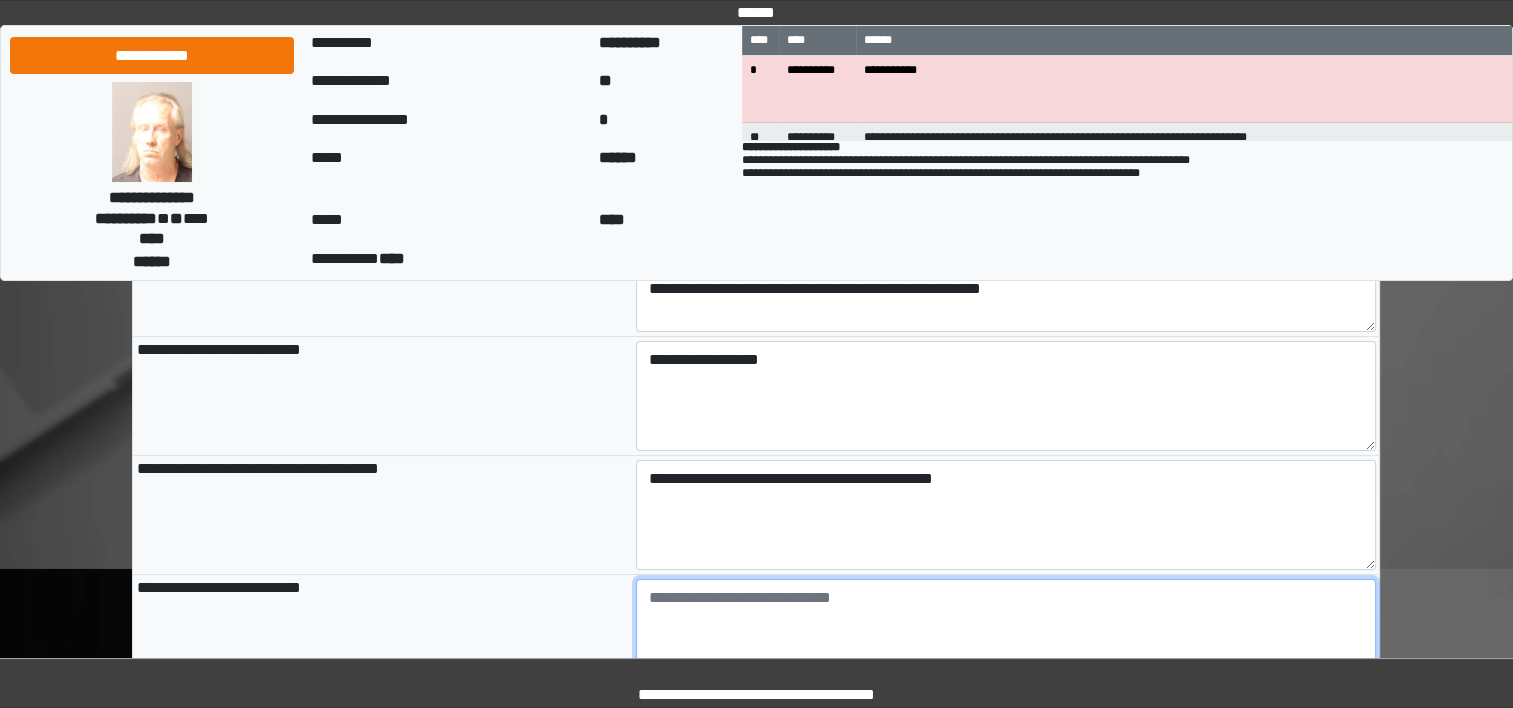 type on "**********" 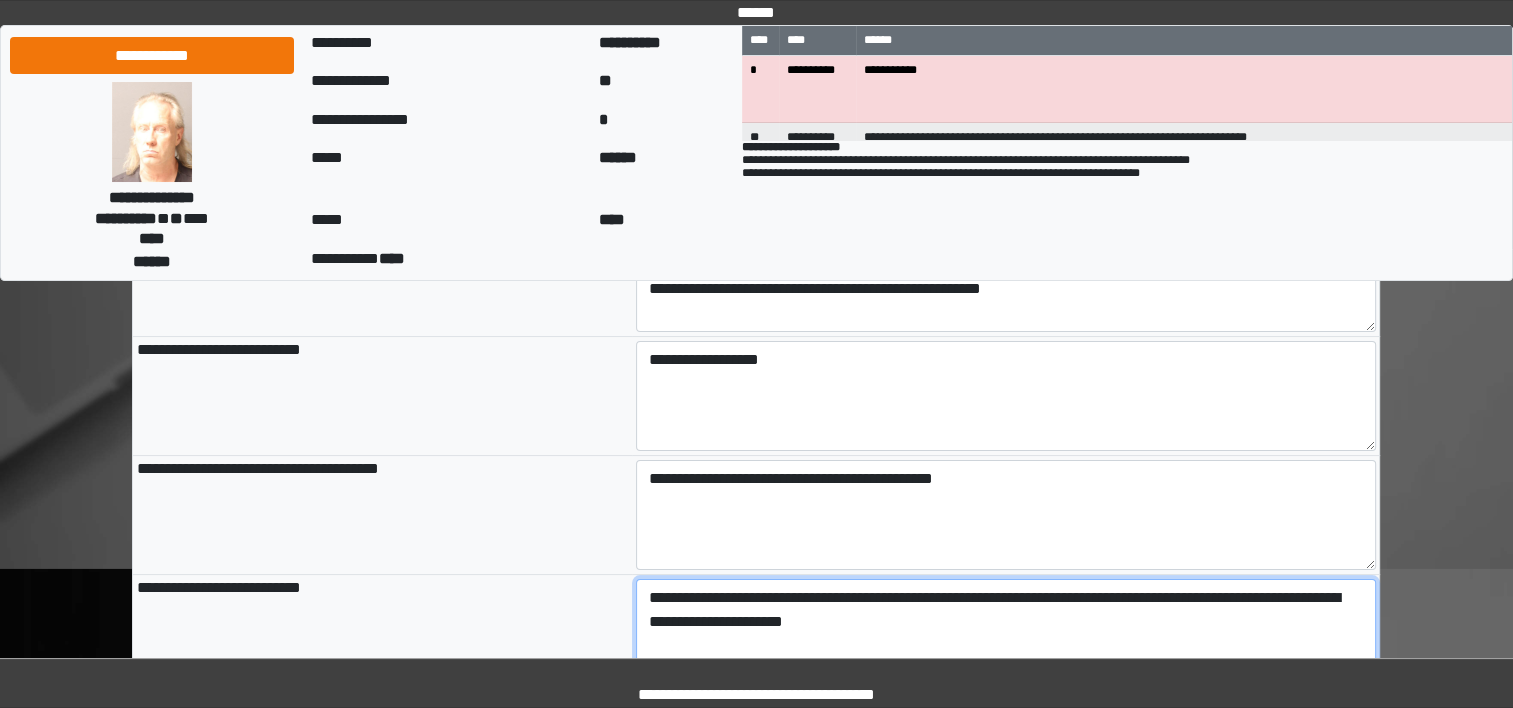 type on "**********" 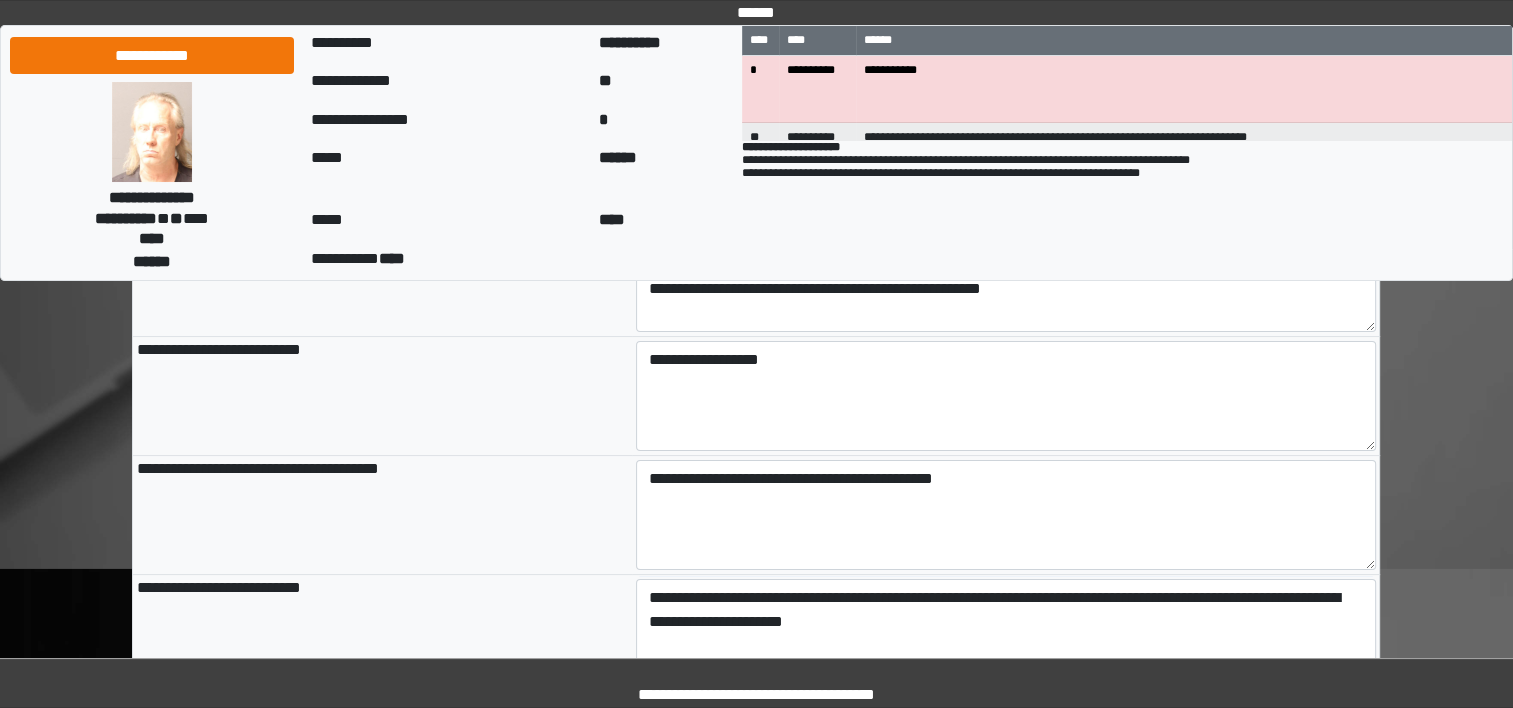 type on "**********" 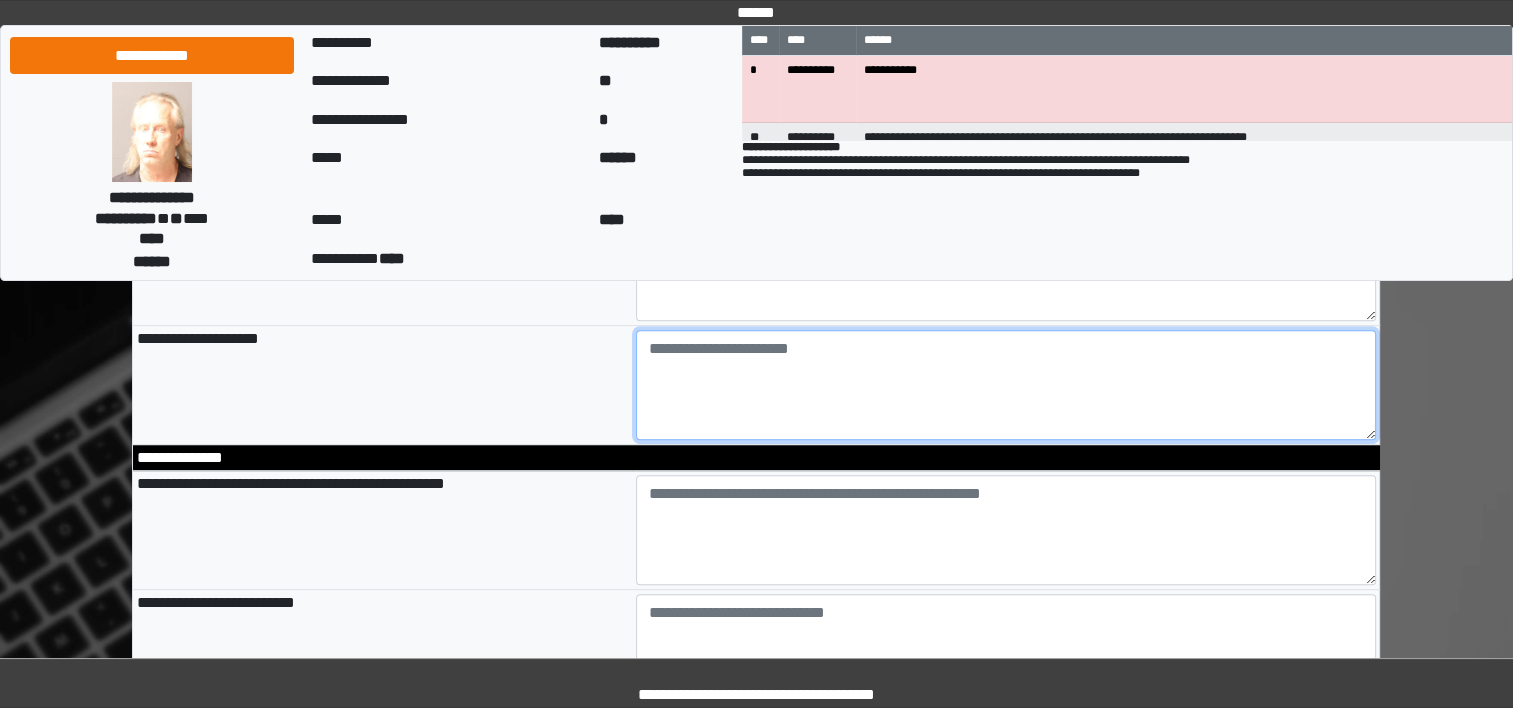 scroll, scrollTop: 640, scrollLeft: 0, axis: vertical 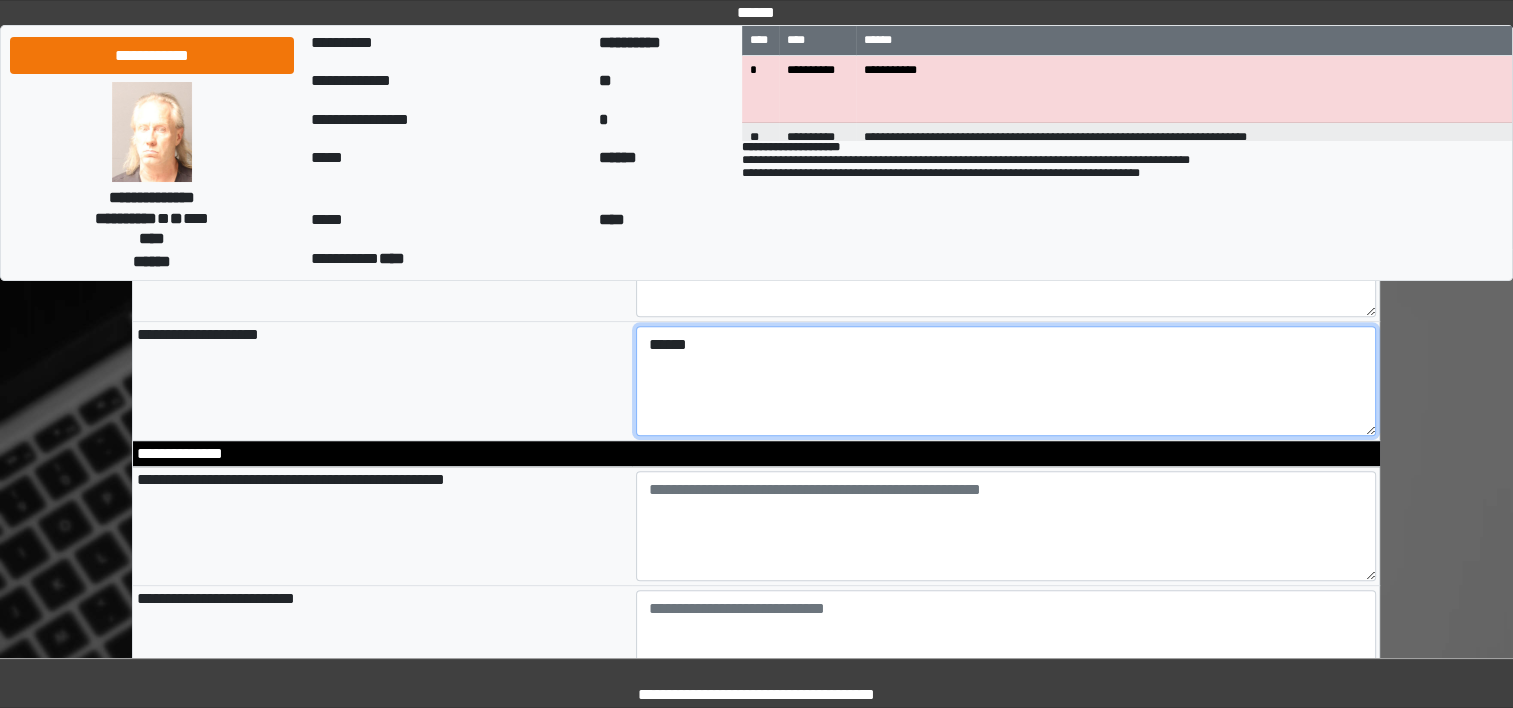 type on "******" 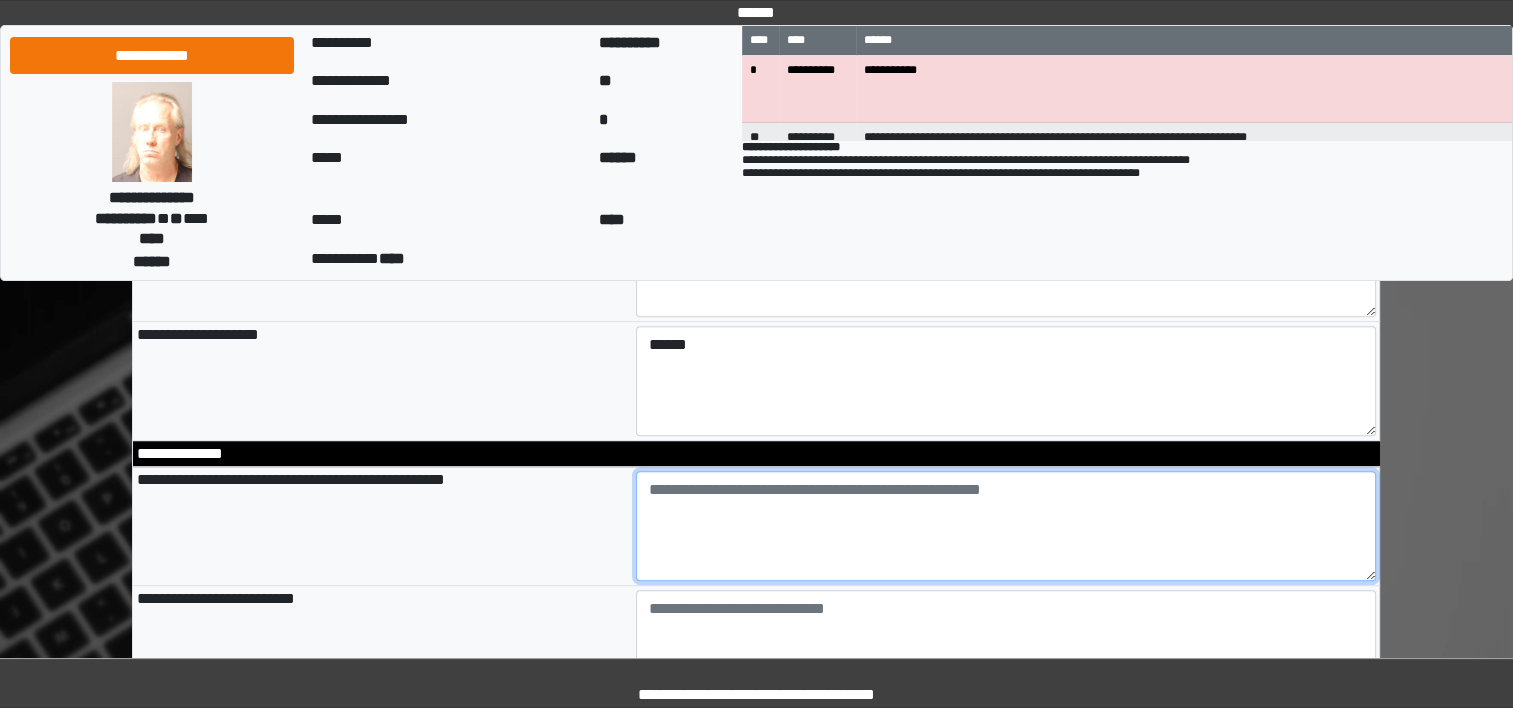 type on "**********" 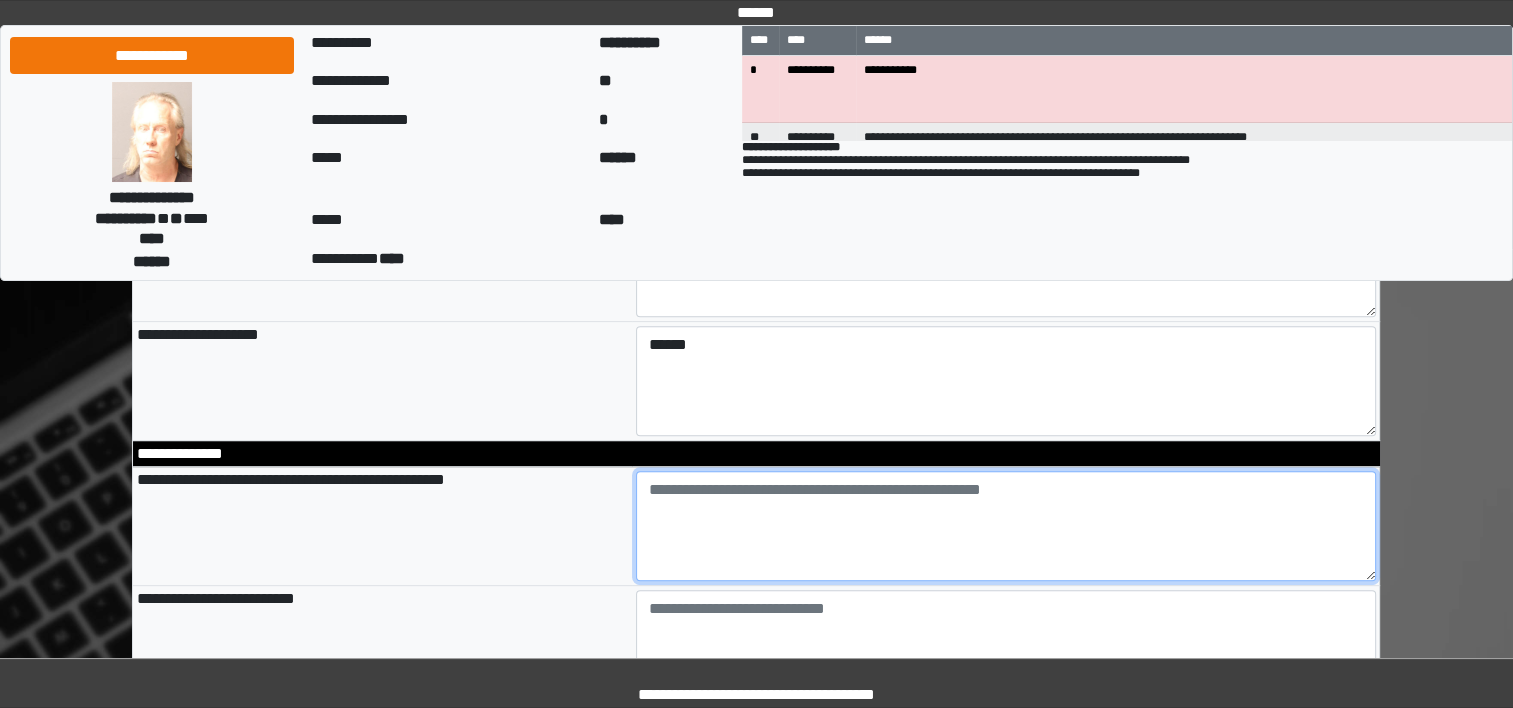 type on "*" 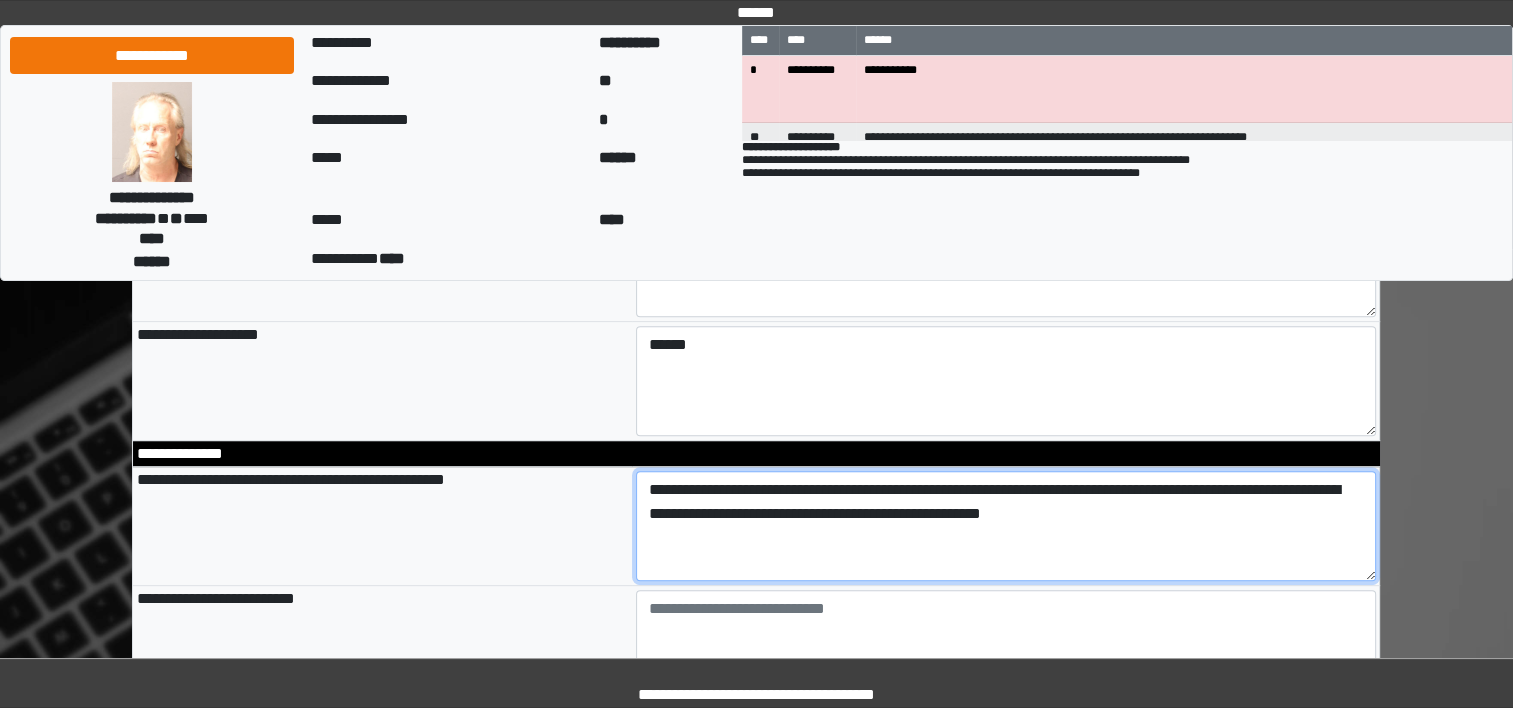 type on "**********" 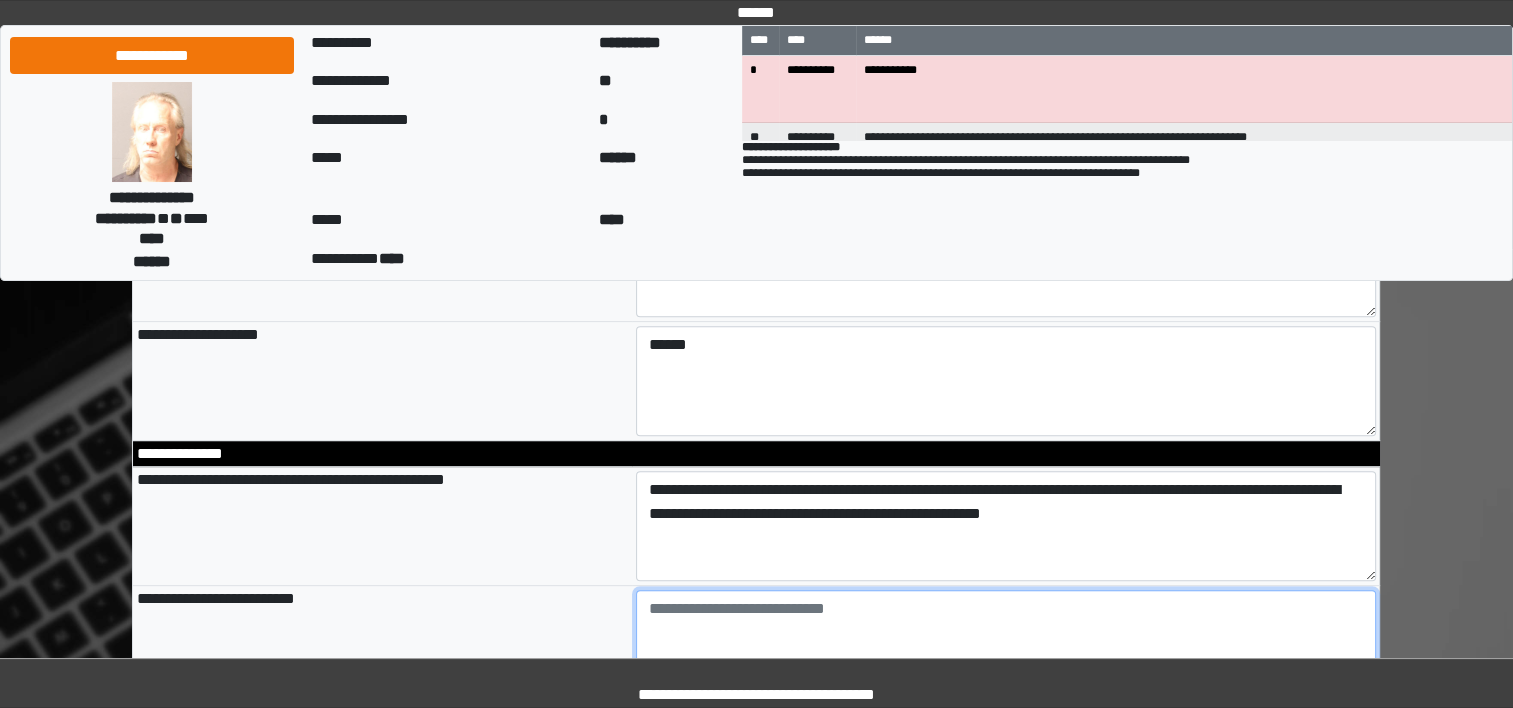 type on "**********" 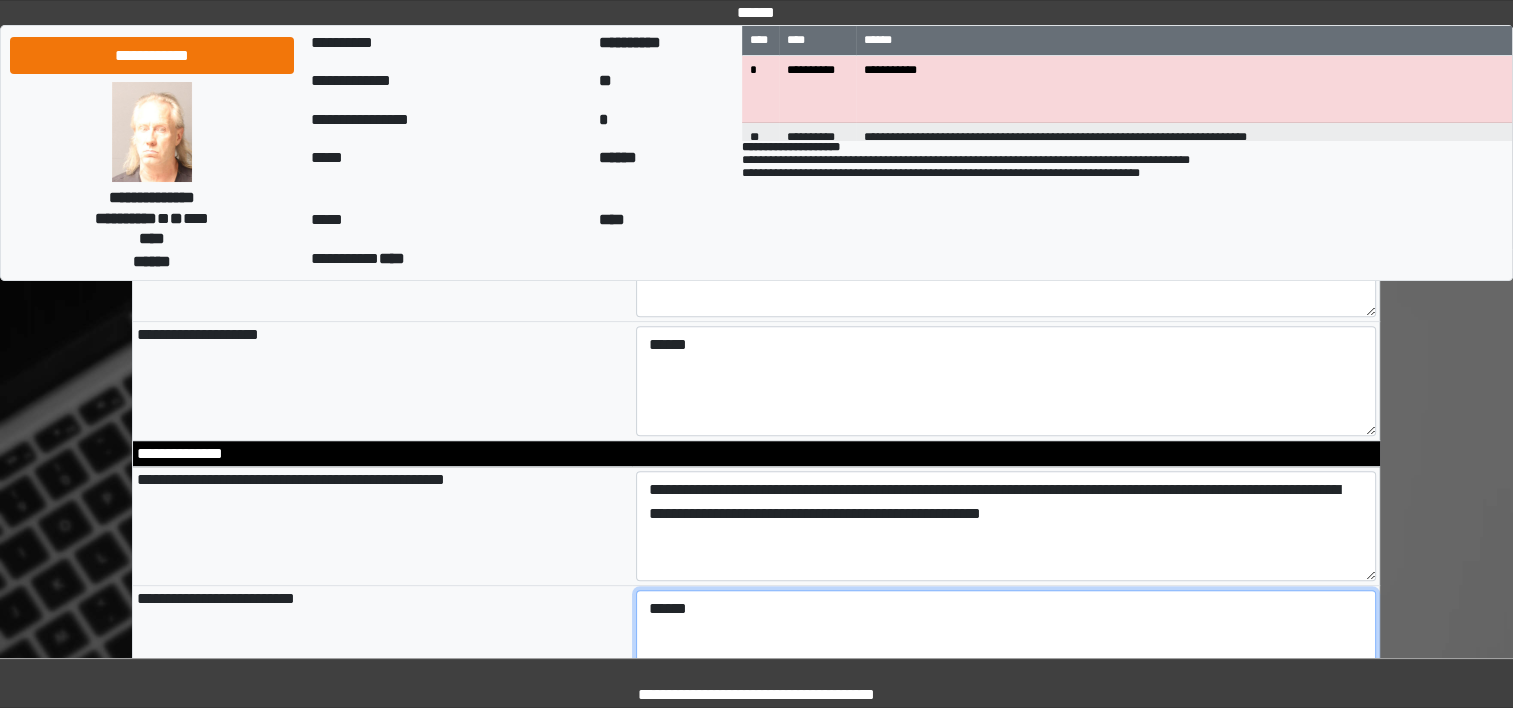 type on "******" 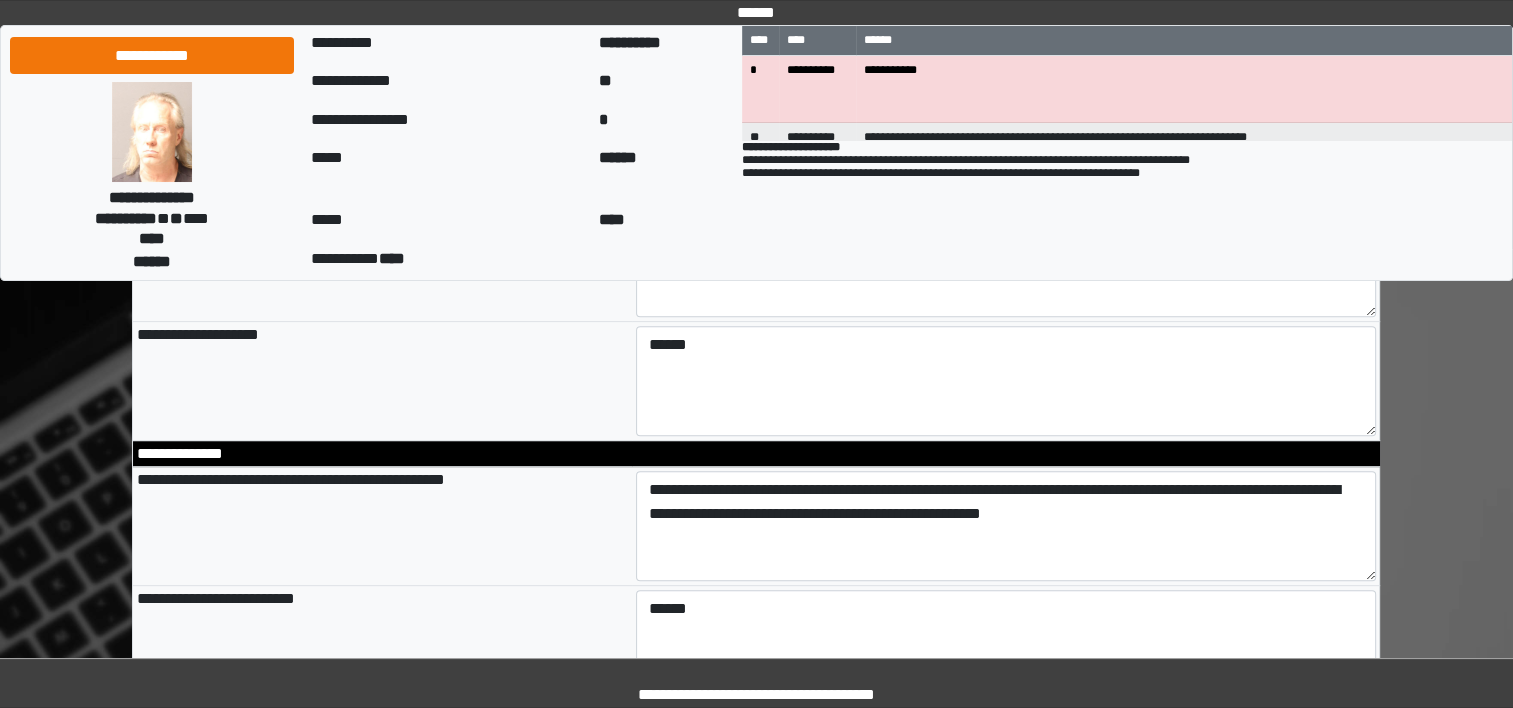 type on "**********" 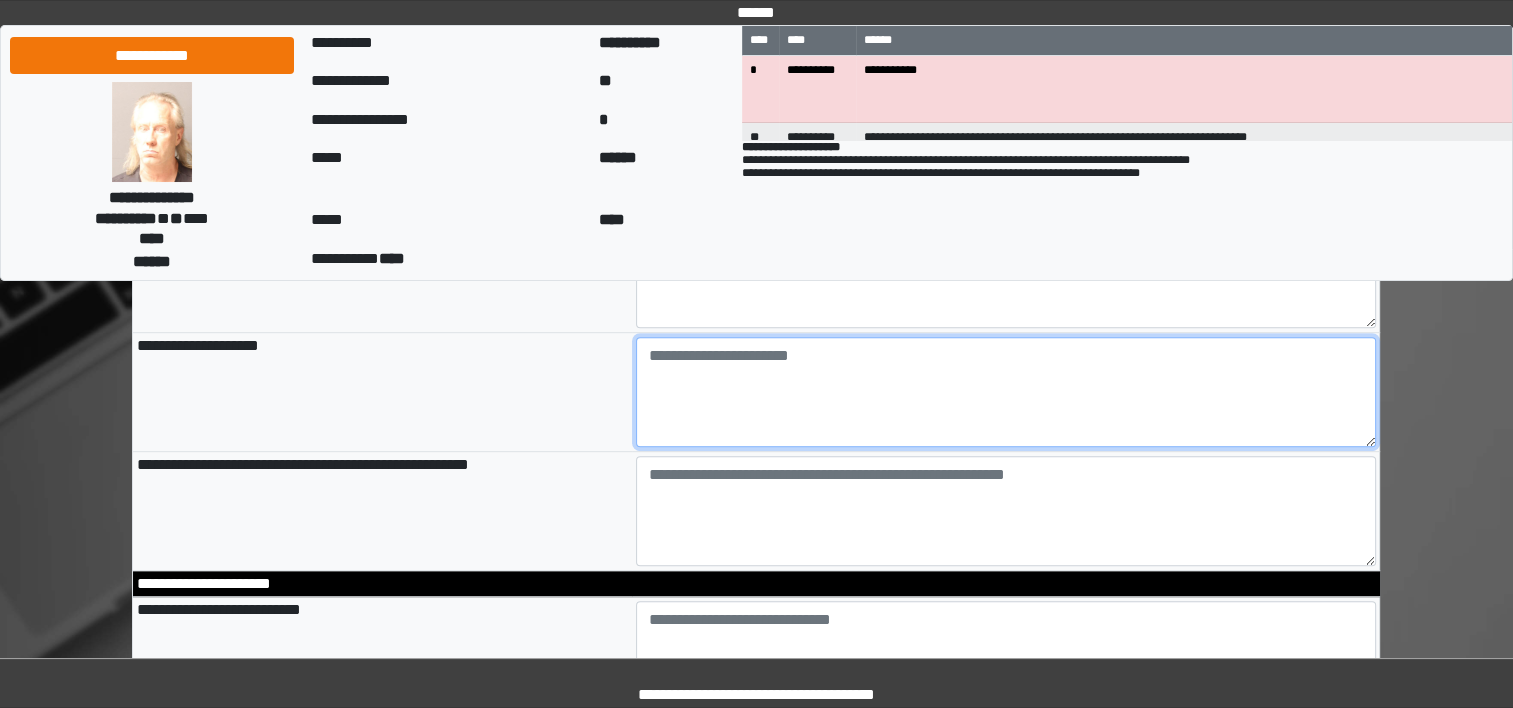 scroll, scrollTop: 1013, scrollLeft: 0, axis: vertical 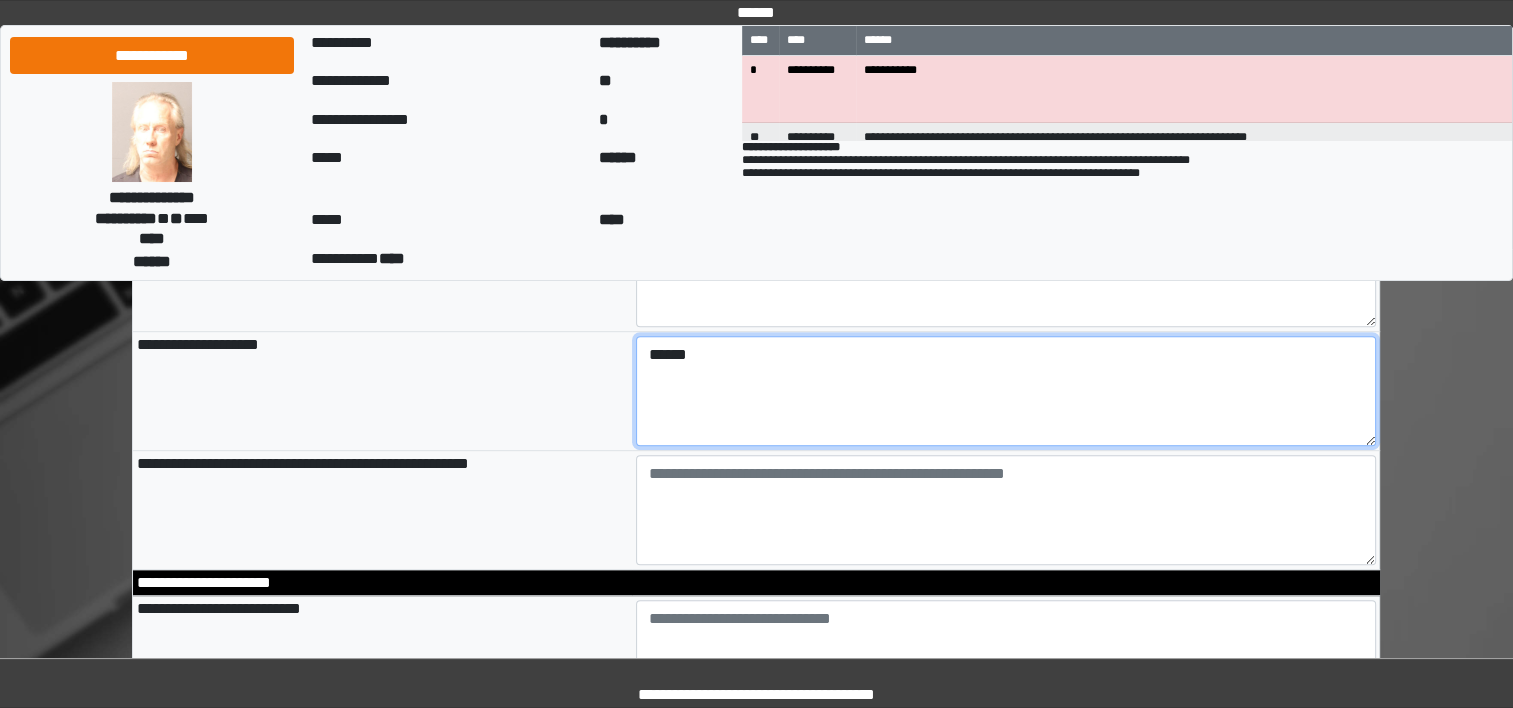 type on "******" 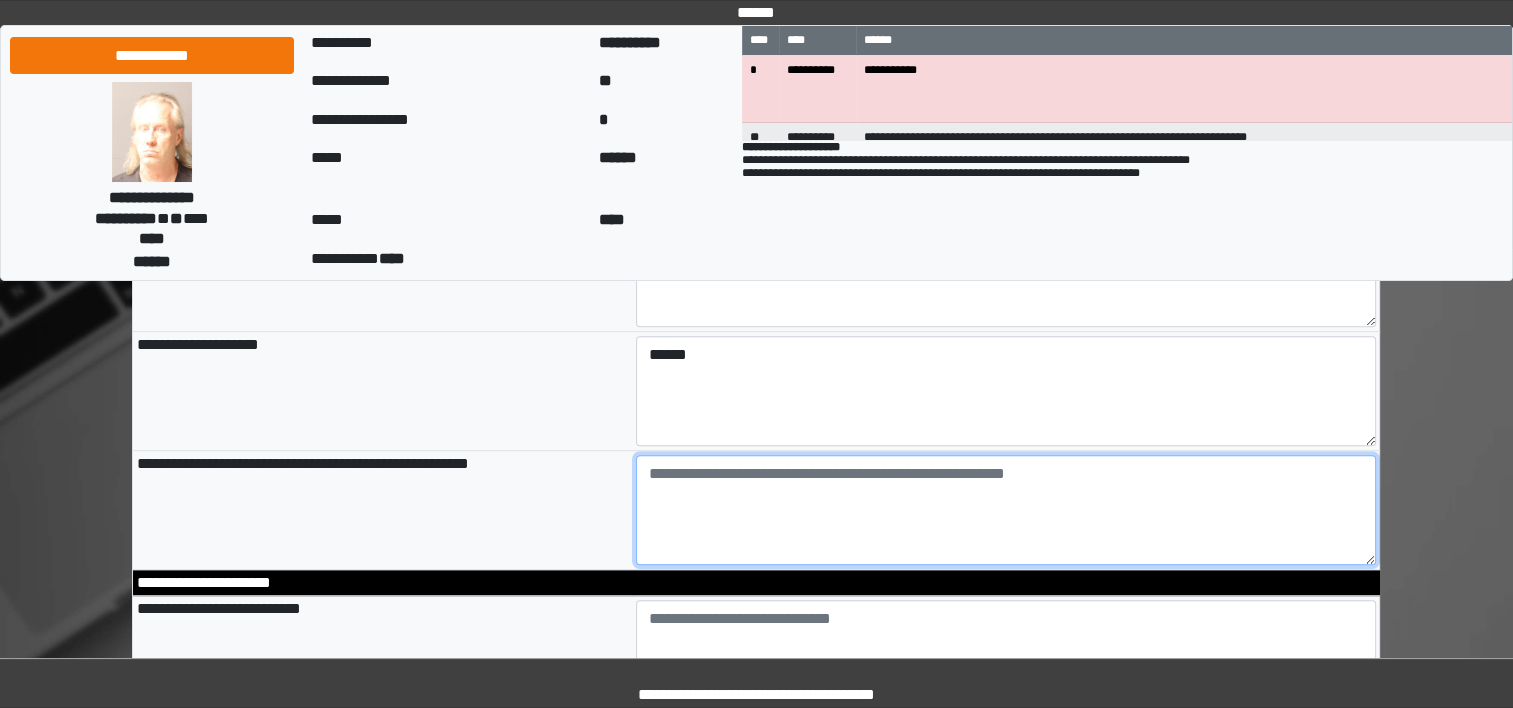 type on "**********" 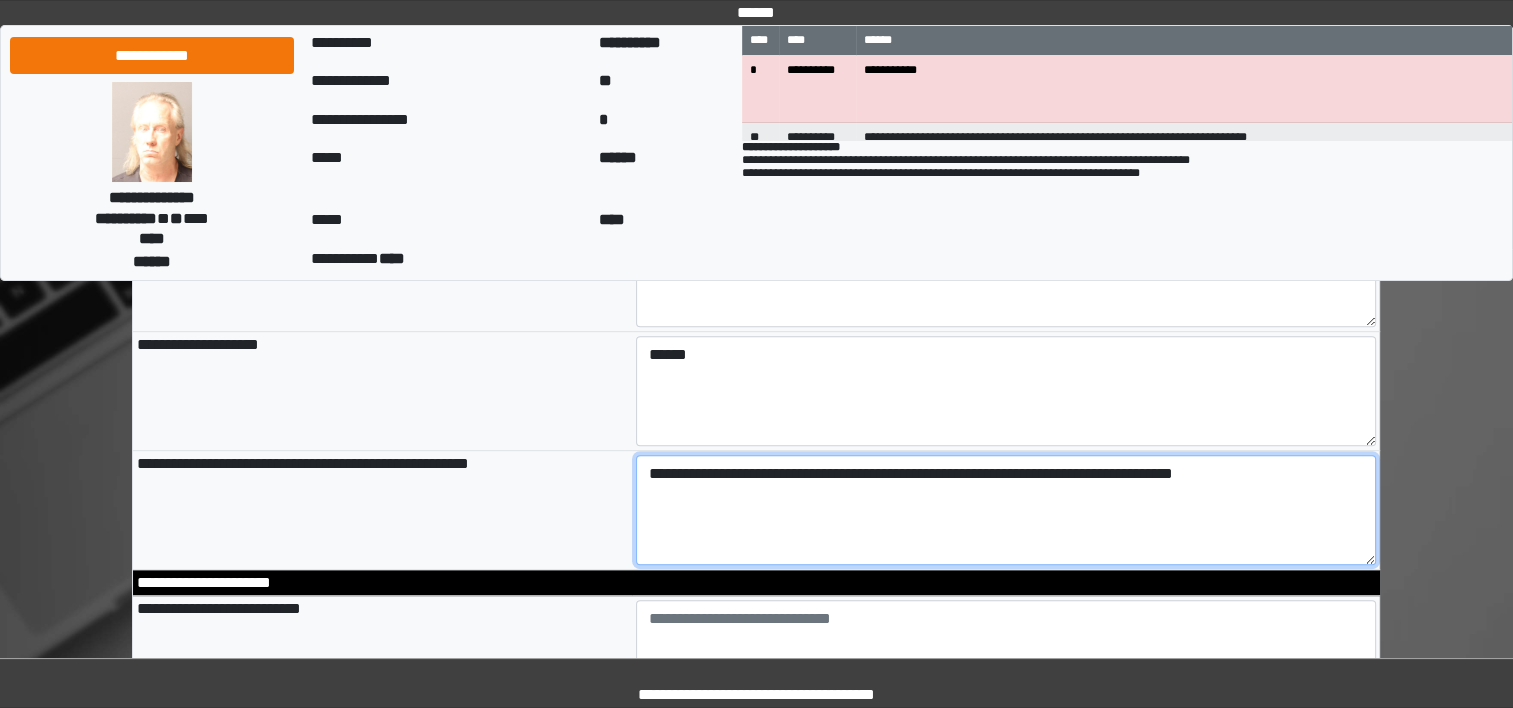 type on "**********" 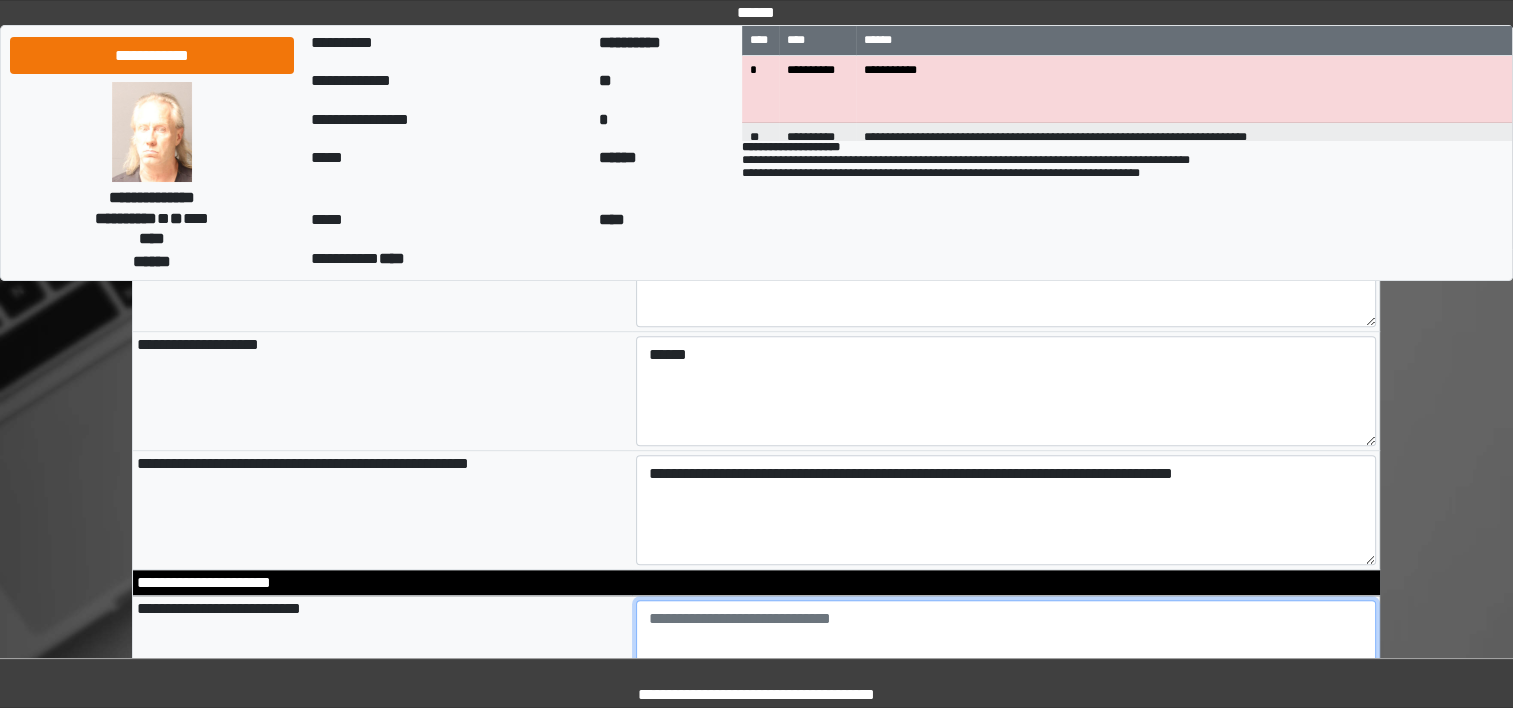 type on "**********" 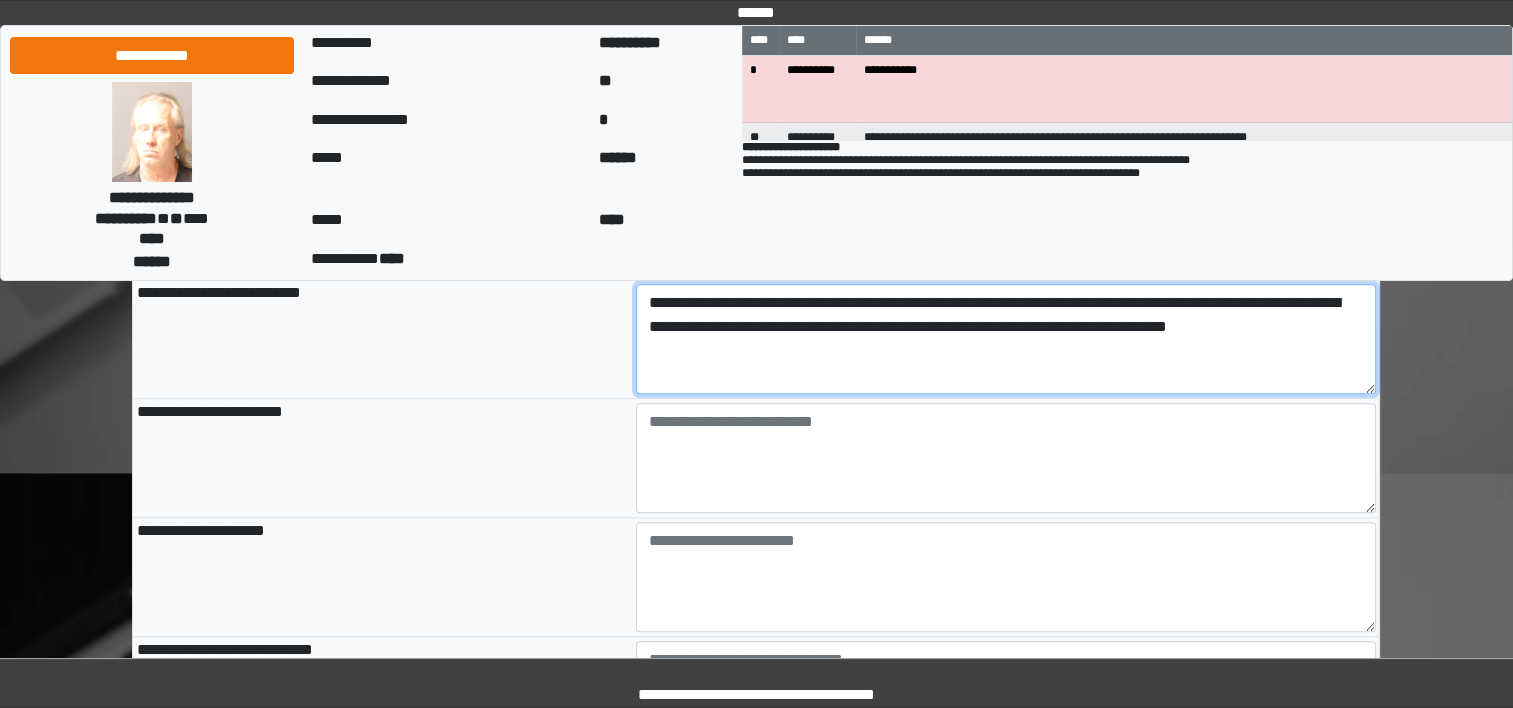 scroll, scrollTop: 1350, scrollLeft: 0, axis: vertical 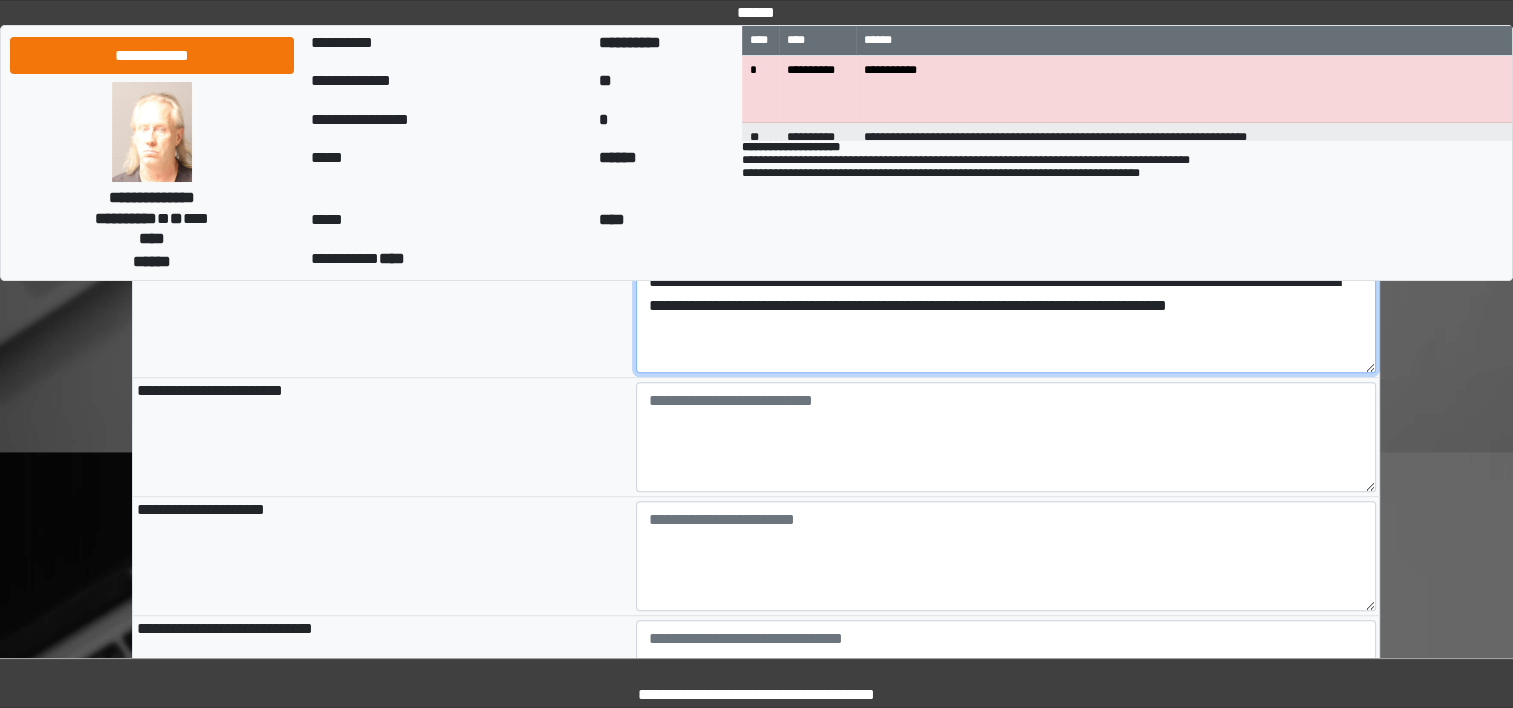 type on "**********" 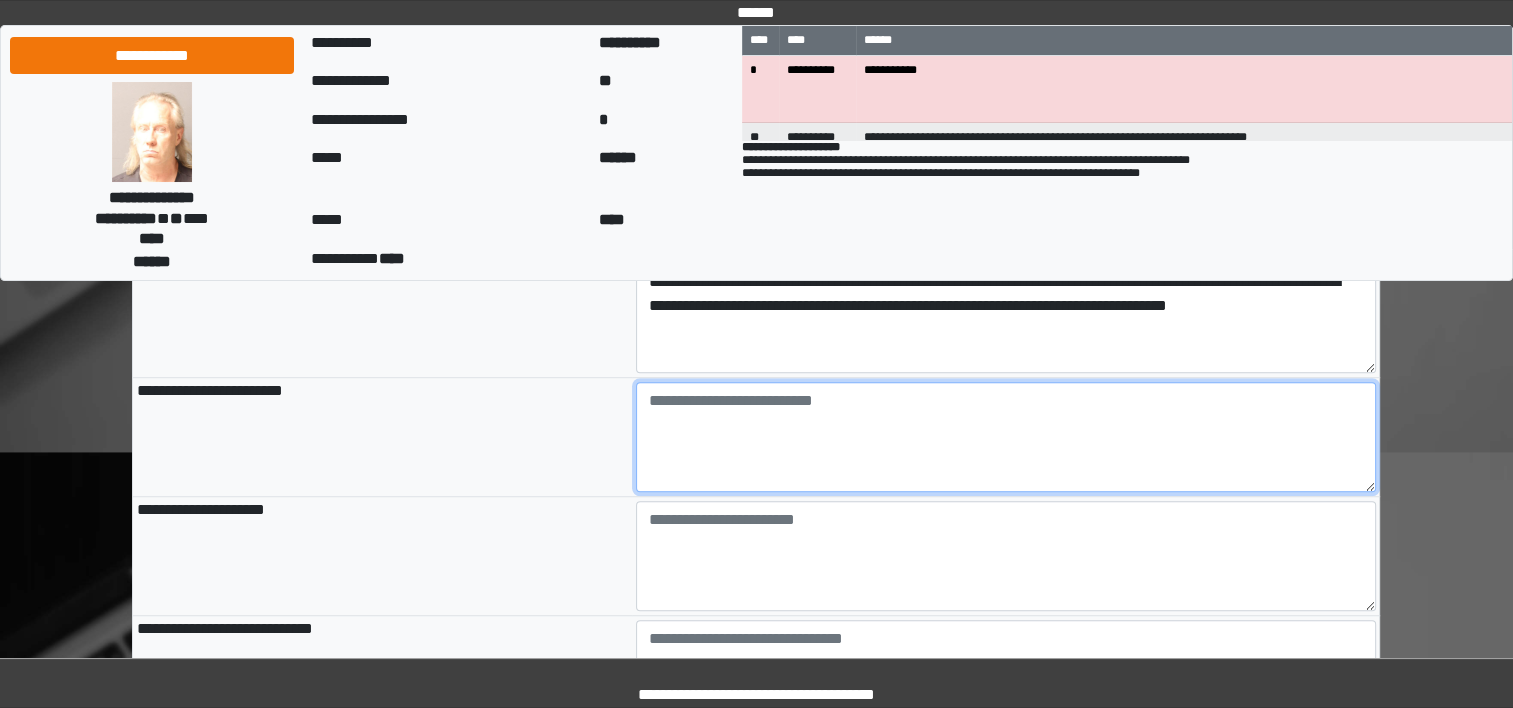 click at bounding box center [1006, 437] 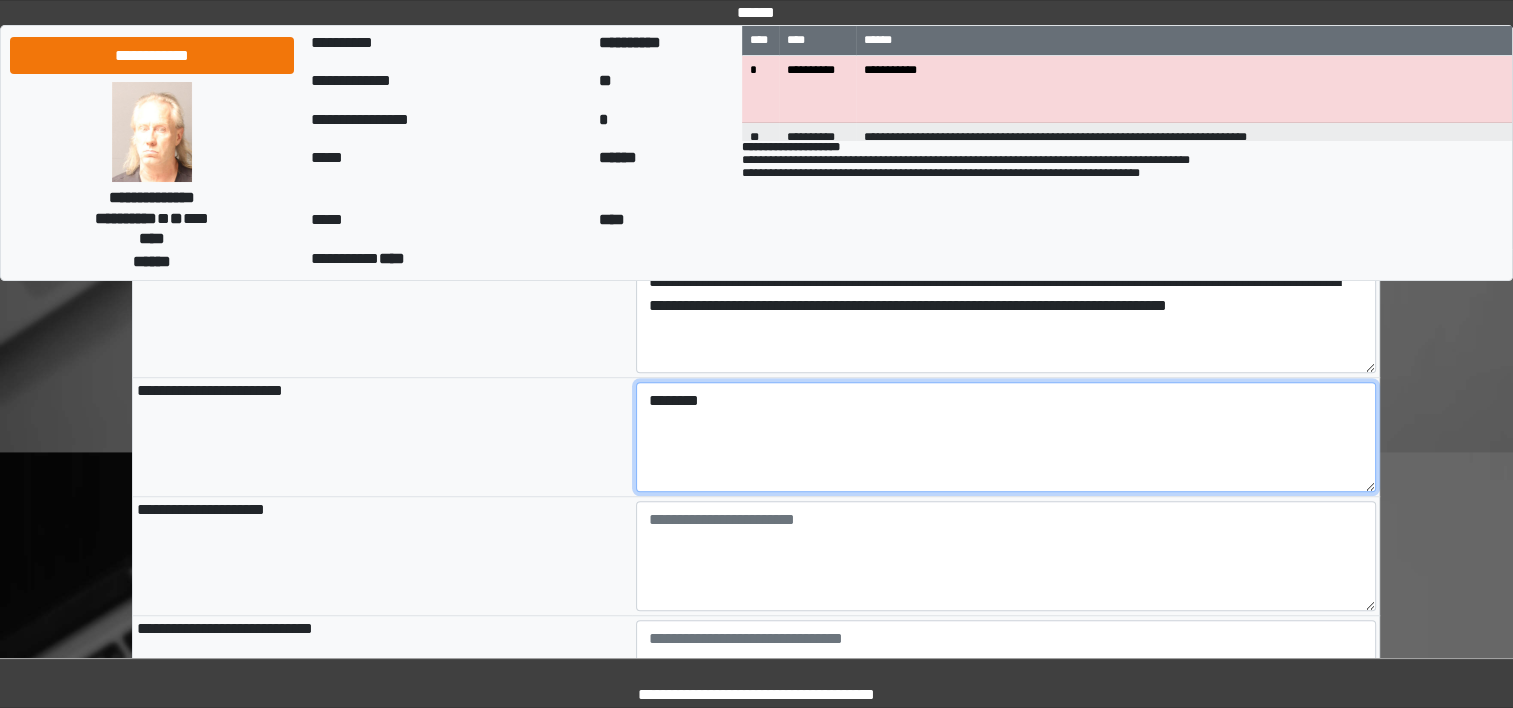 type on "********" 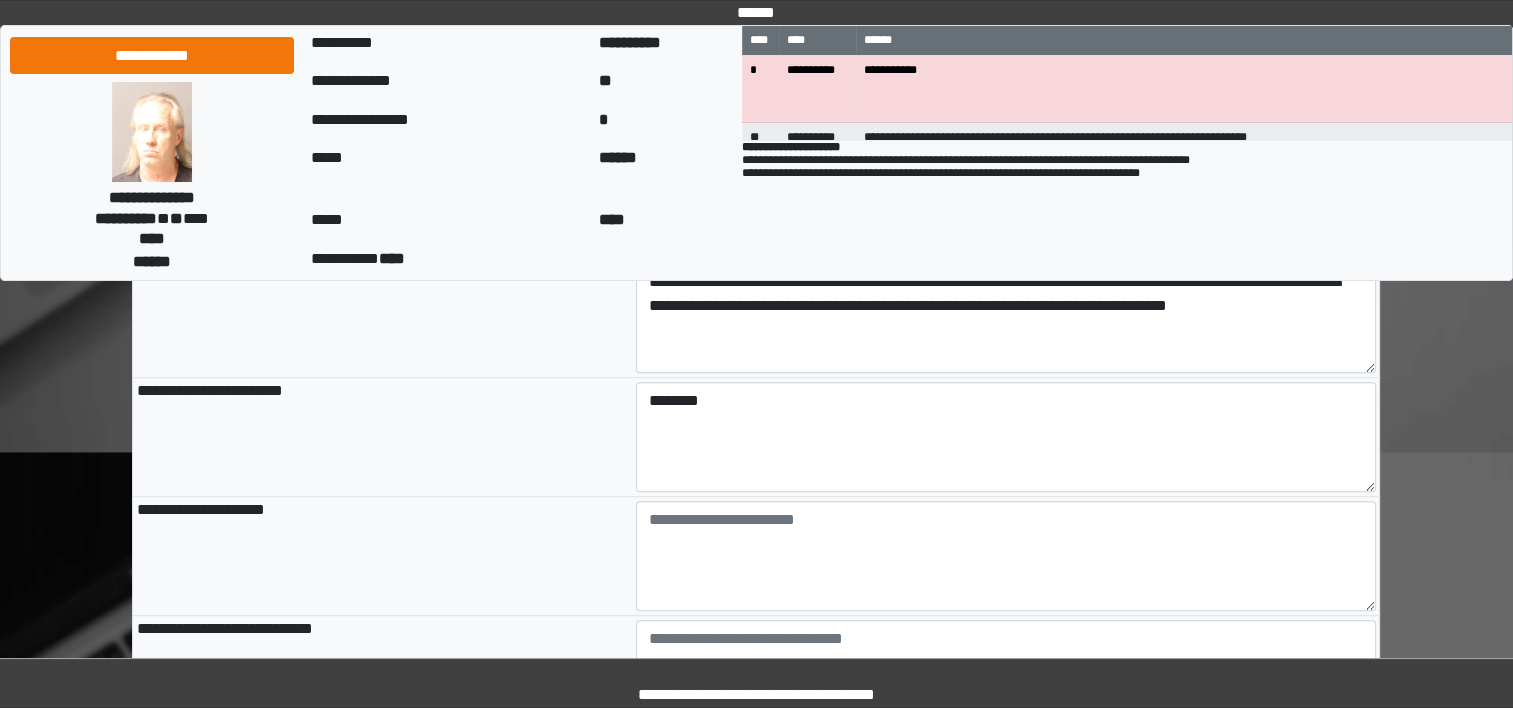type on "**********" 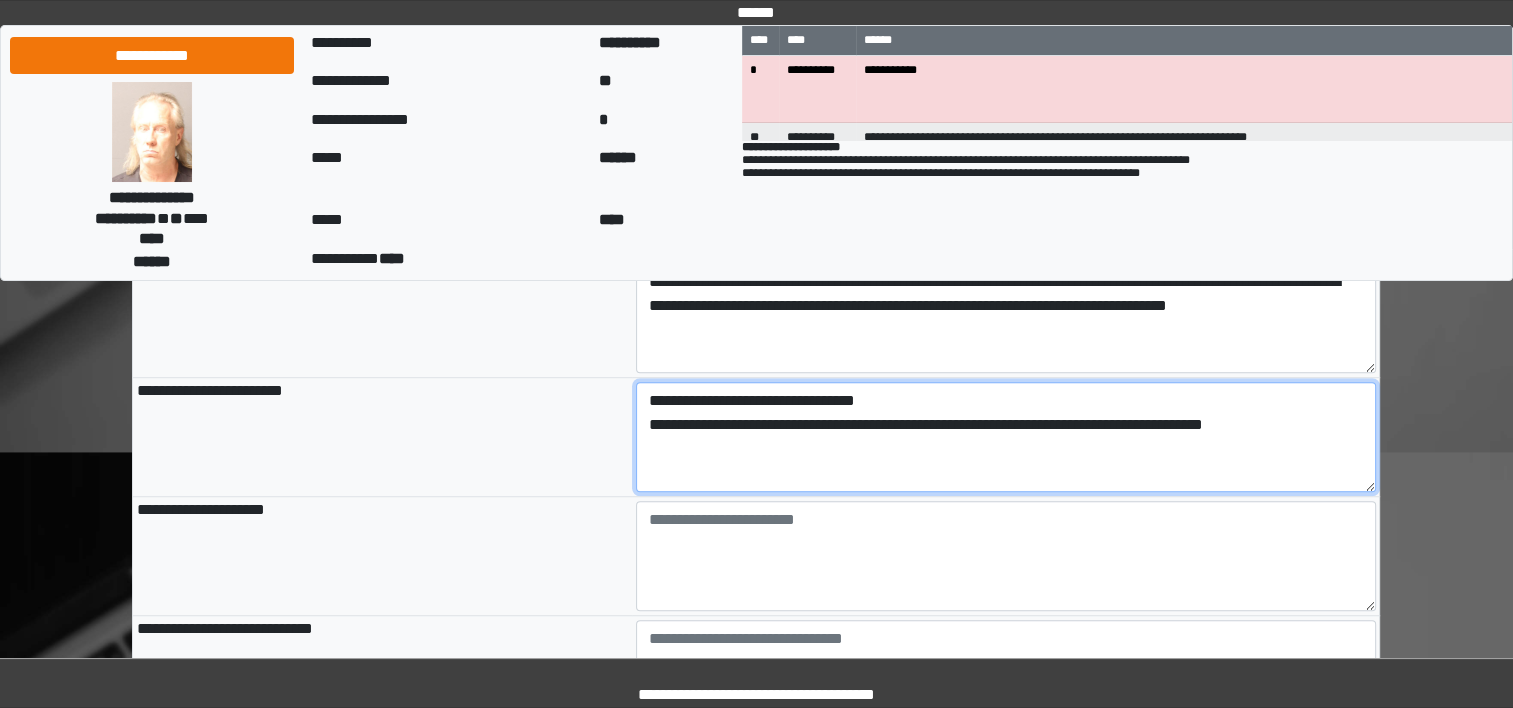 type on "**********" 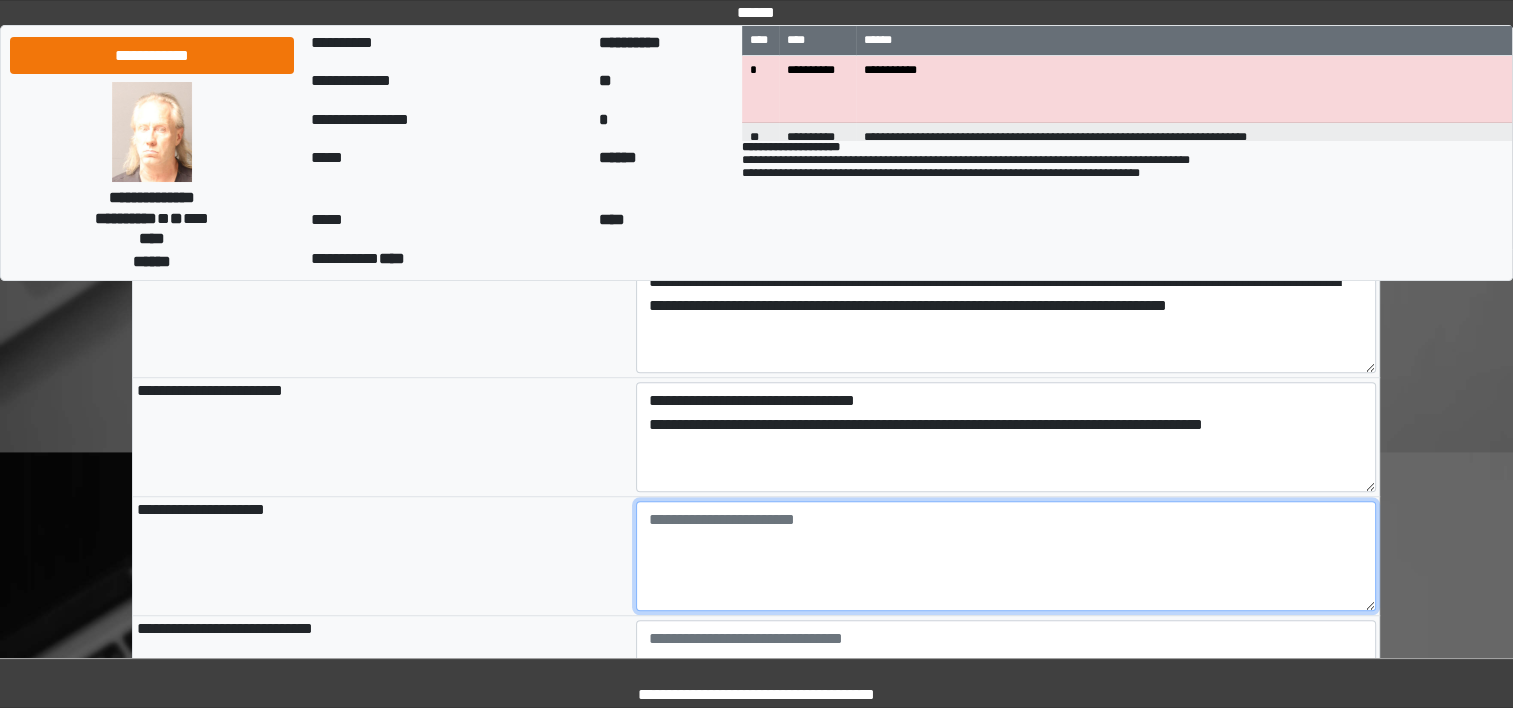 type on "**********" 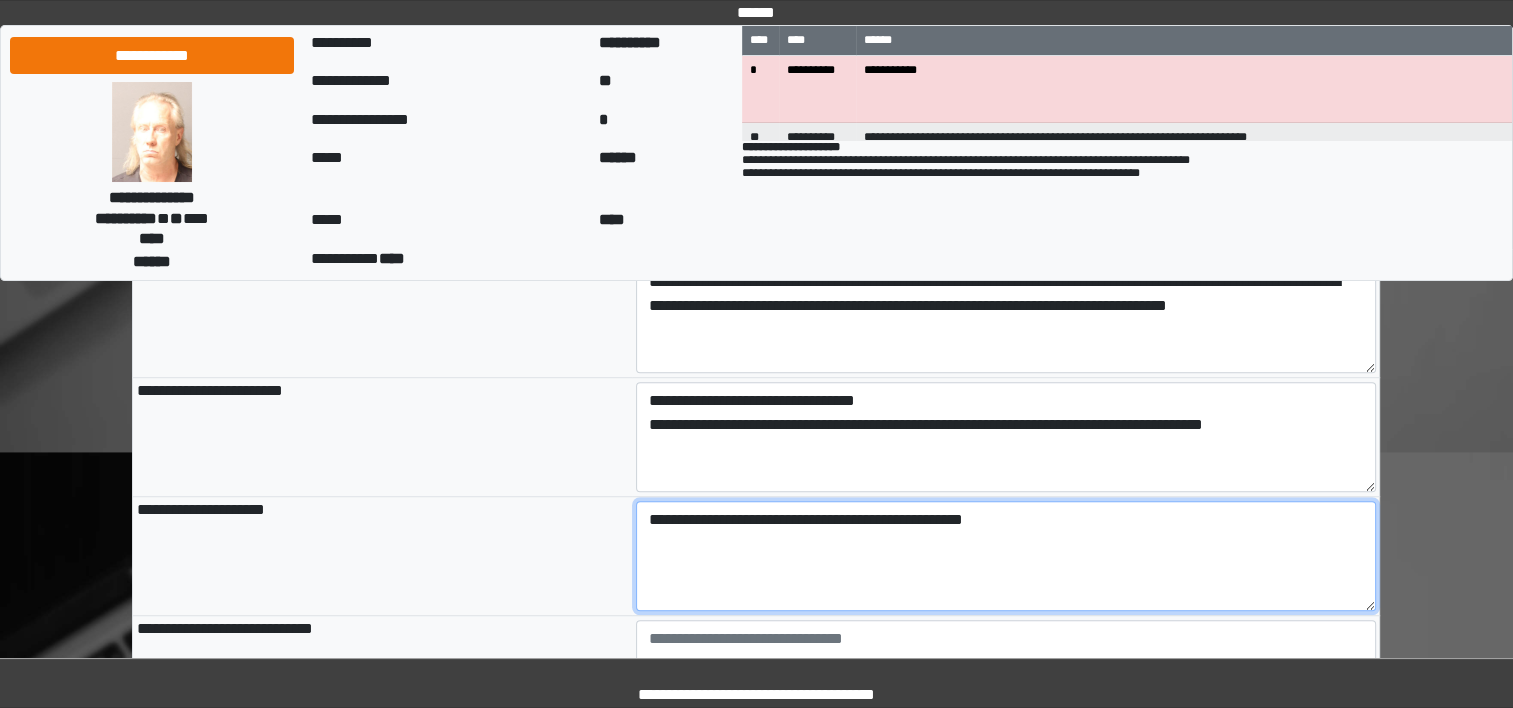 type on "**********" 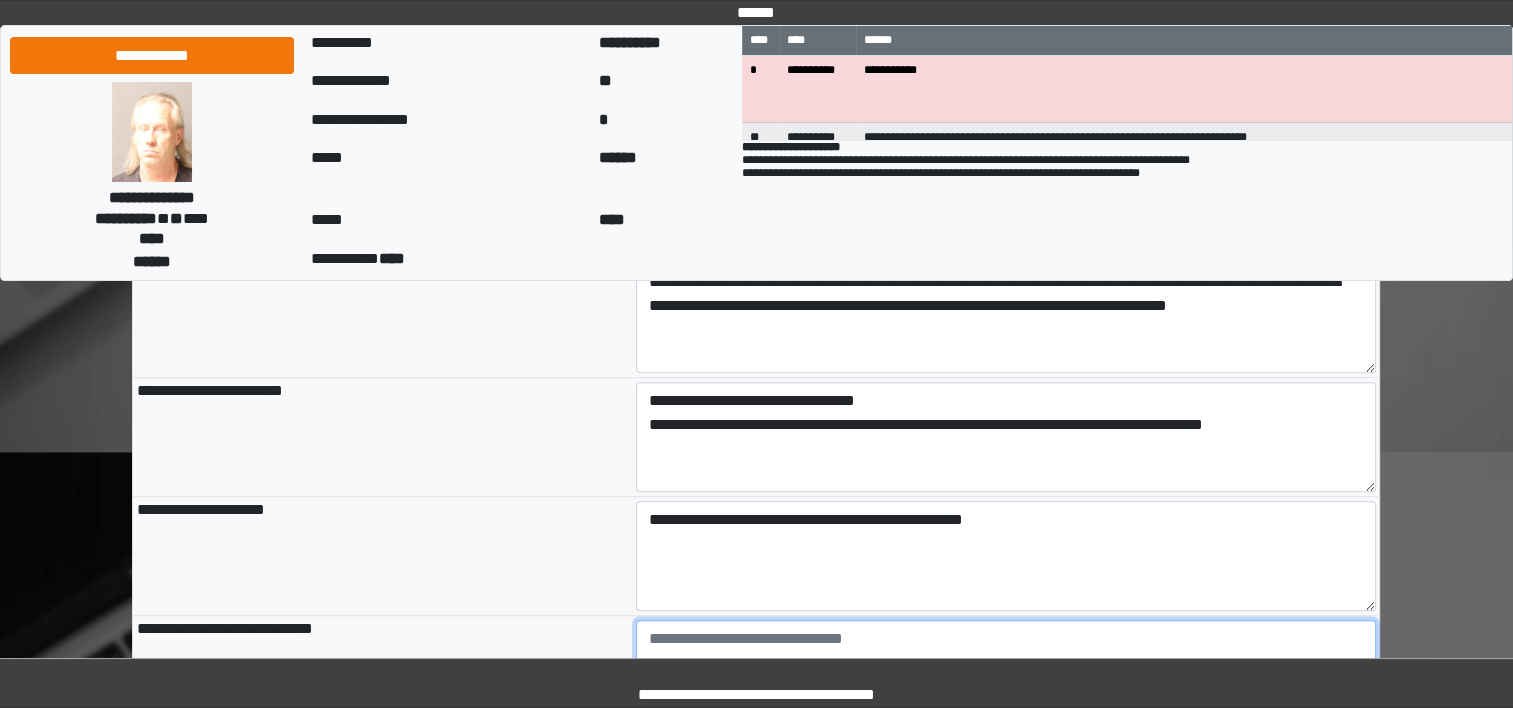 type on "**********" 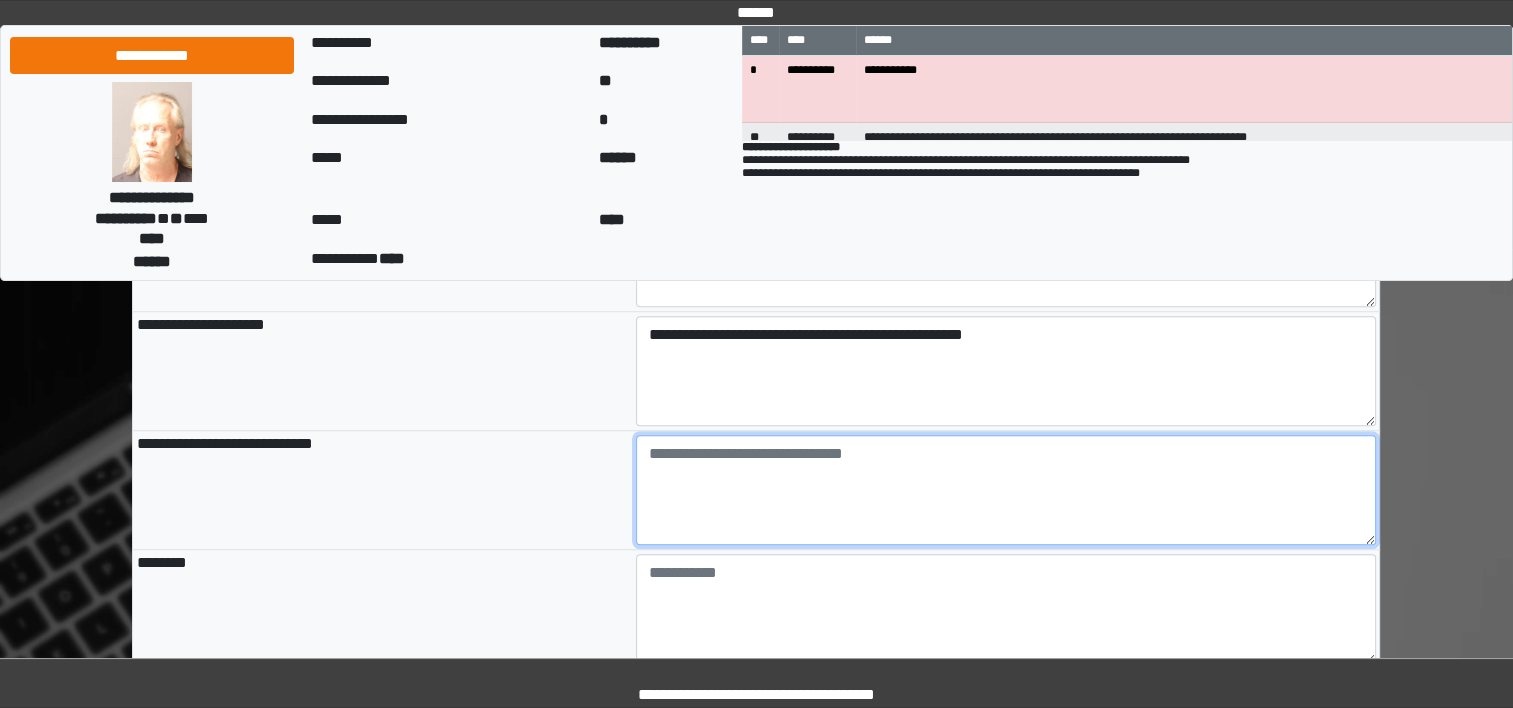 scroll, scrollTop: 1538, scrollLeft: 0, axis: vertical 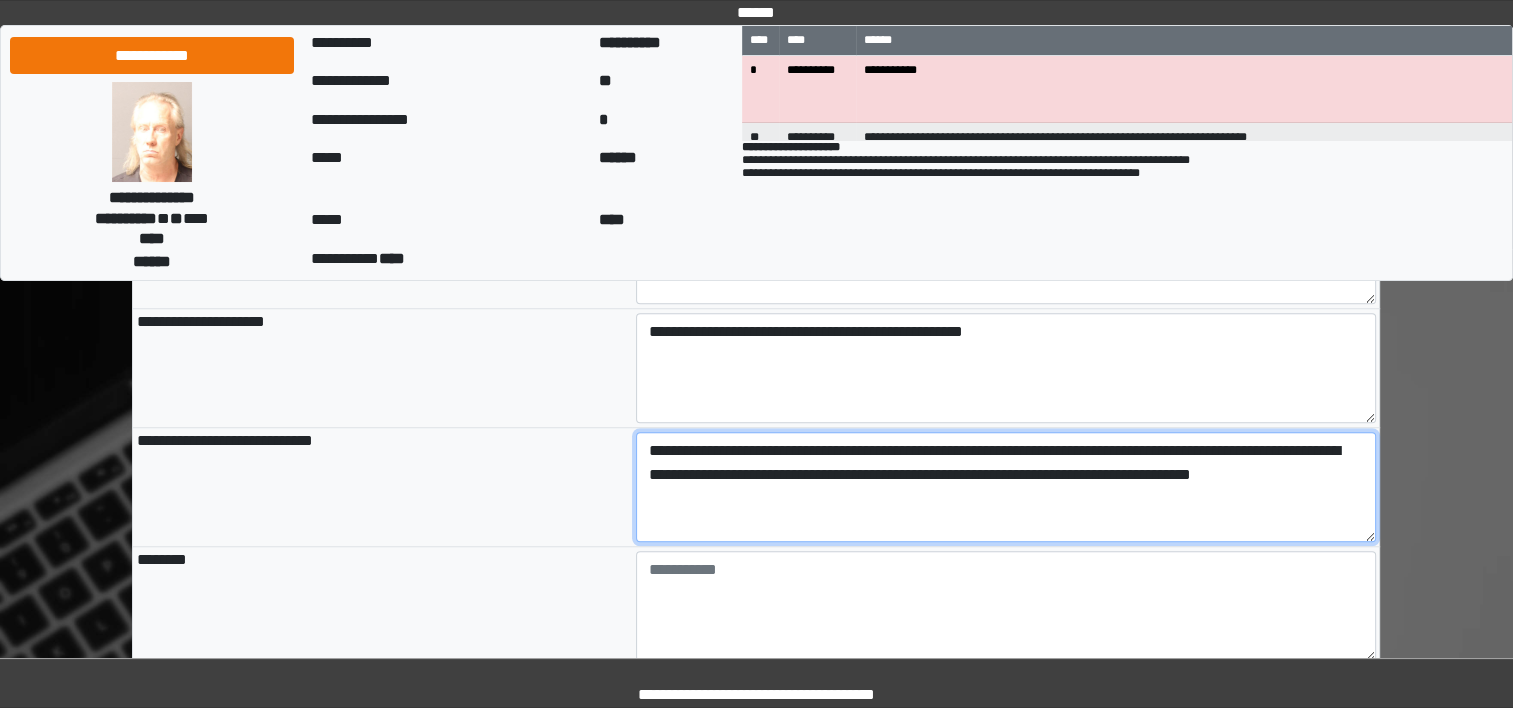 type on "**********" 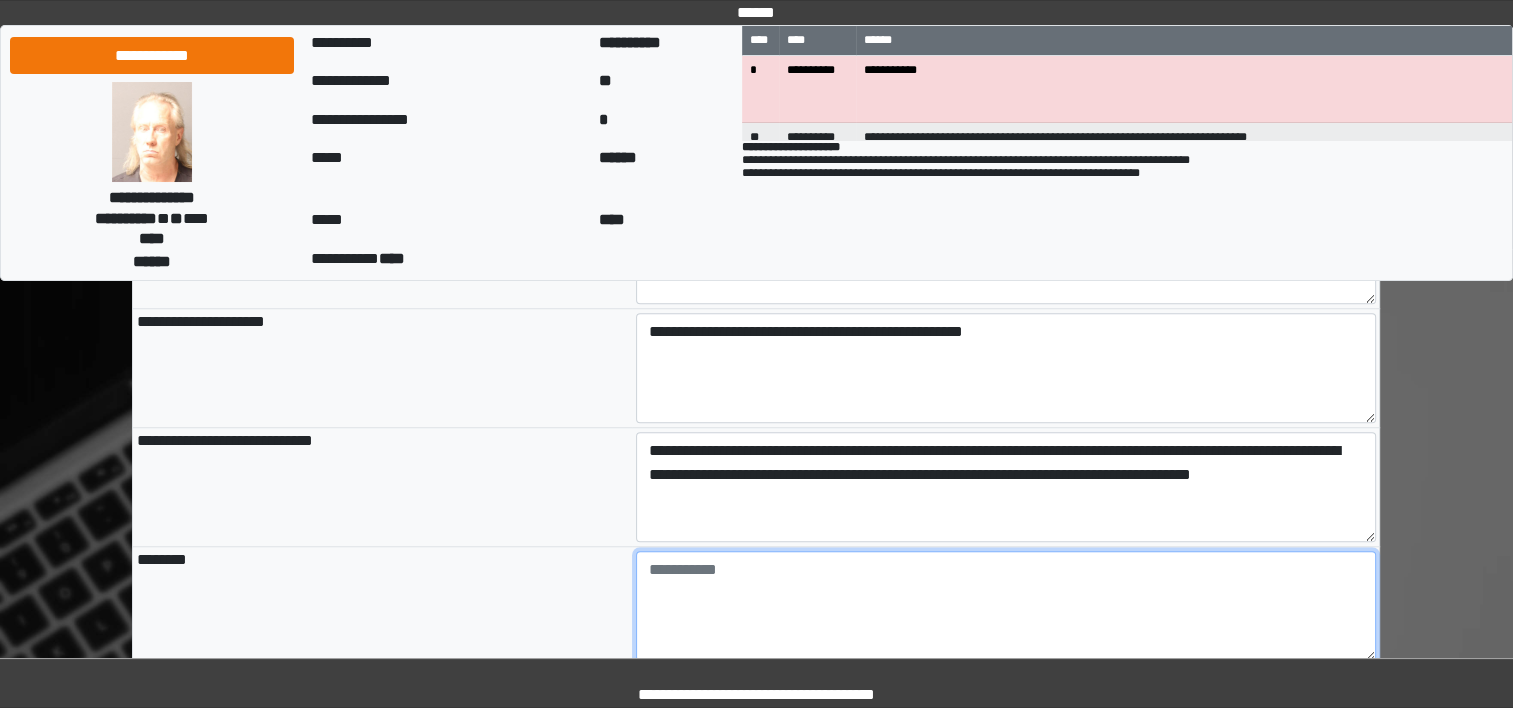 type on "**********" 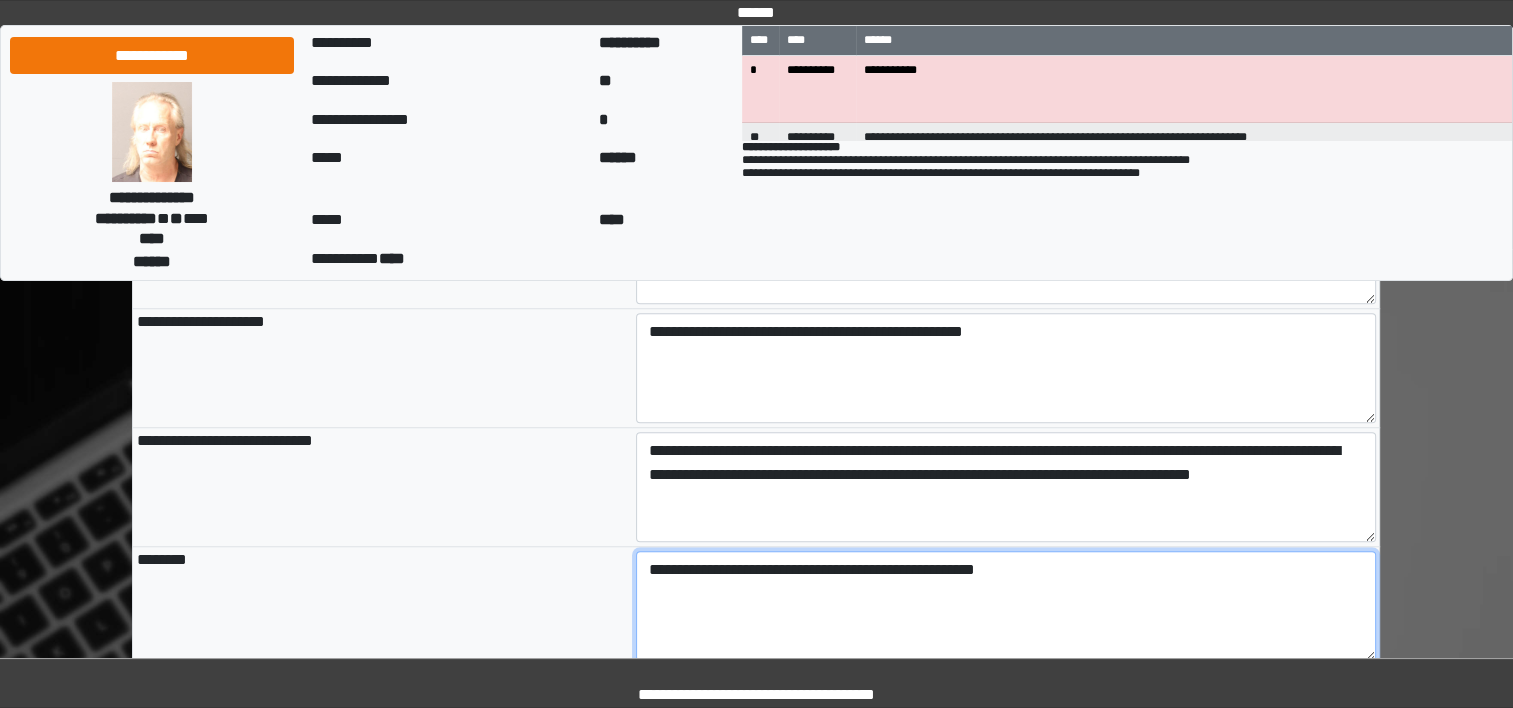 type on "**********" 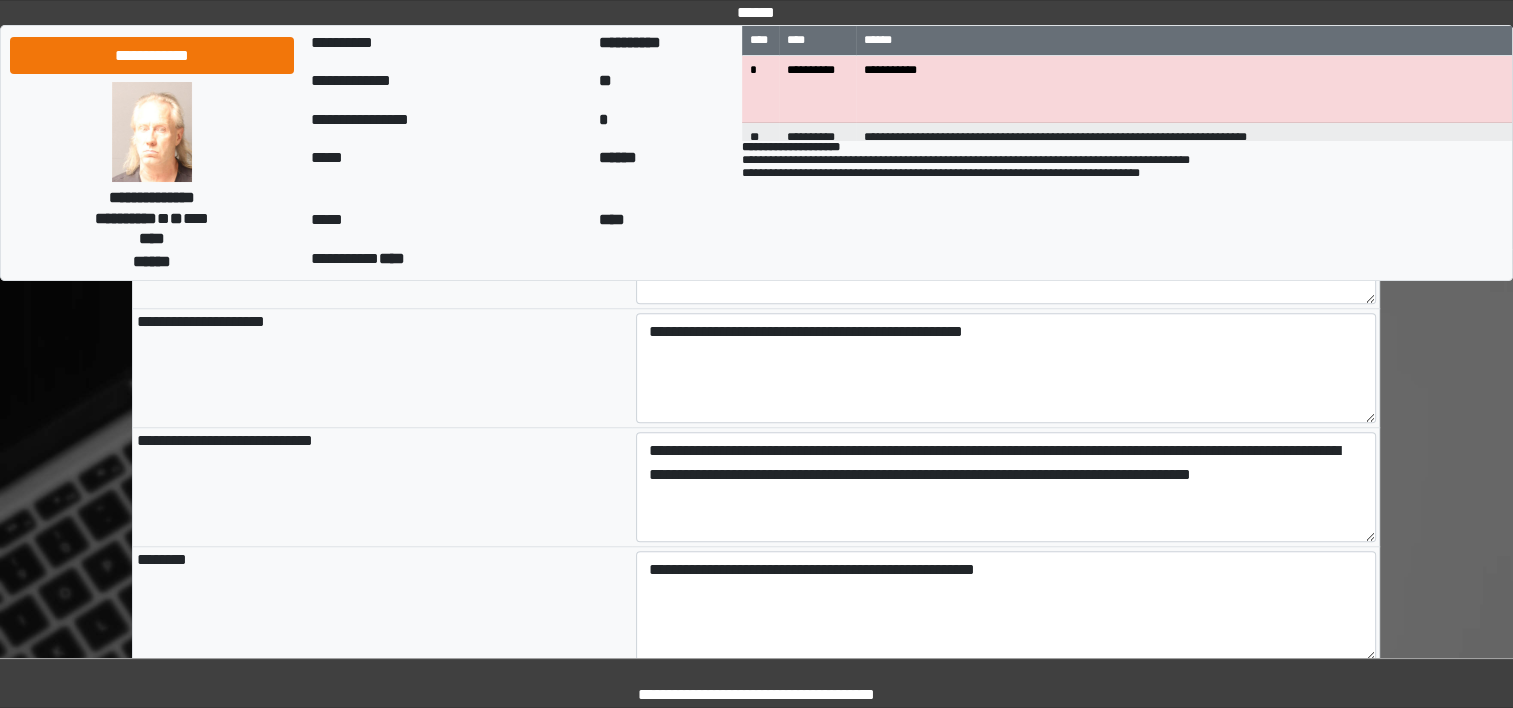 type on "**********" 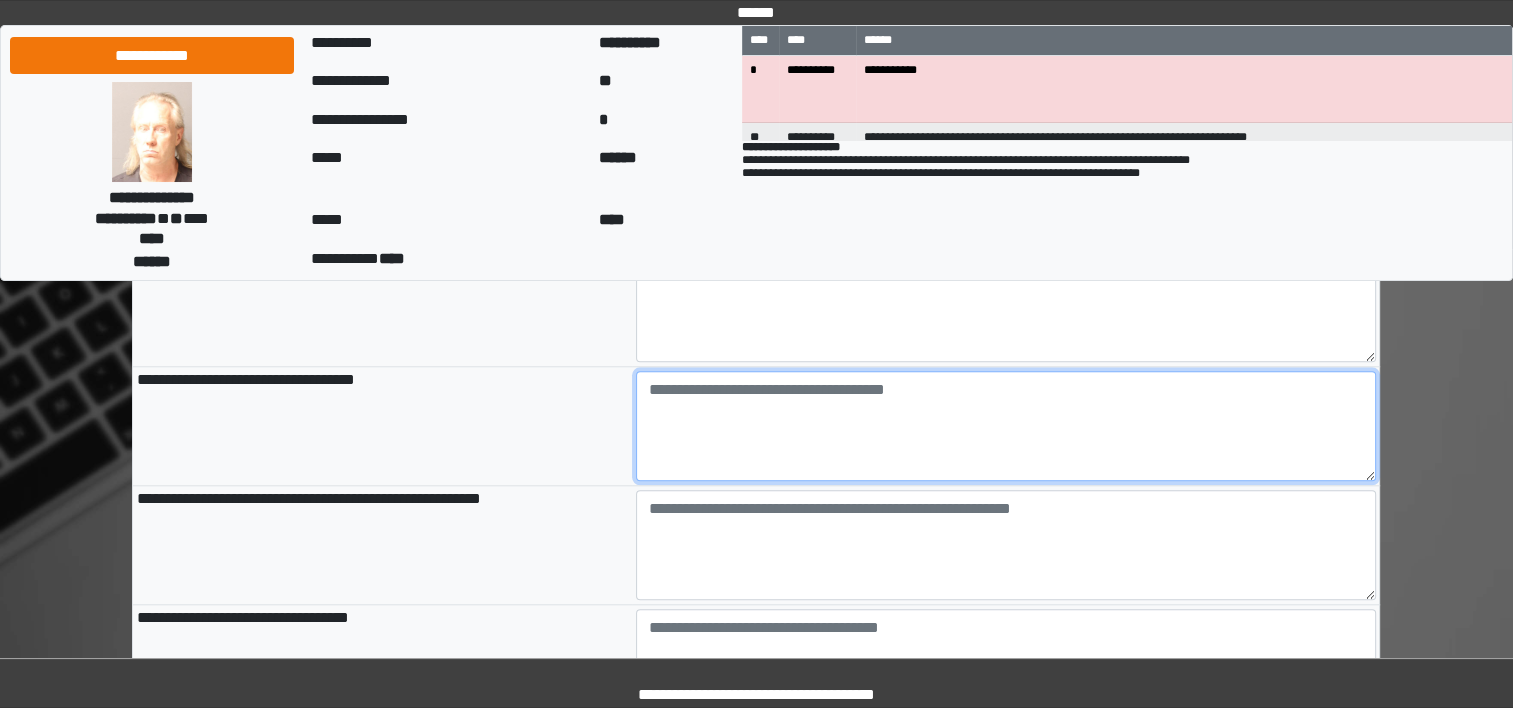 scroll, scrollTop: 1868, scrollLeft: 0, axis: vertical 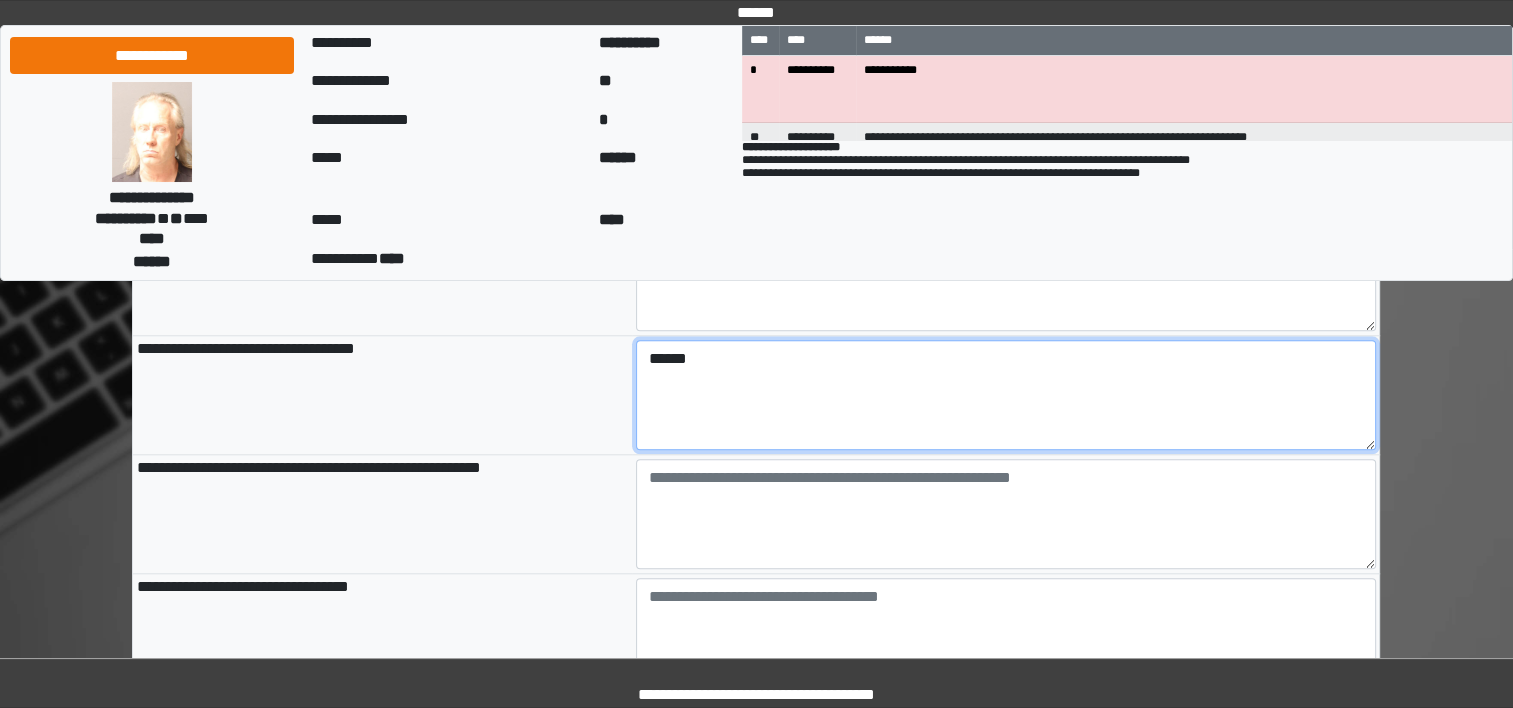 type on "******" 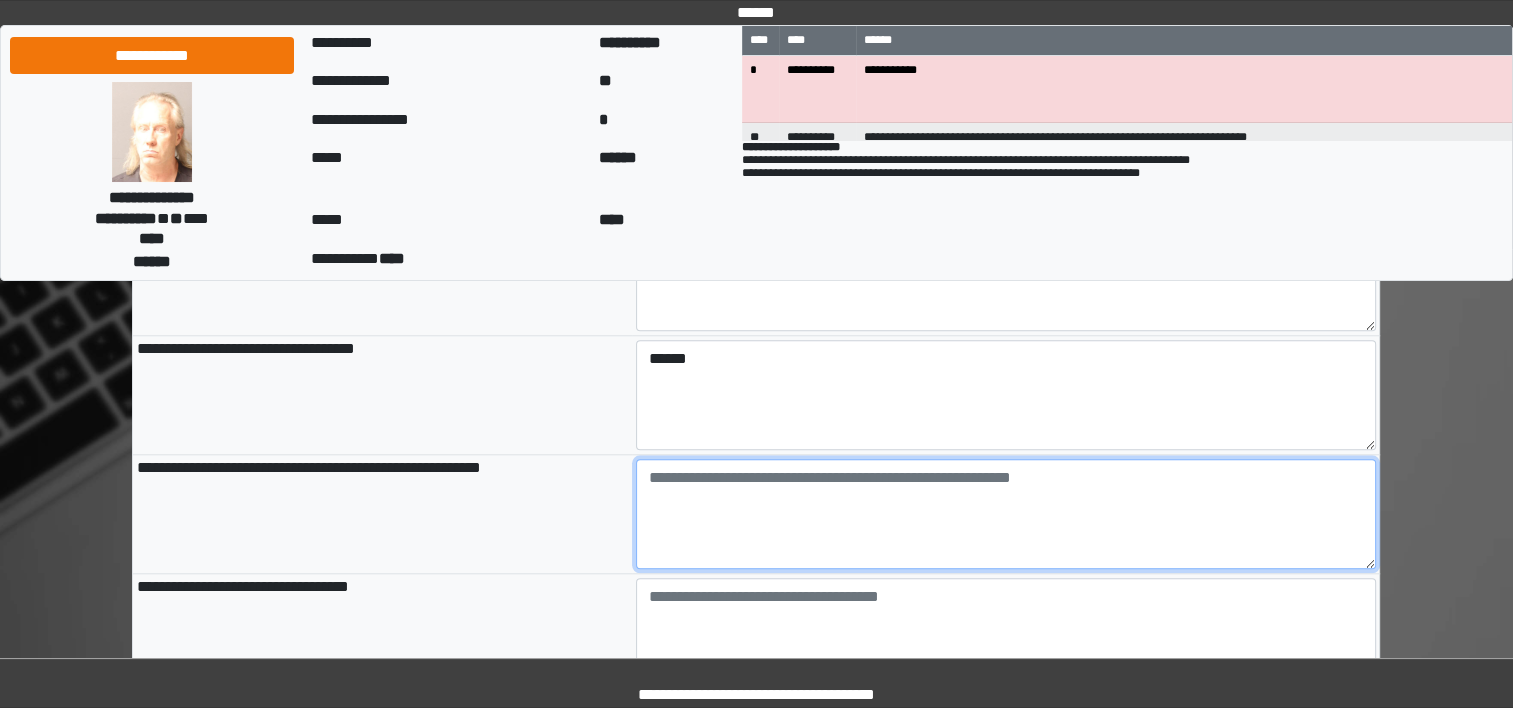 type on "**********" 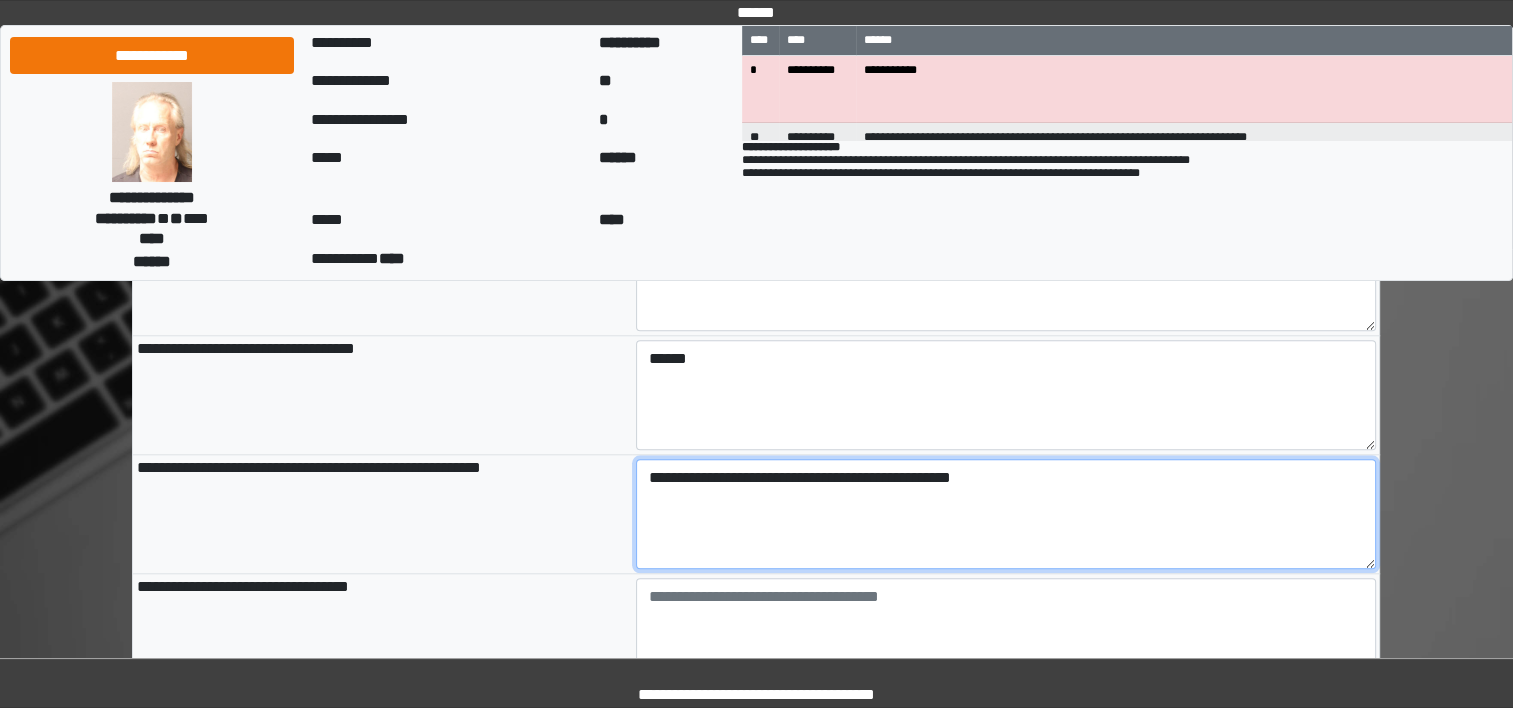 type on "**********" 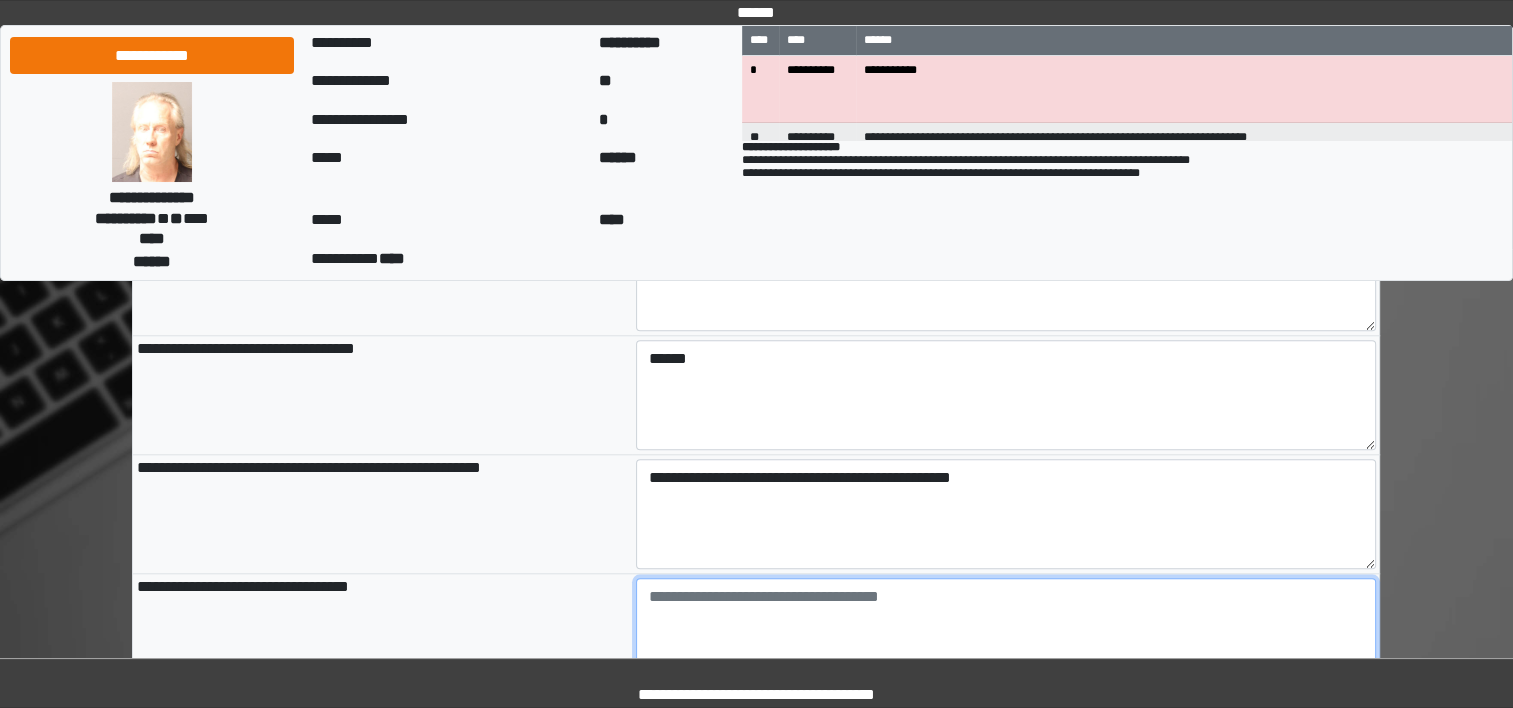 type on "**********" 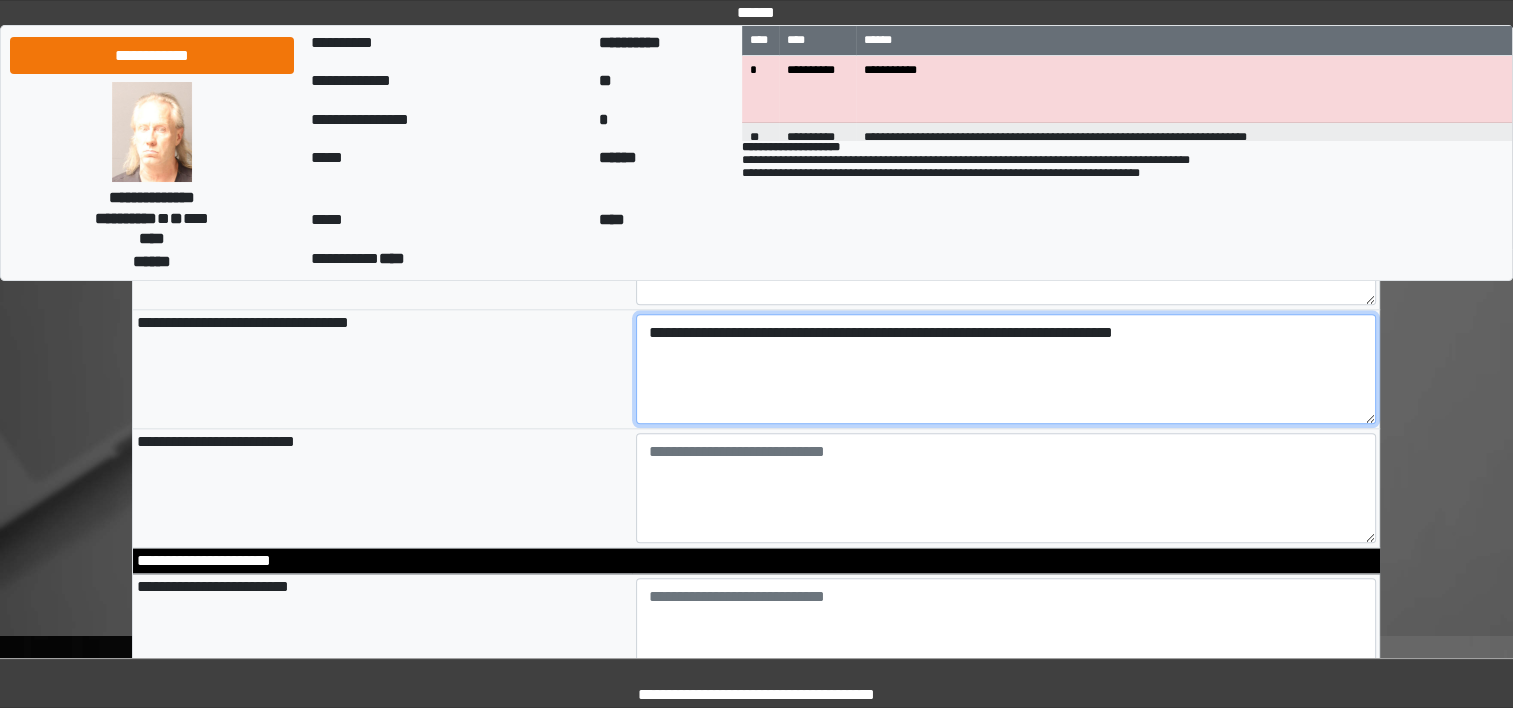 scroll, scrollTop: 2143, scrollLeft: 0, axis: vertical 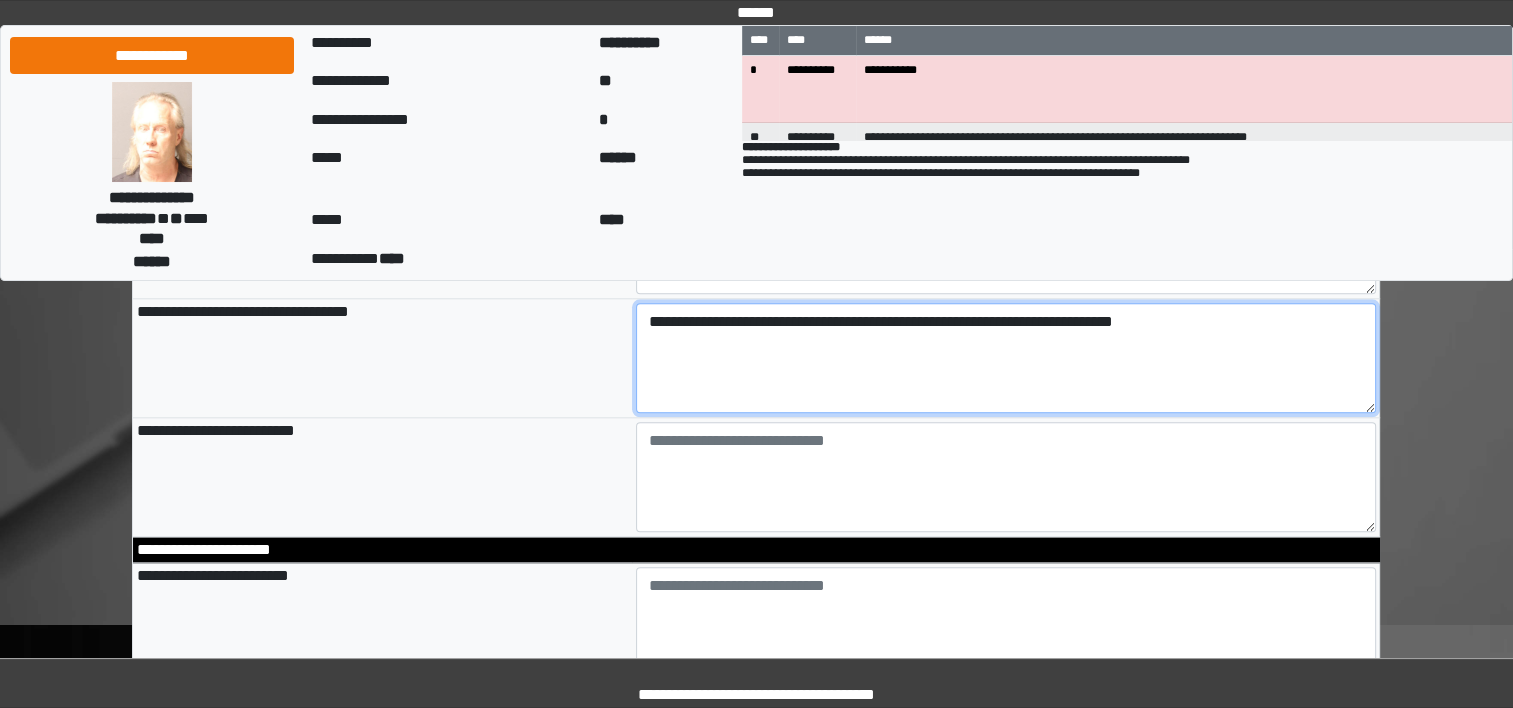 type on "**********" 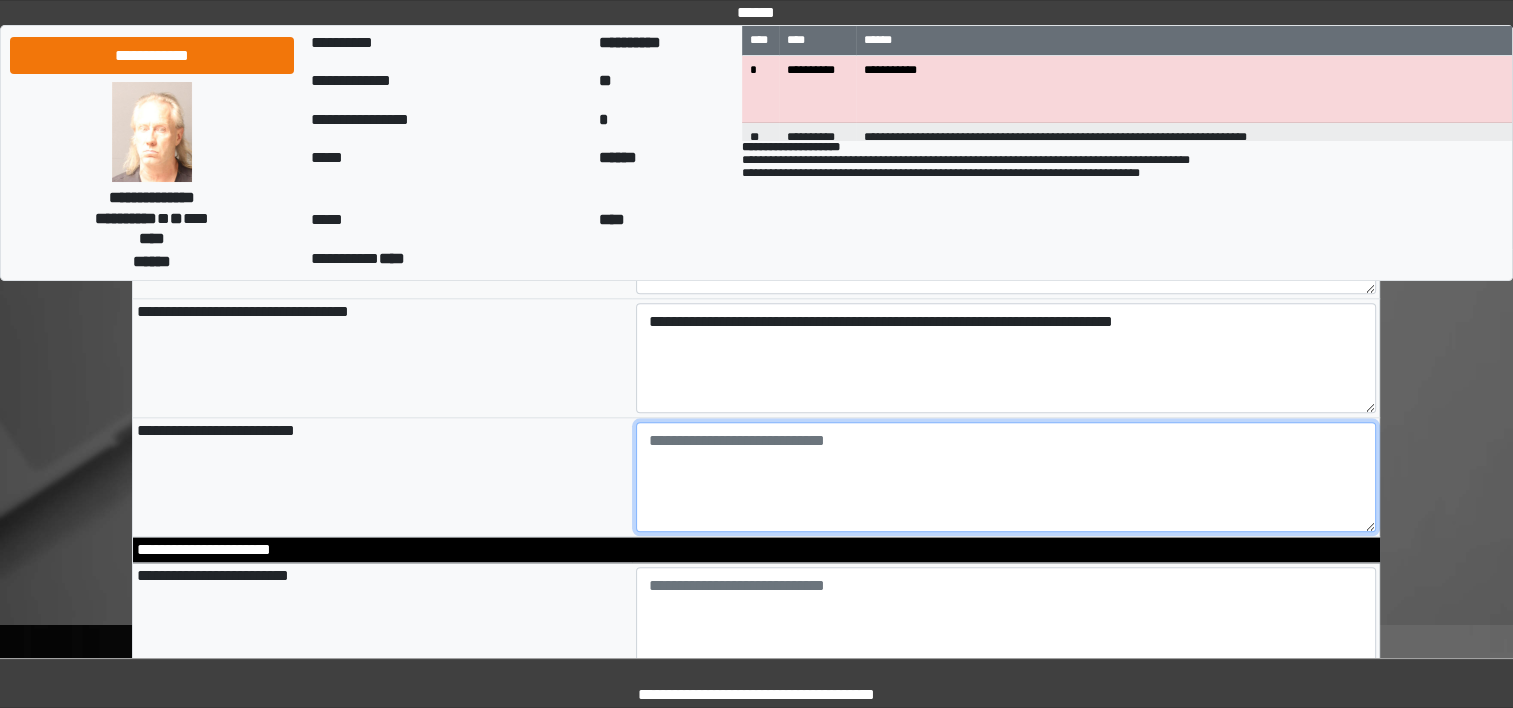 click at bounding box center (1006, 477) 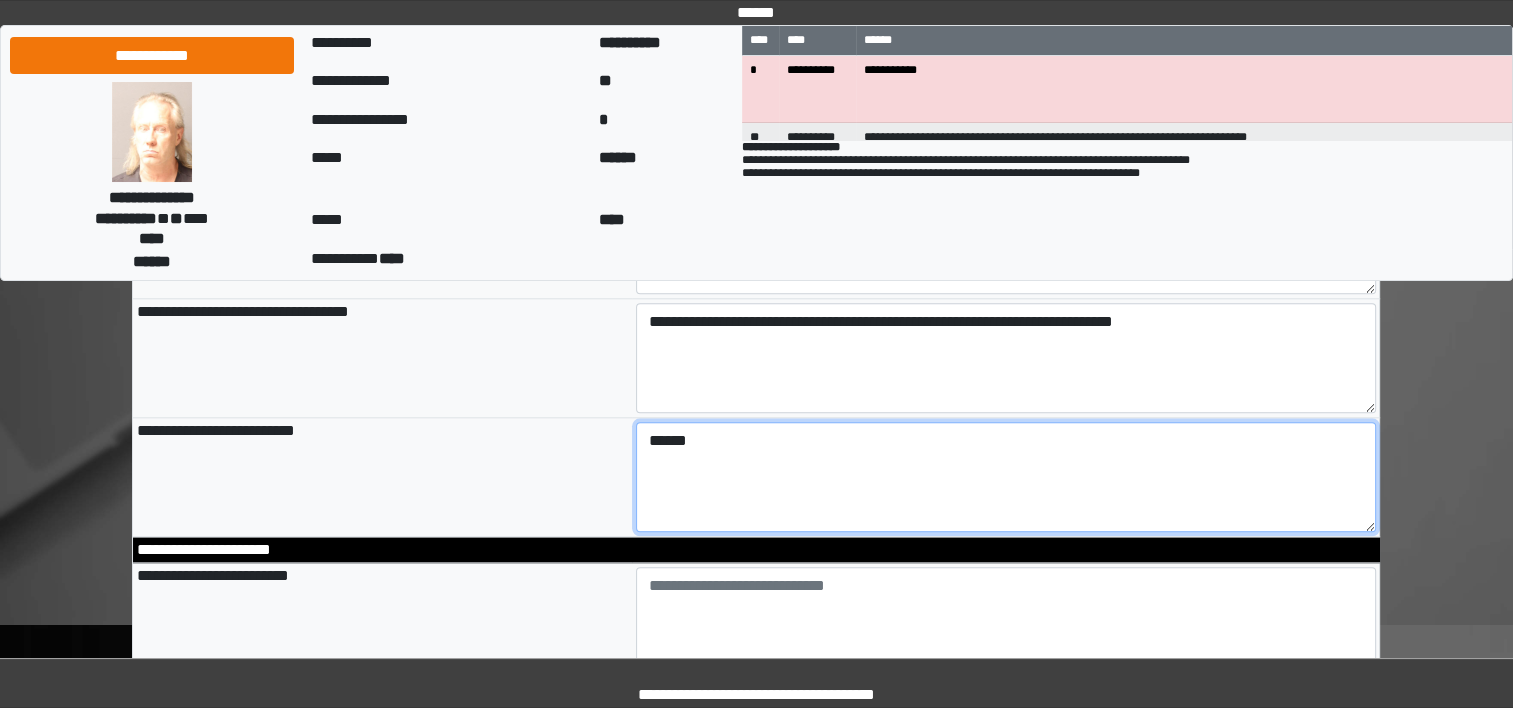 type on "******" 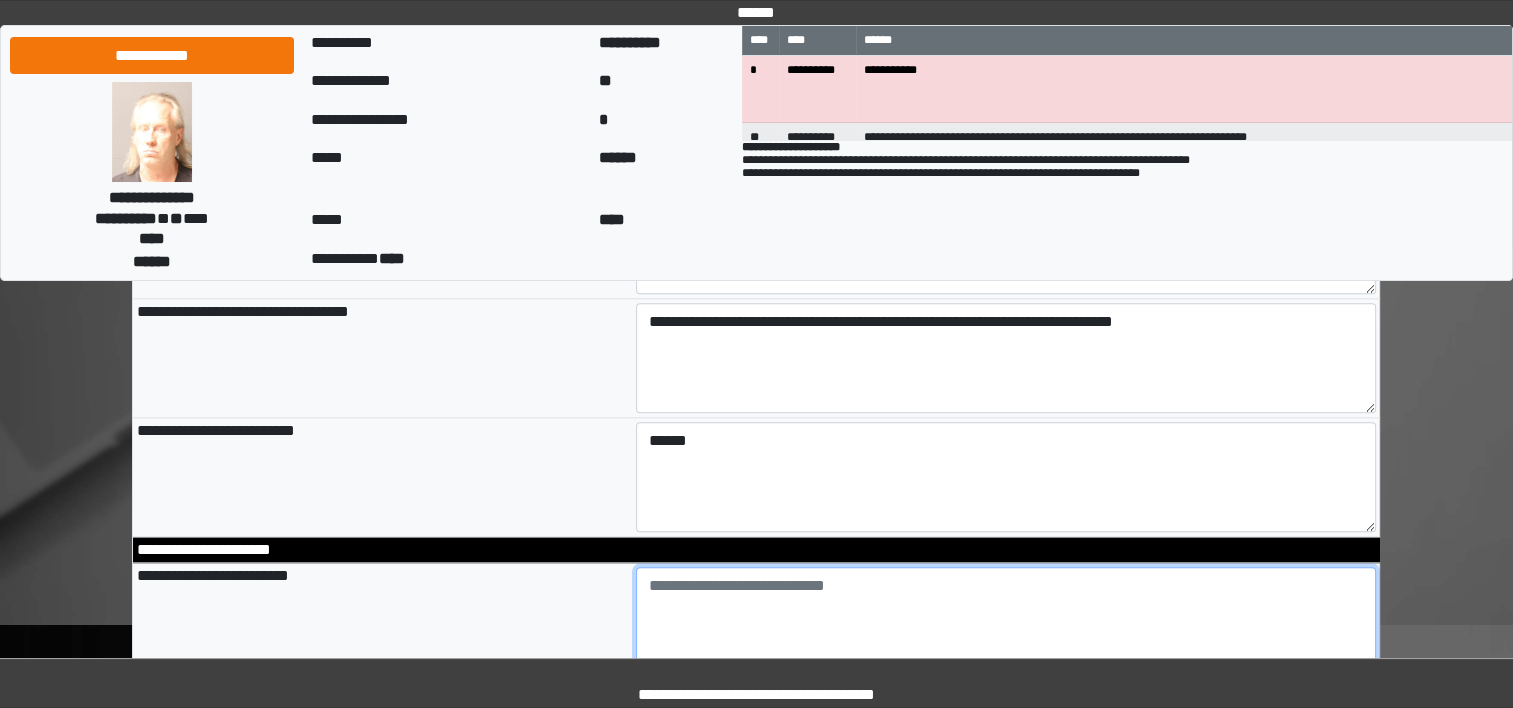 type on "**********" 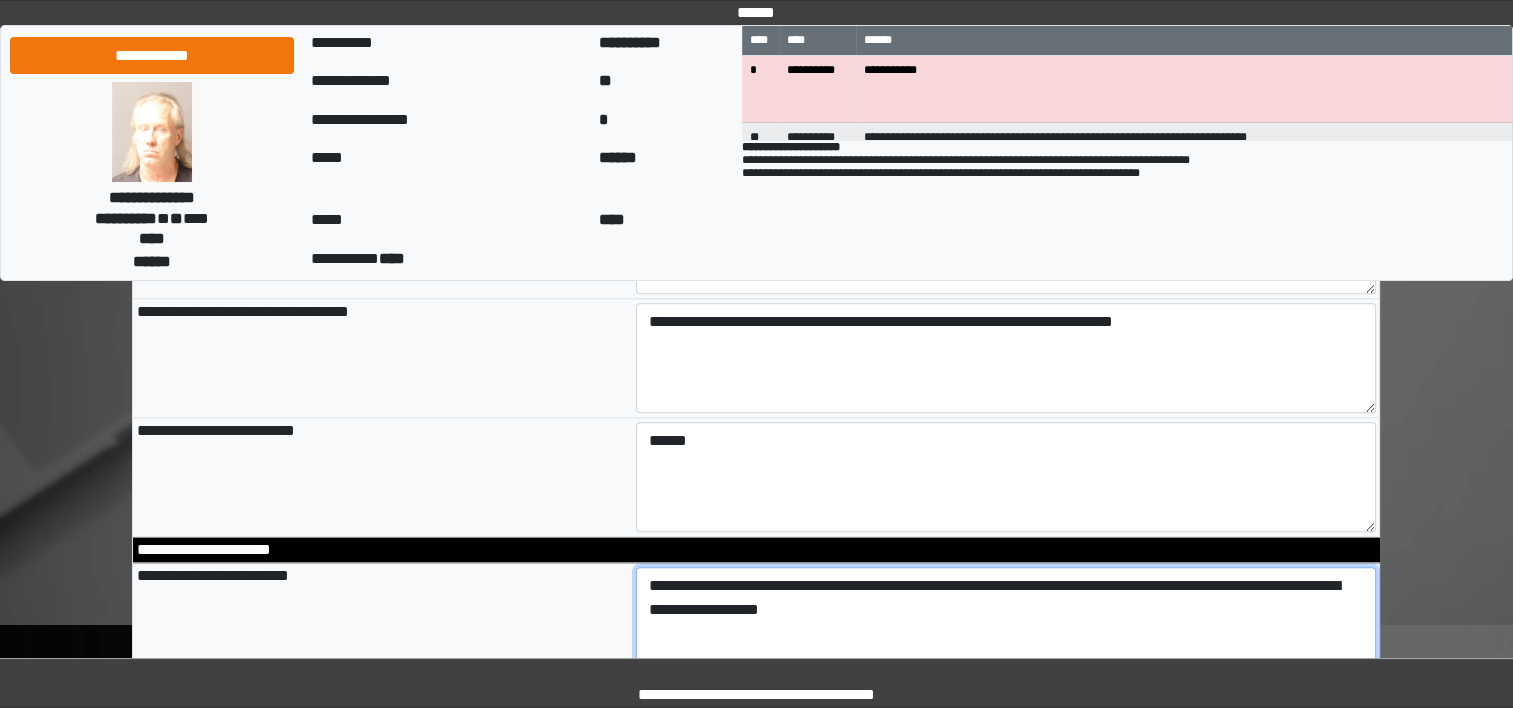 type on "**********" 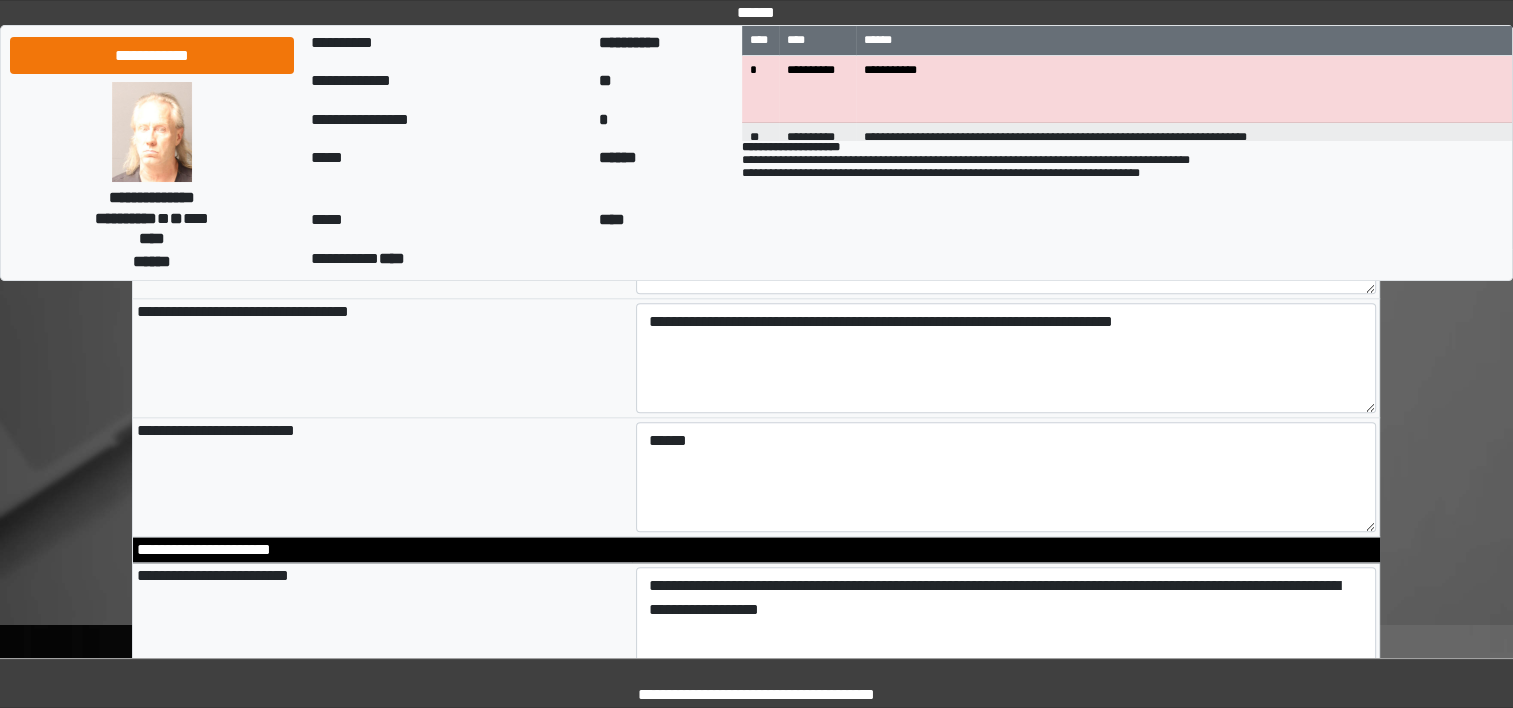 type on "**********" 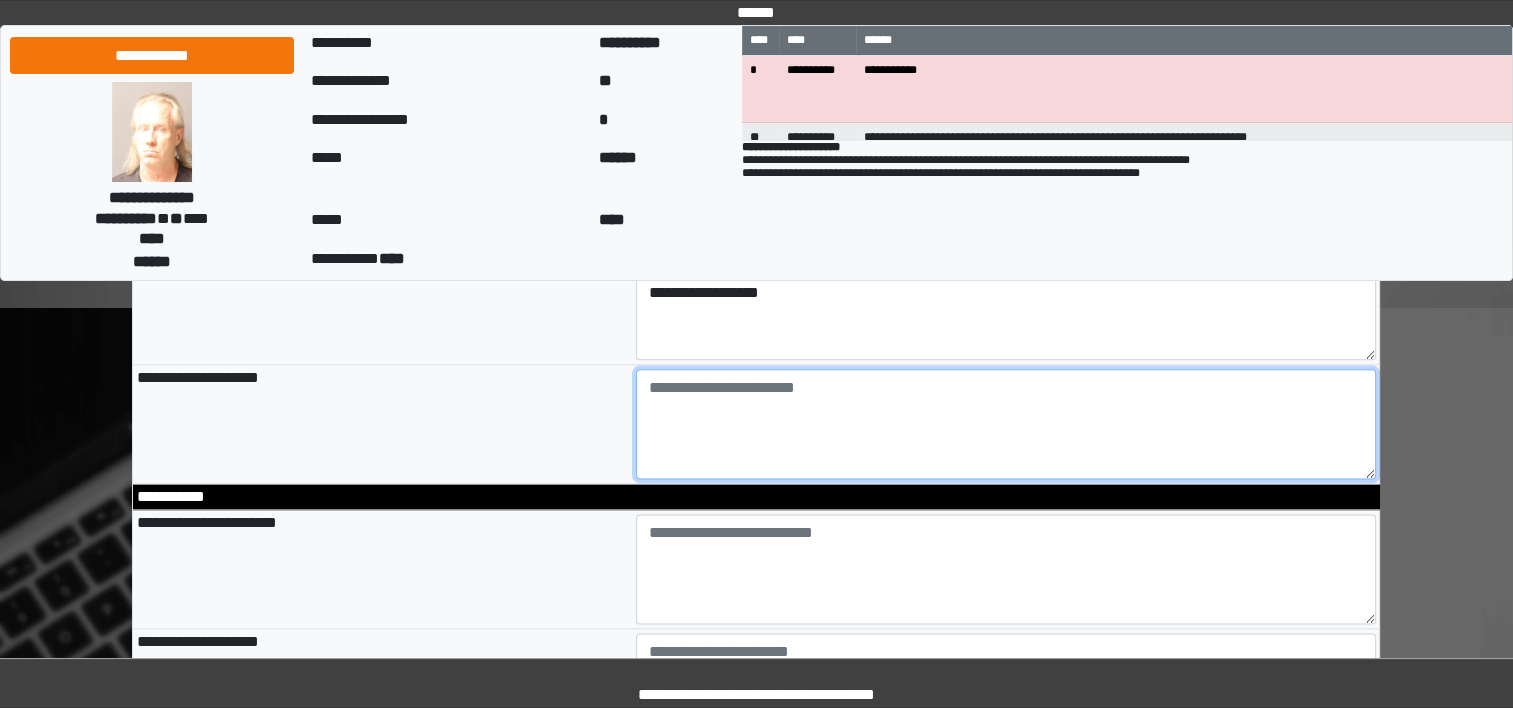 scroll, scrollTop: 2461, scrollLeft: 0, axis: vertical 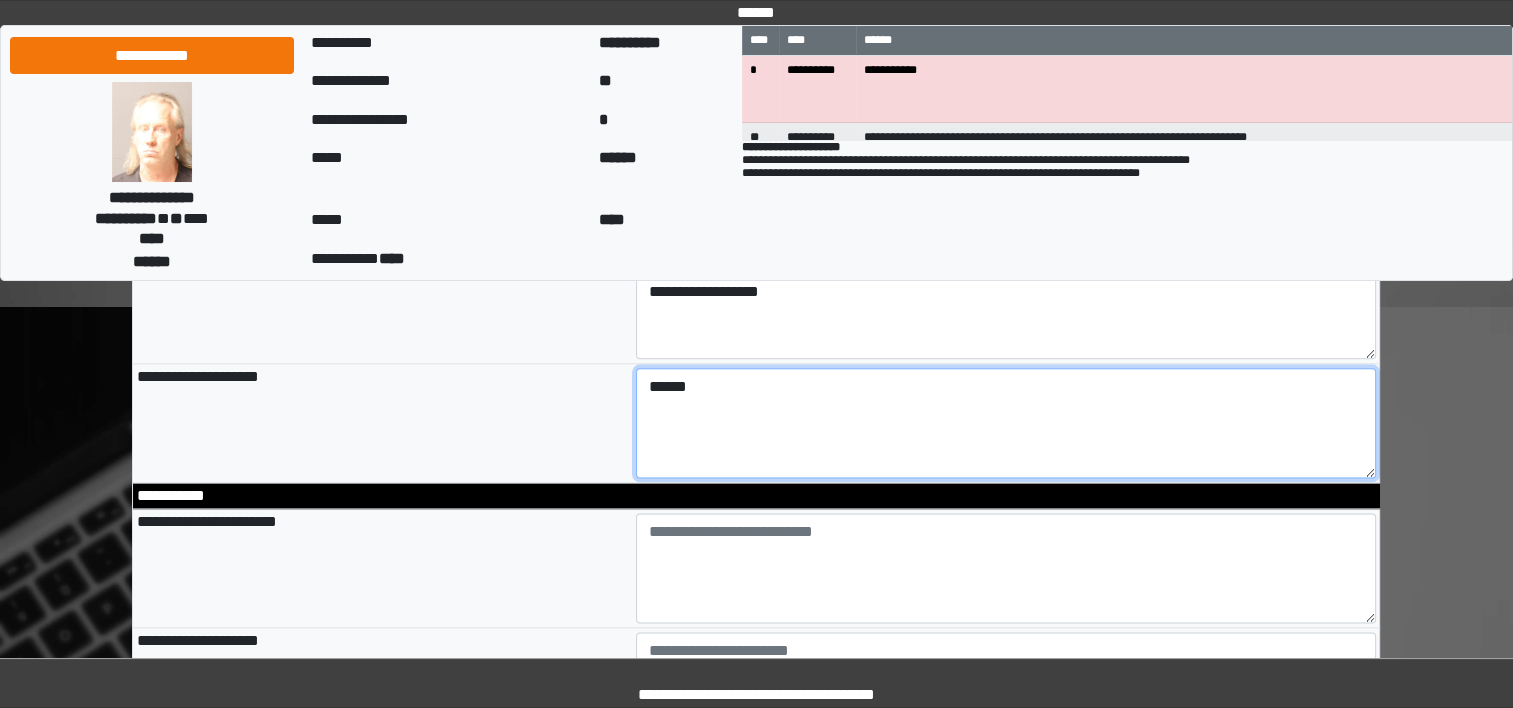 type on "******" 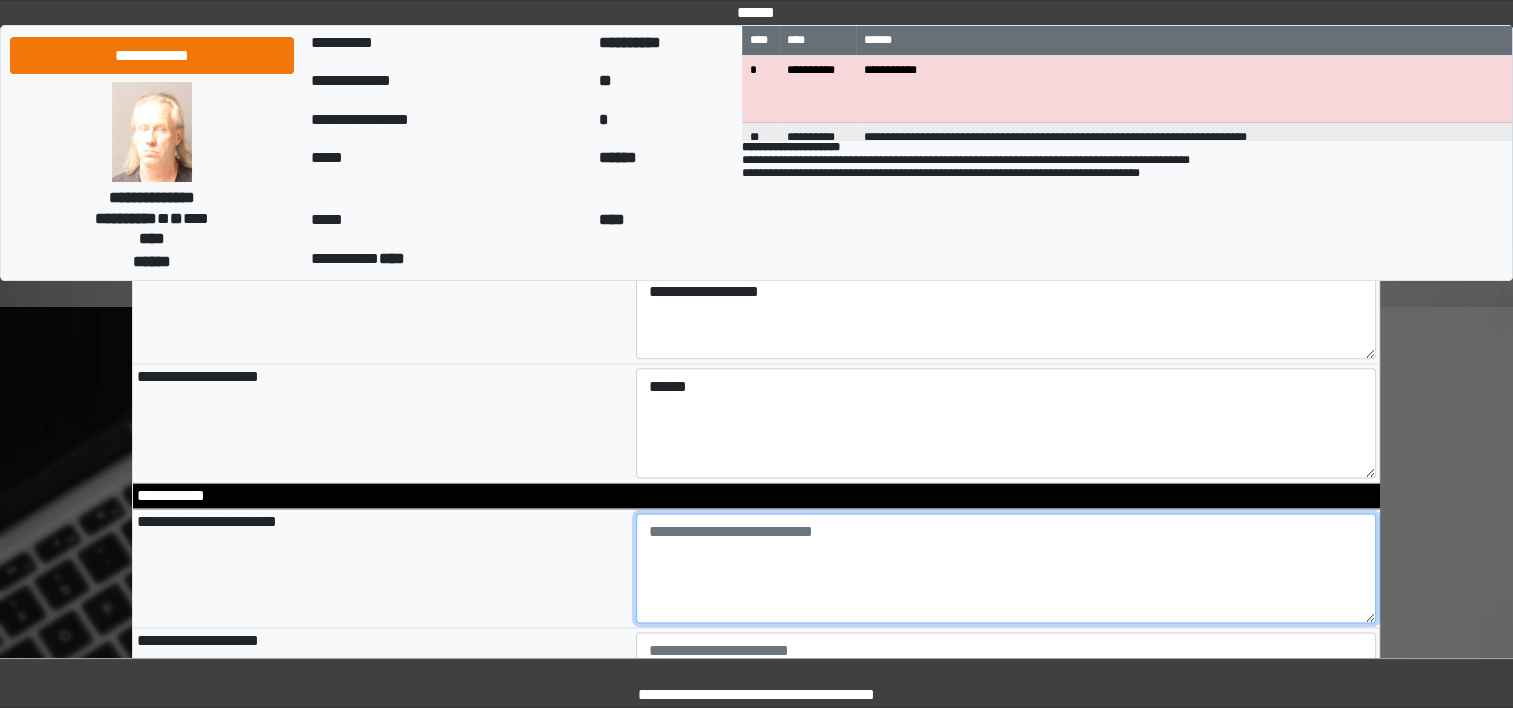 type on "**********" 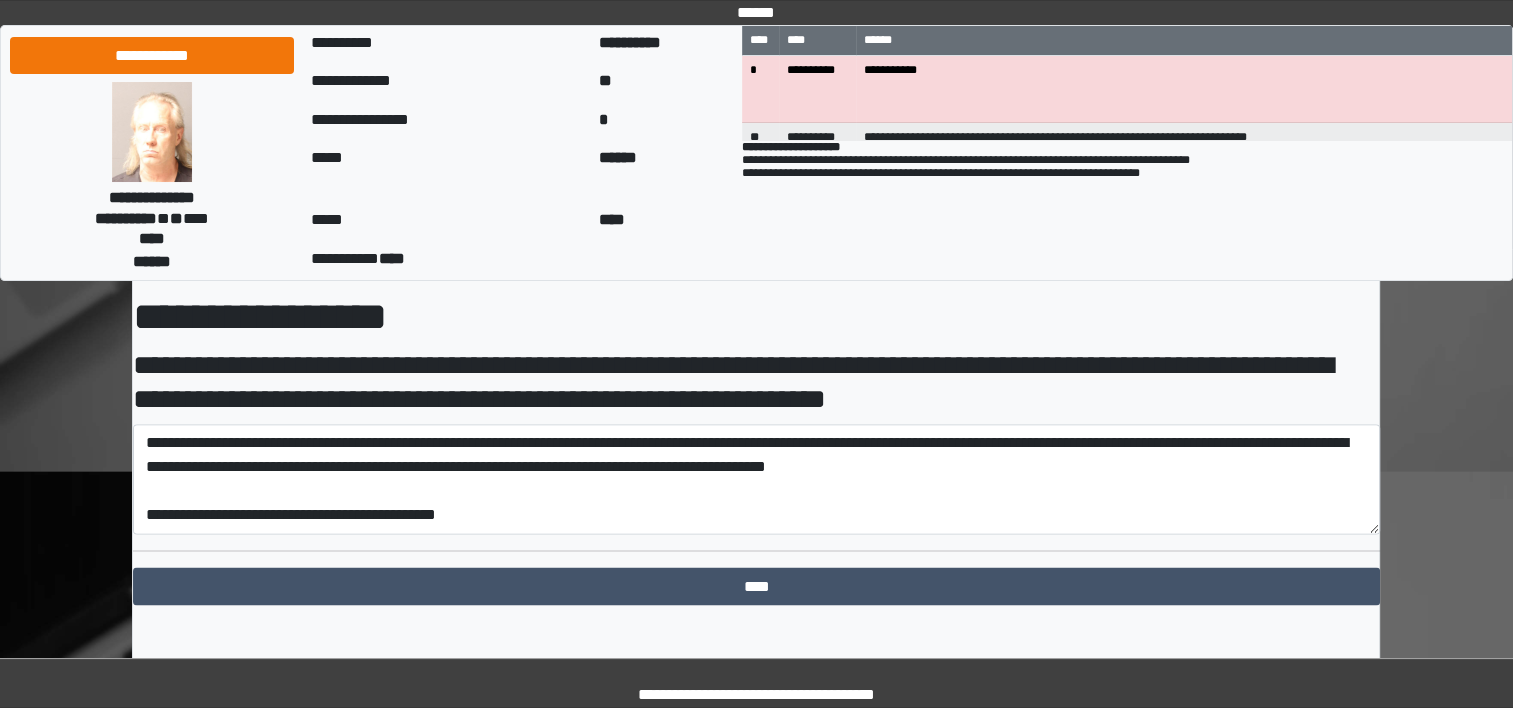 scroll, scrollTop: 3288, scrollLeft: 0, axis: vertical 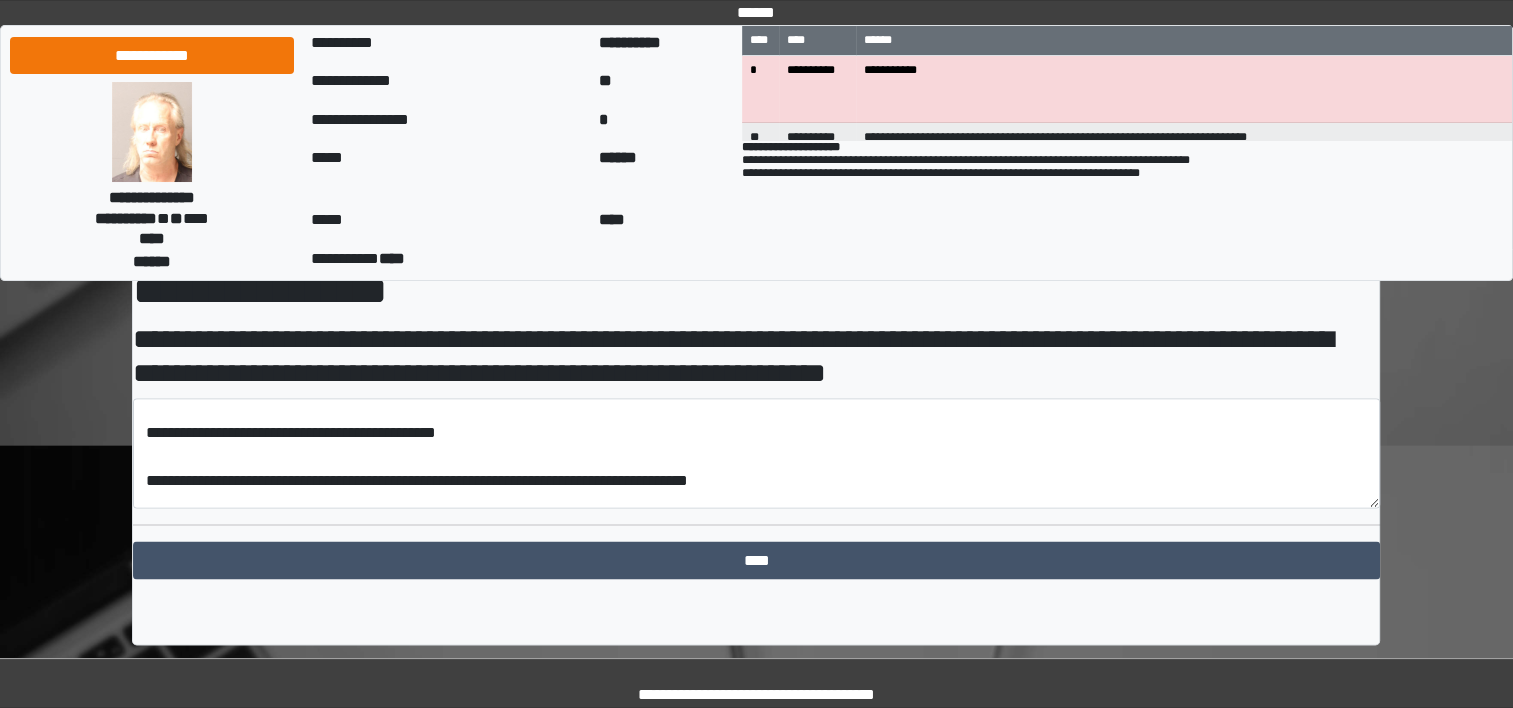 click on "**********" at bounding box center [756, 356] 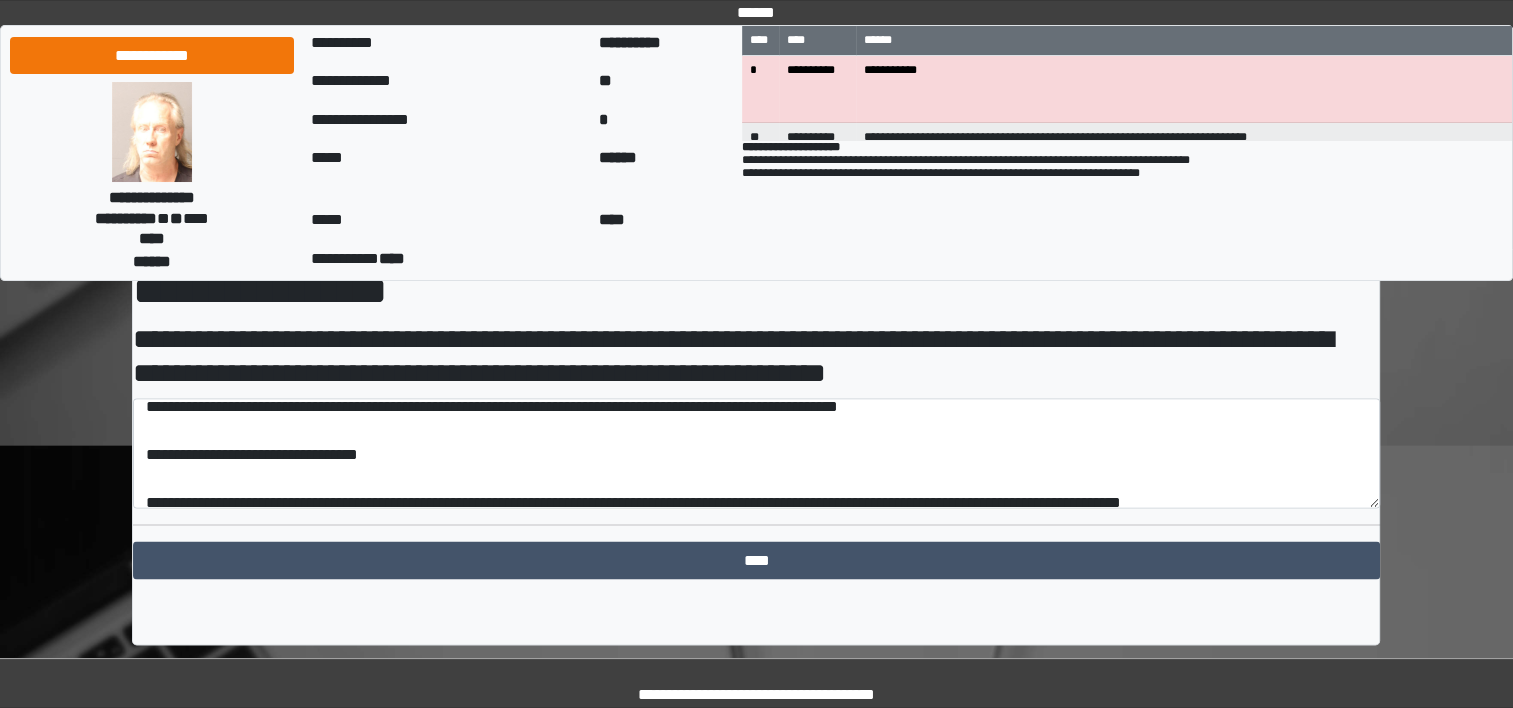 scroll, scrollTop: 1008, scrollLeft: 0, axis: vertical 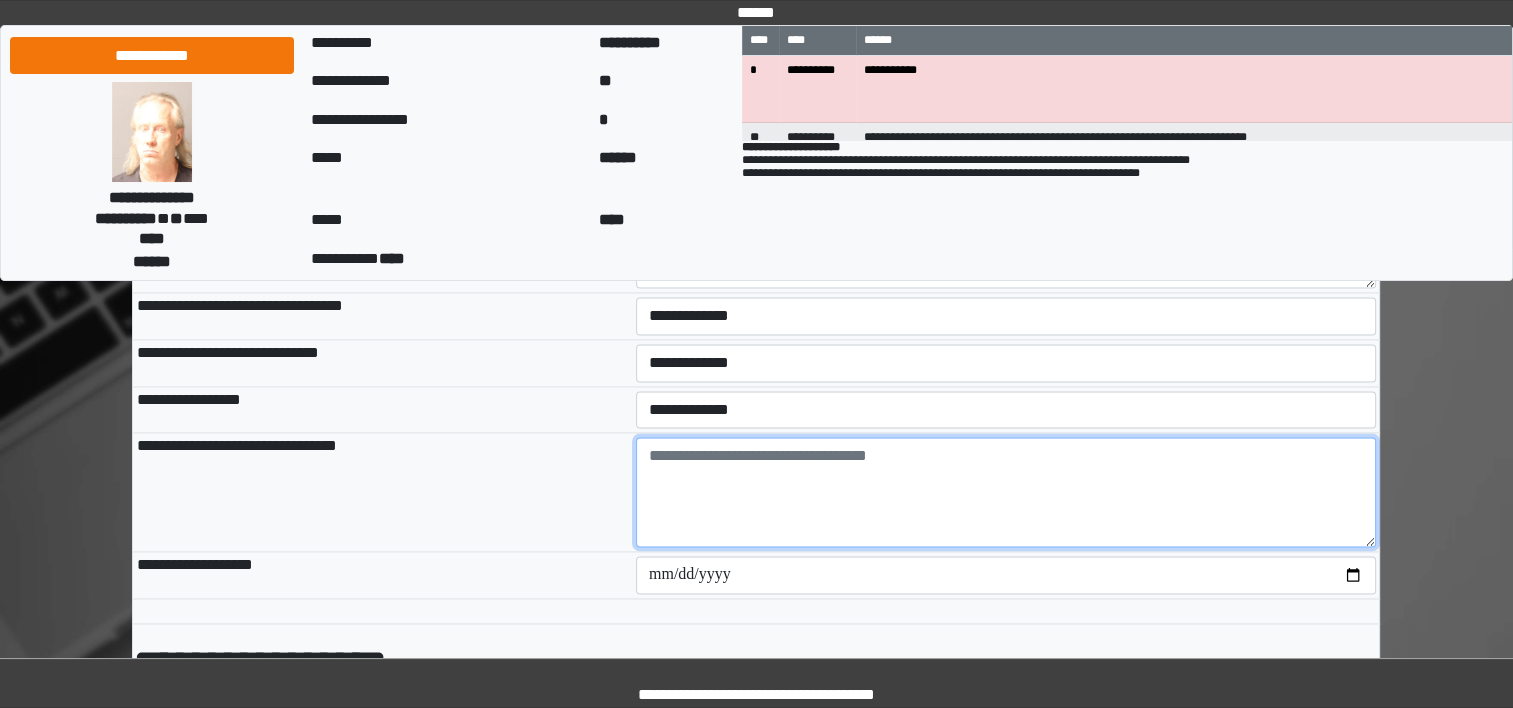 click at bounding box center [1006, 492] 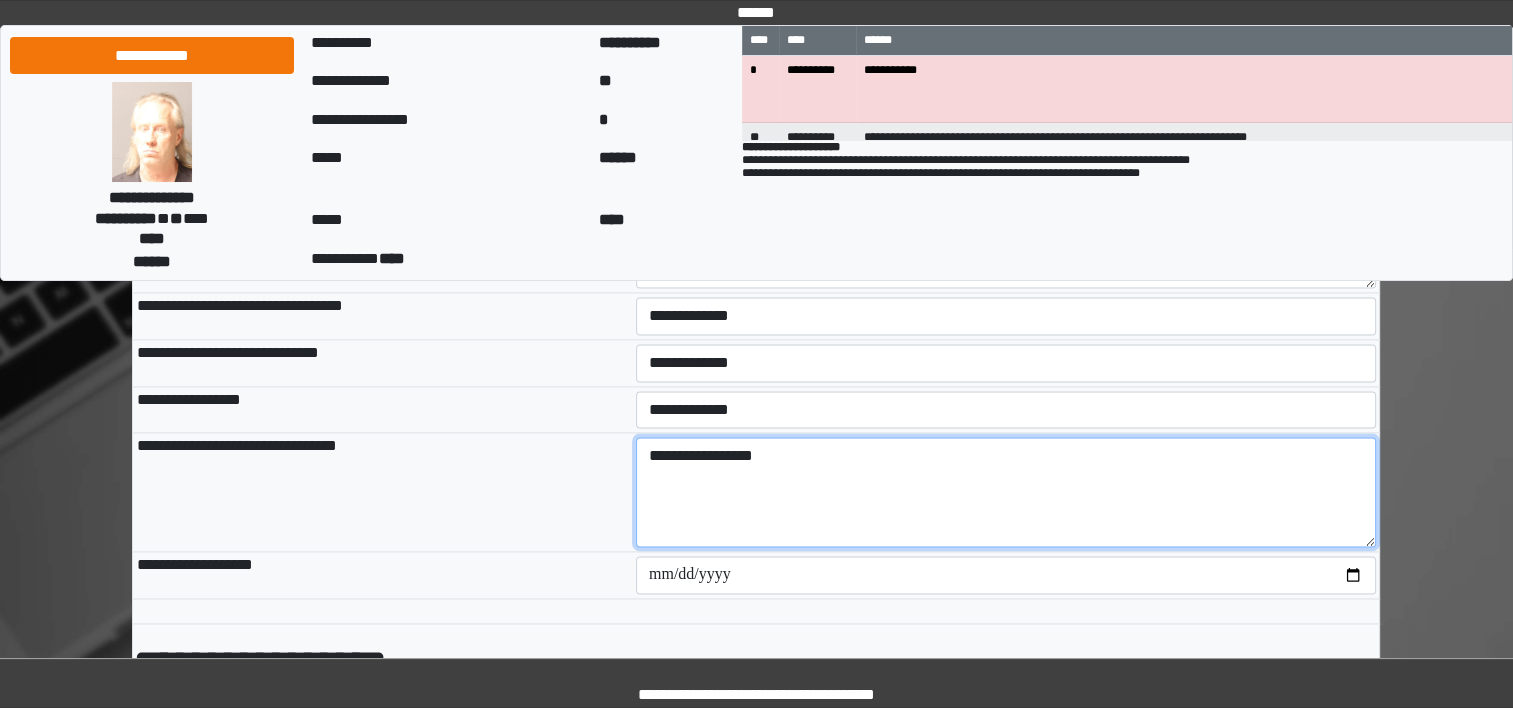 type on "**********" 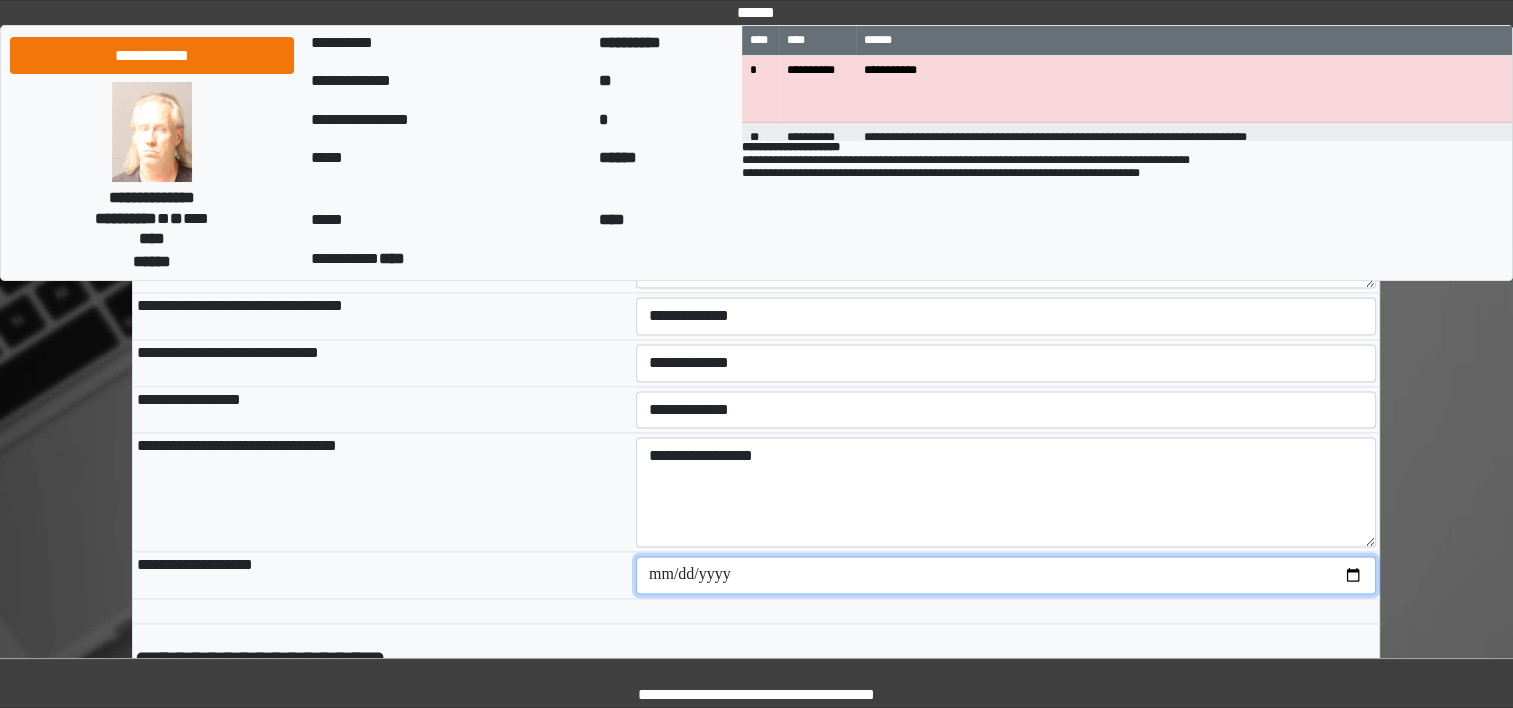 type on "**********" 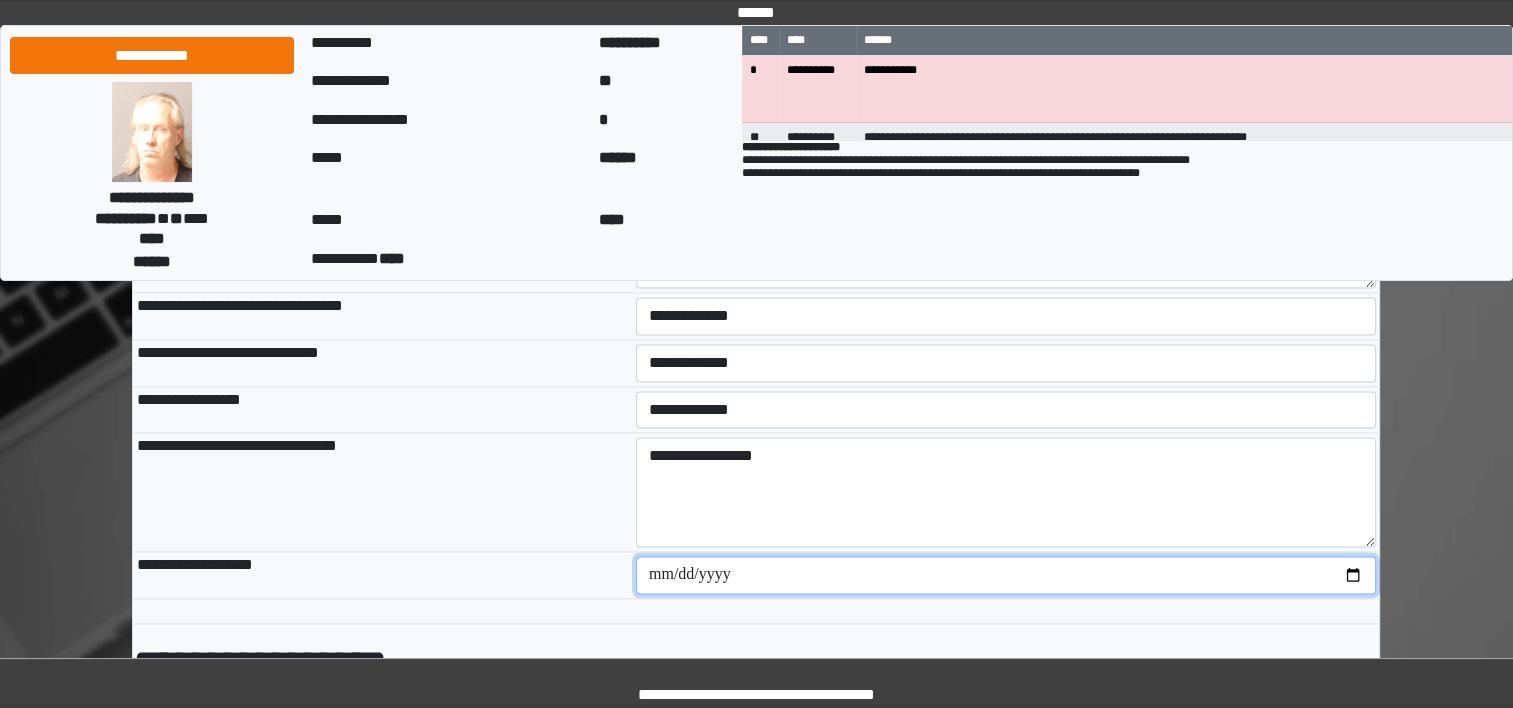 type on "**********" 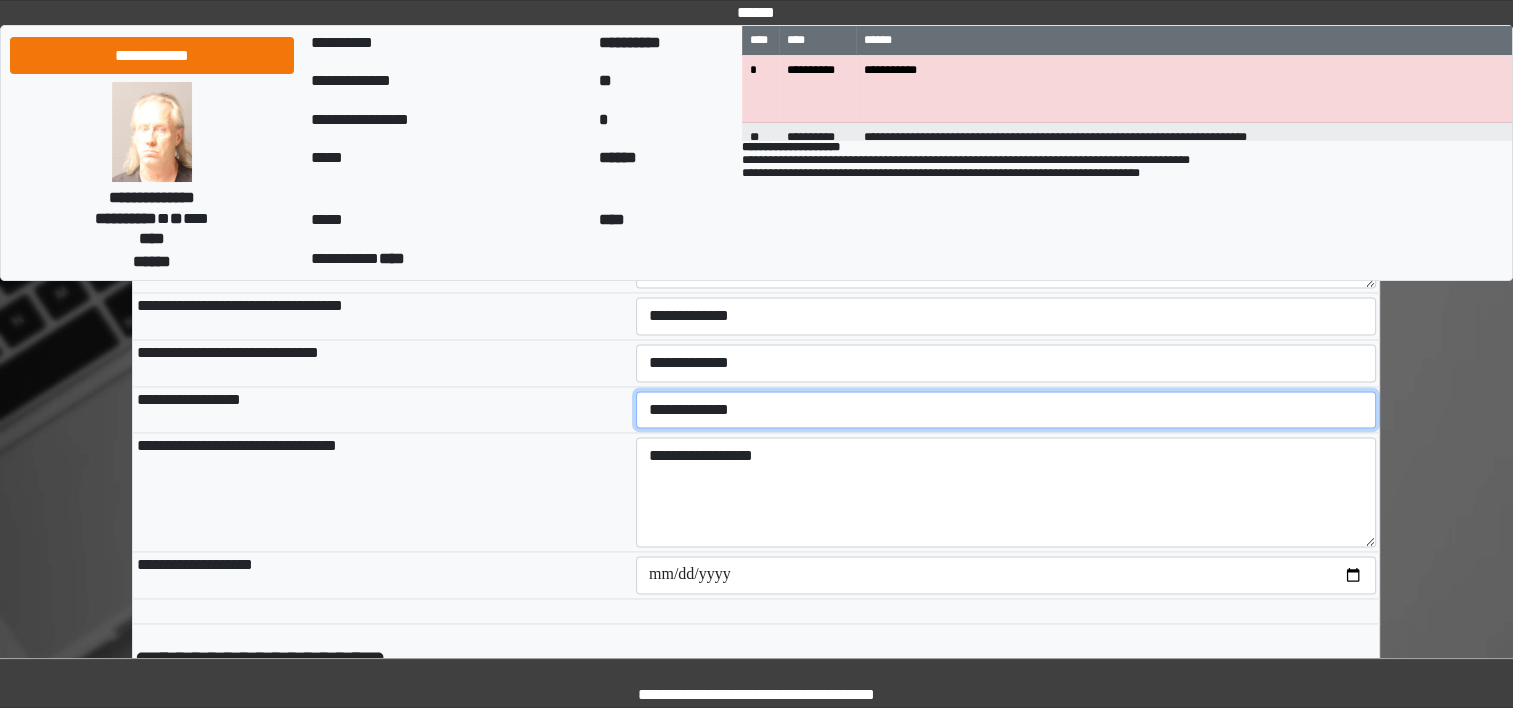 click on "**********" at bounding box center [1006, 410] 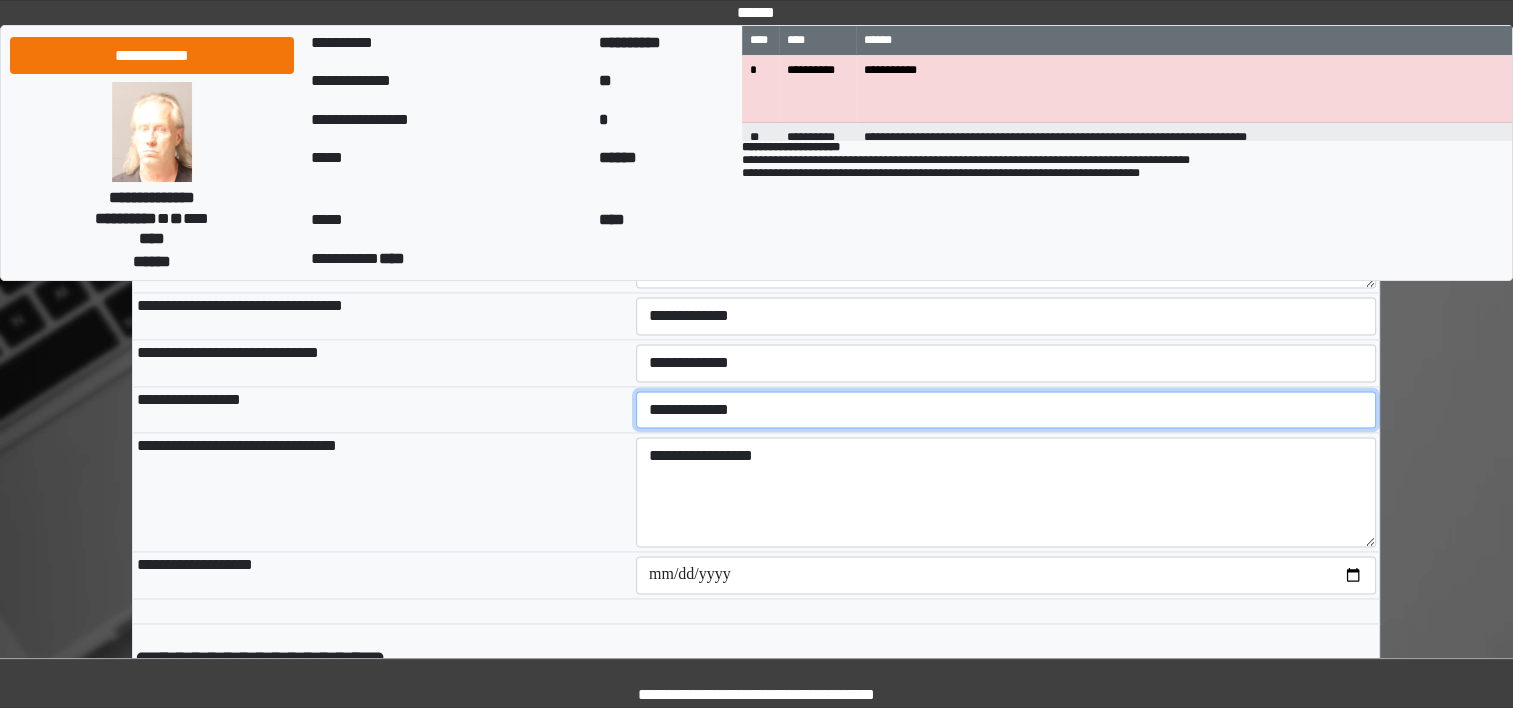 select on "*" 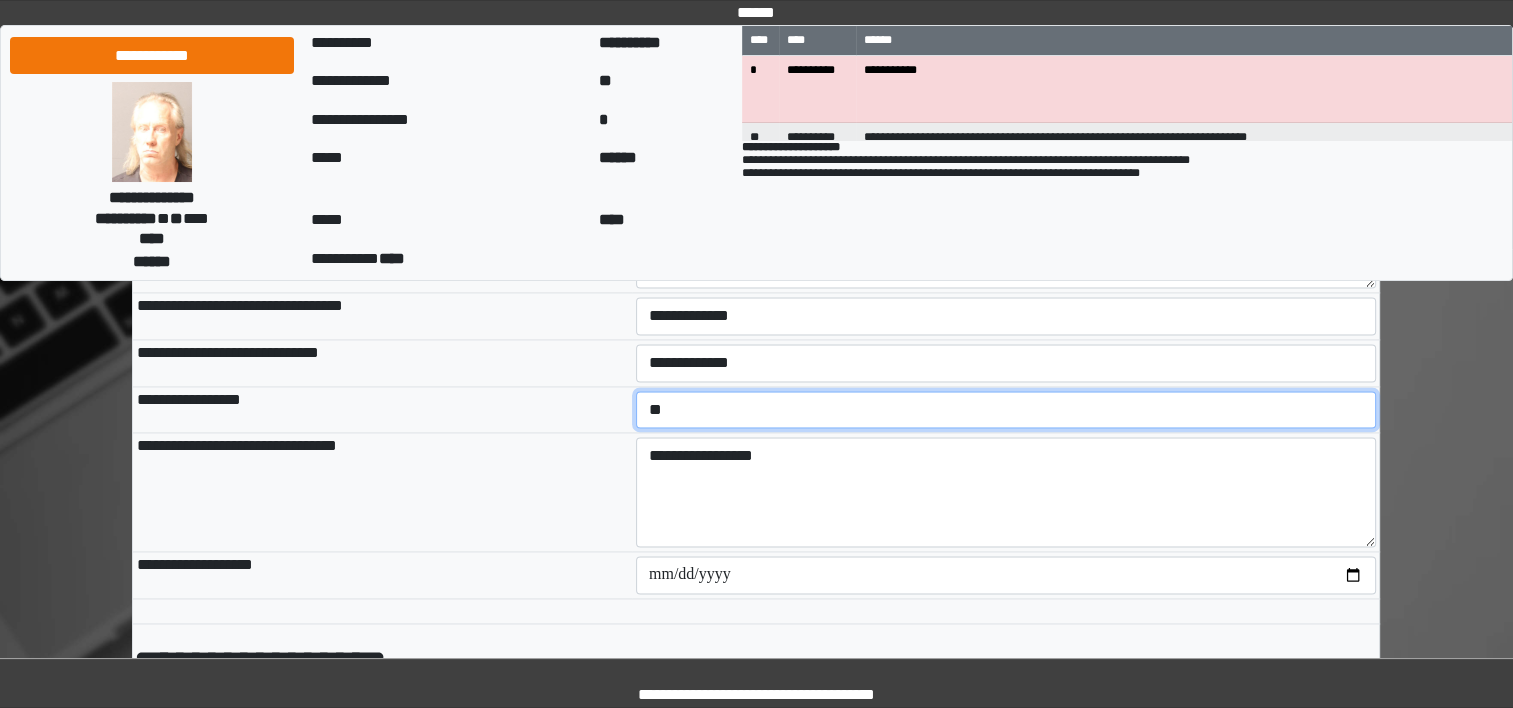 click on "**********" at bounding box center (1006, 410) 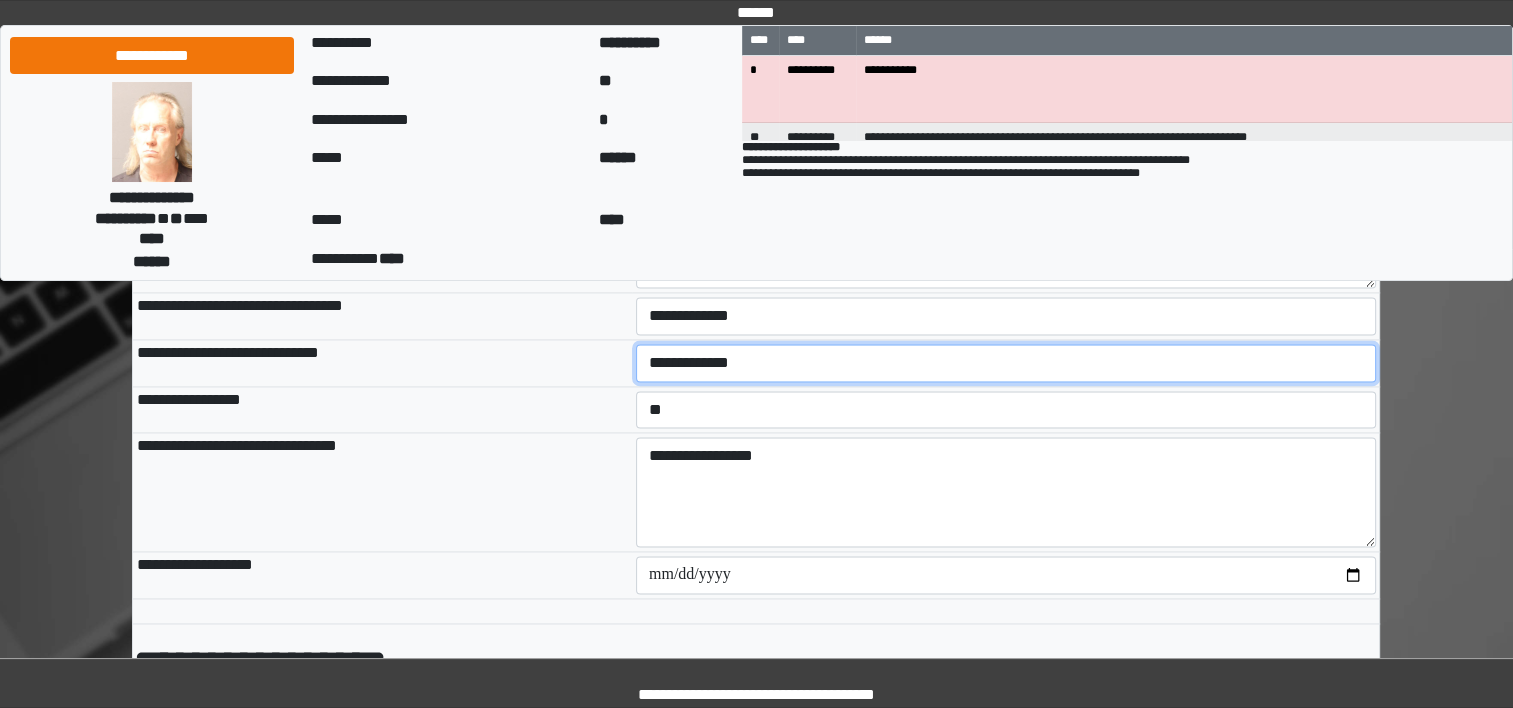 click on "**********" at bounding box center (1006, 363) 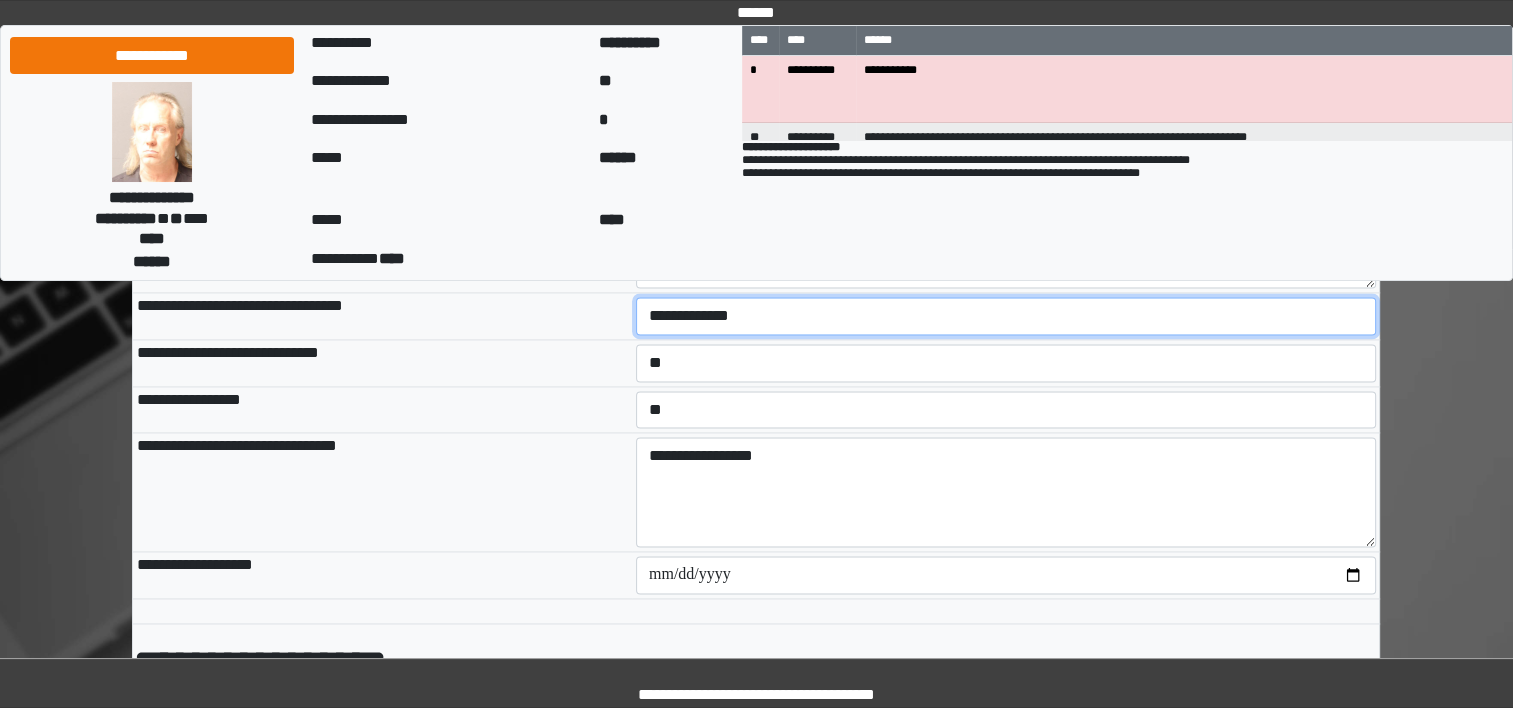click on "**********" at bounding box center (1006, 316) 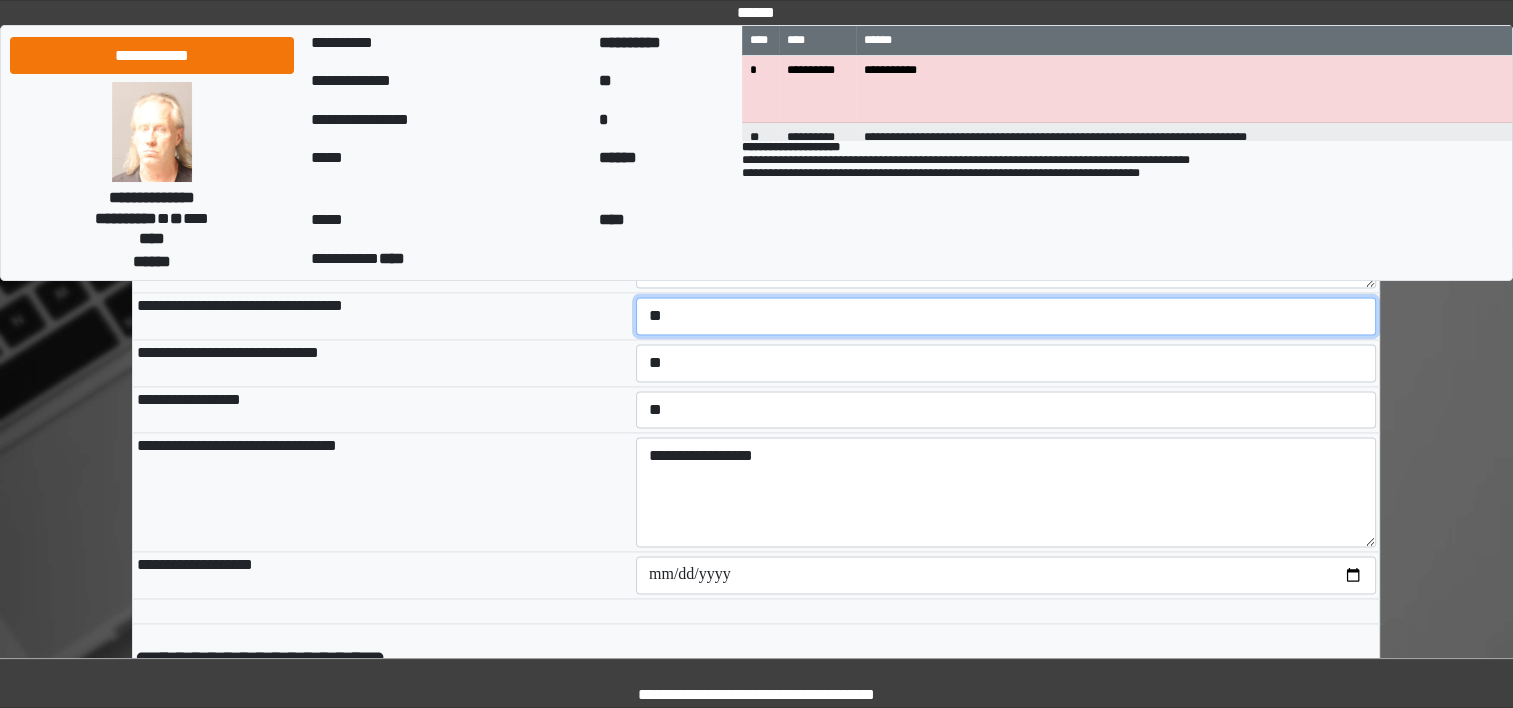 click on "**********" at bounding box center [1006, 316] 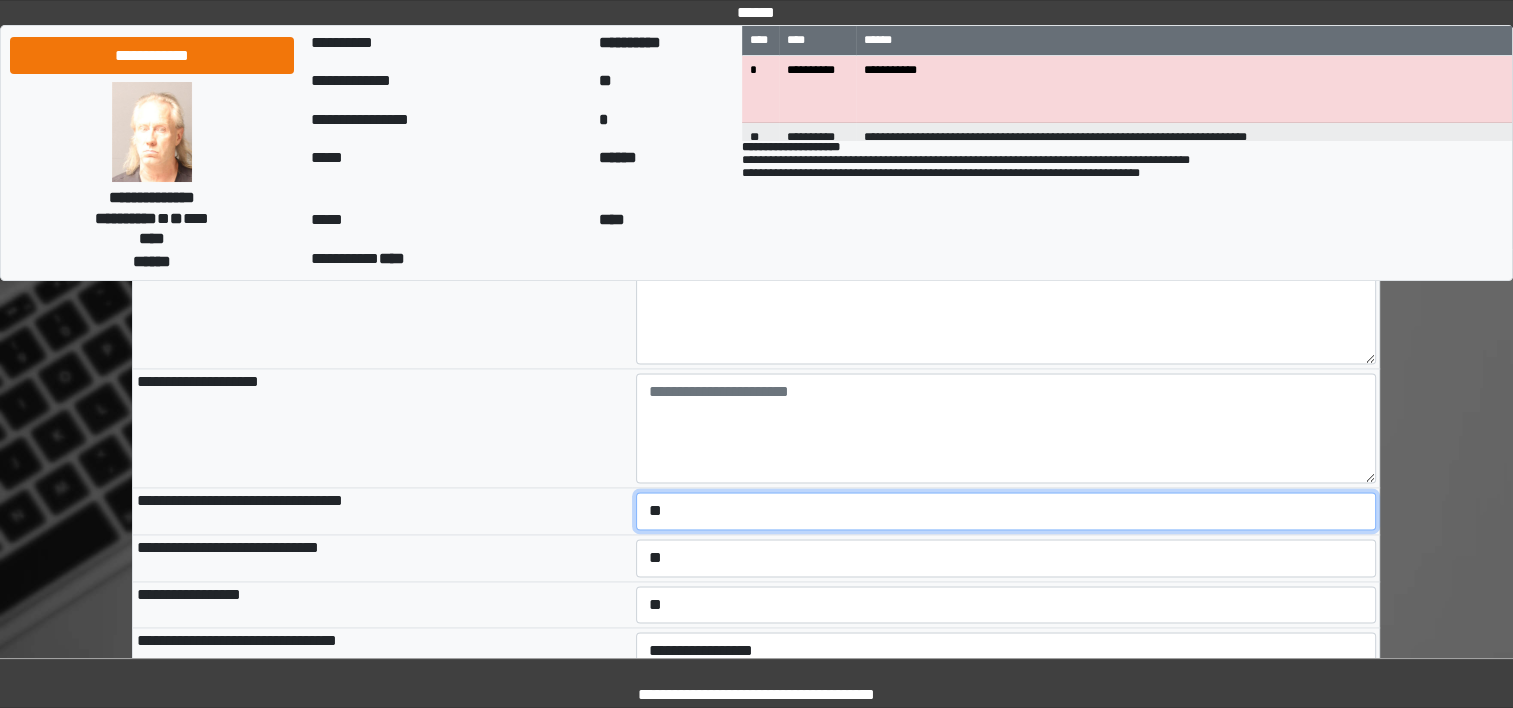 scroll, scrollTop: 2716, scrollLeft: 0, axis: vertical 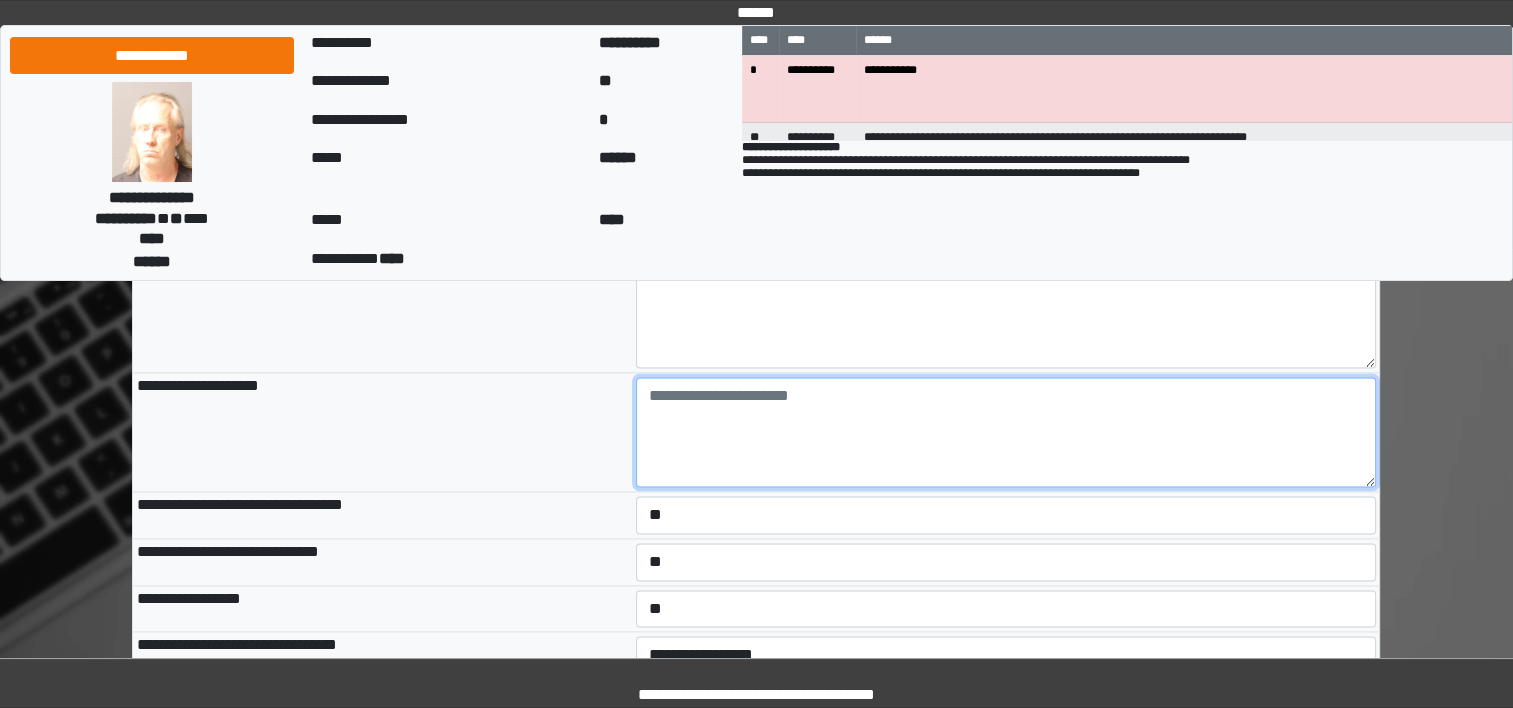 click at bounding box center (1006, 432) 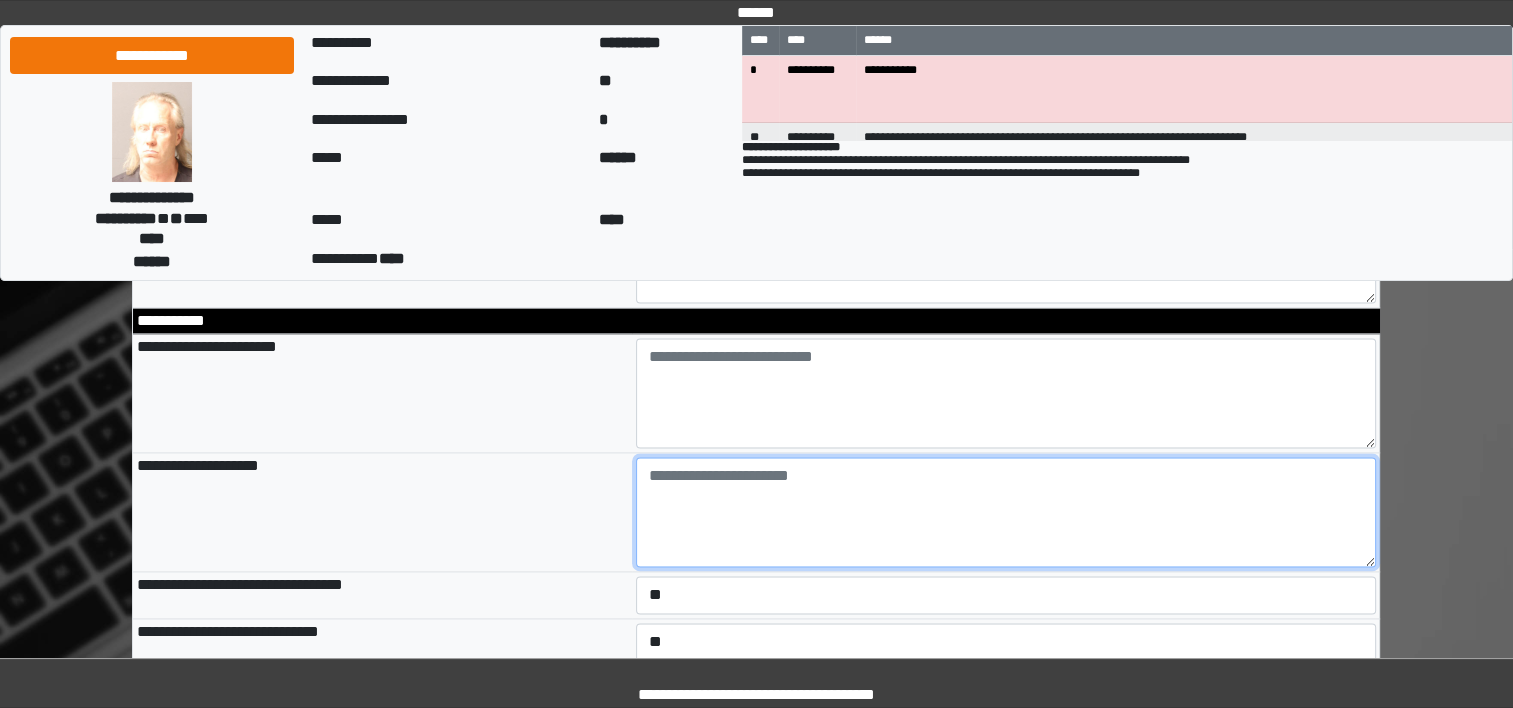 scroll, scrollTop: 2629, scrollLeft: 0, axis: vertical 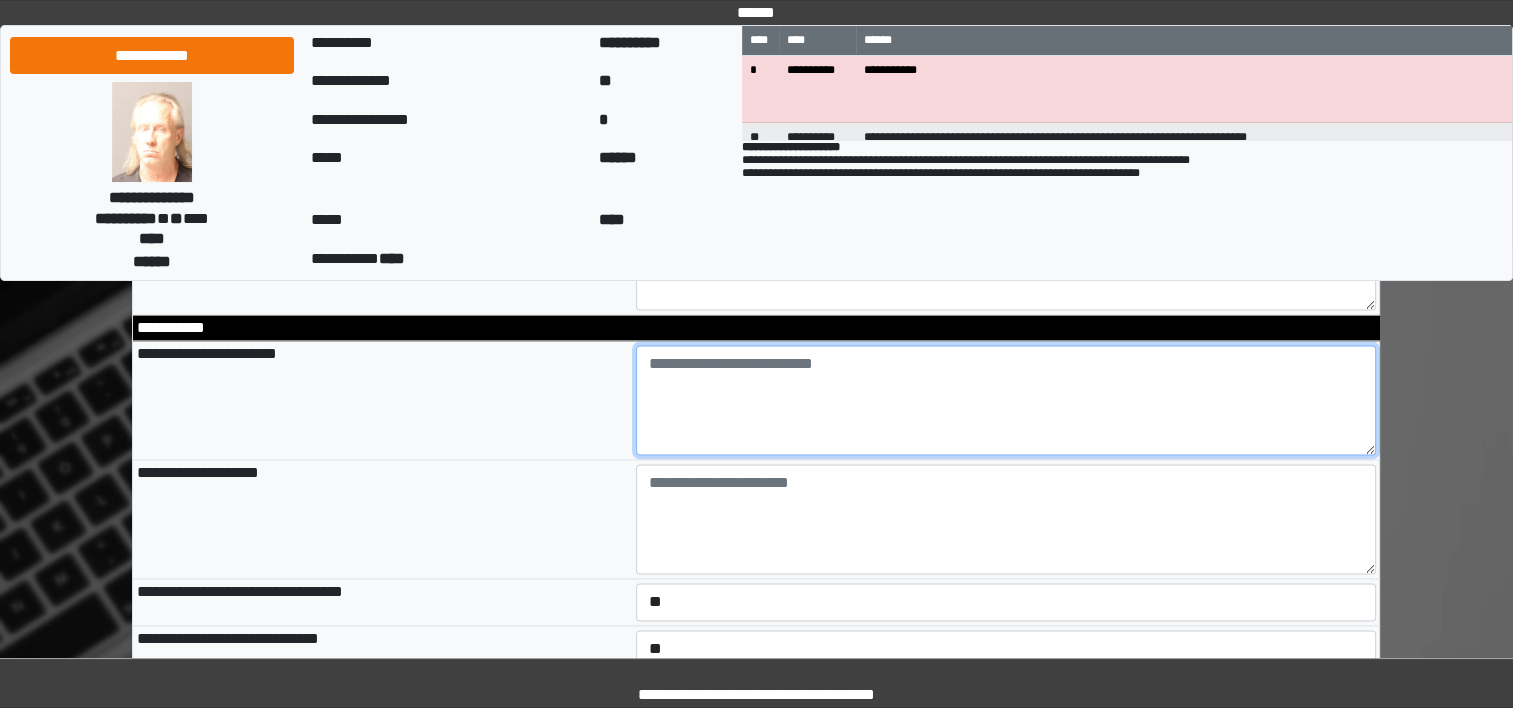 click at bounding box center (1006, 400) 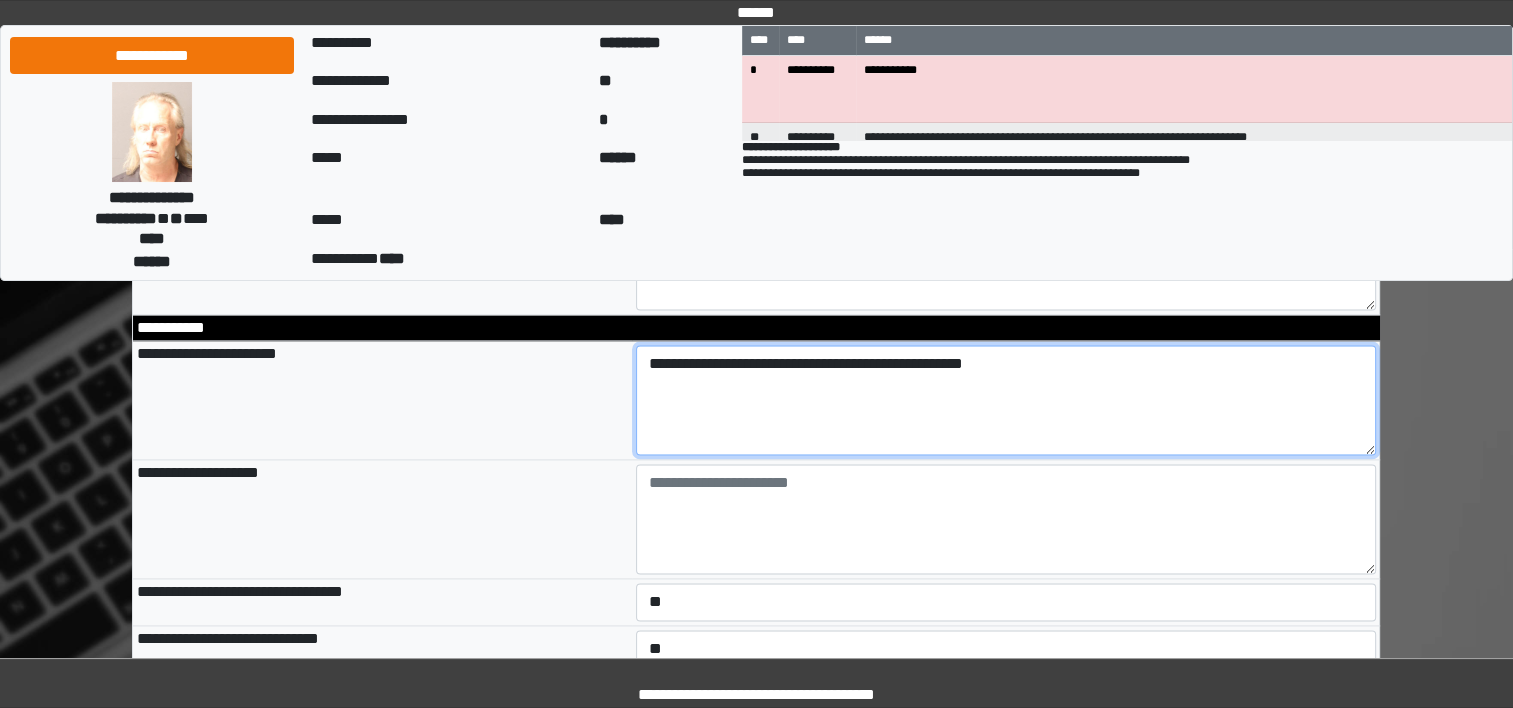 type on "**********" 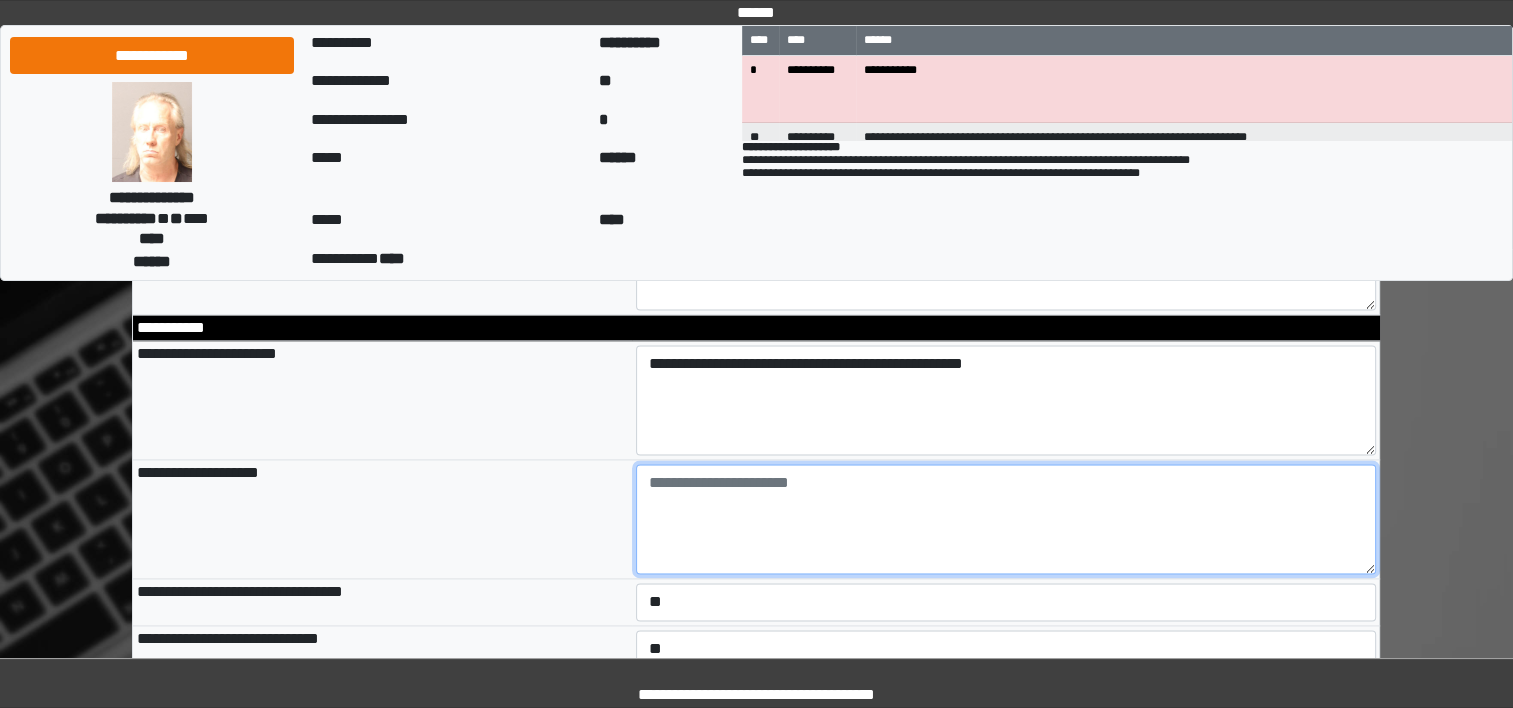 type on "**********" 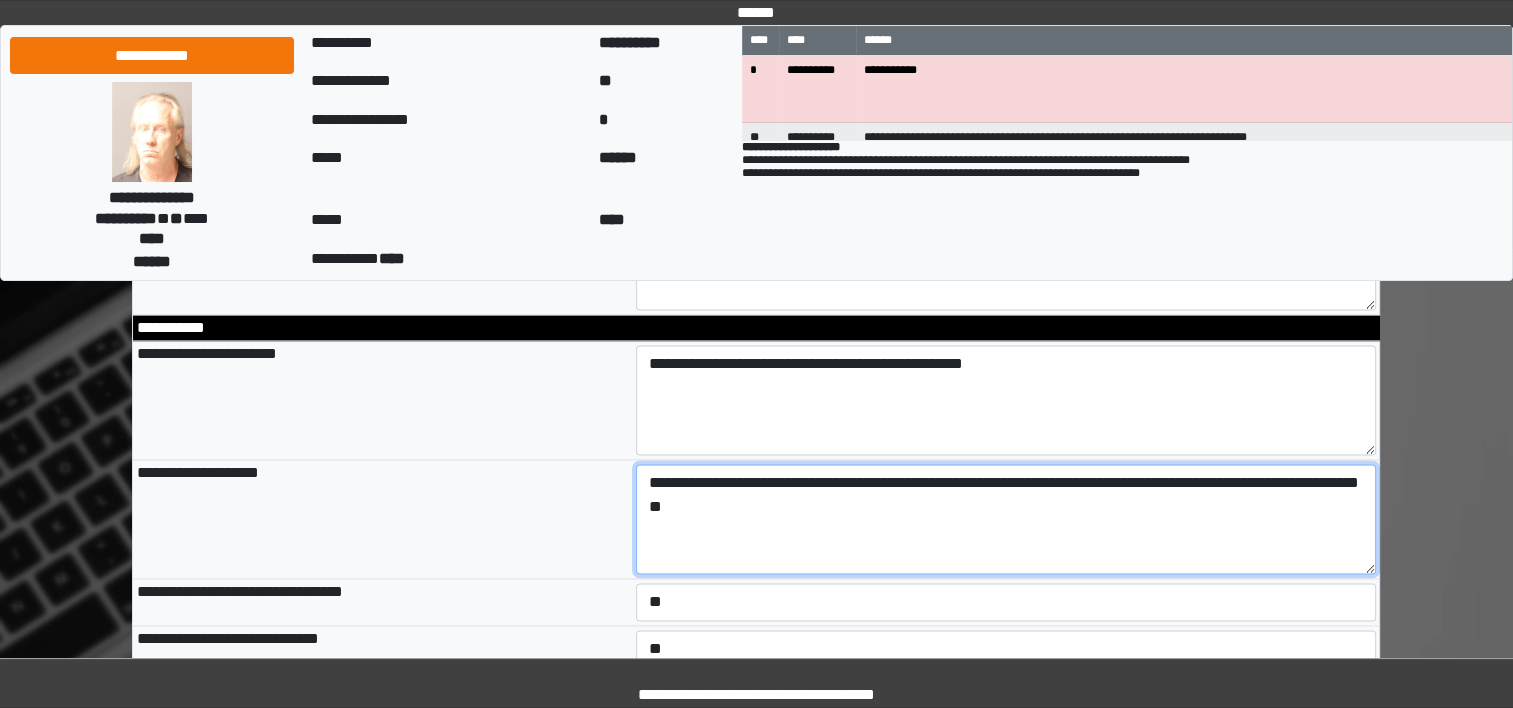 type on "**********" 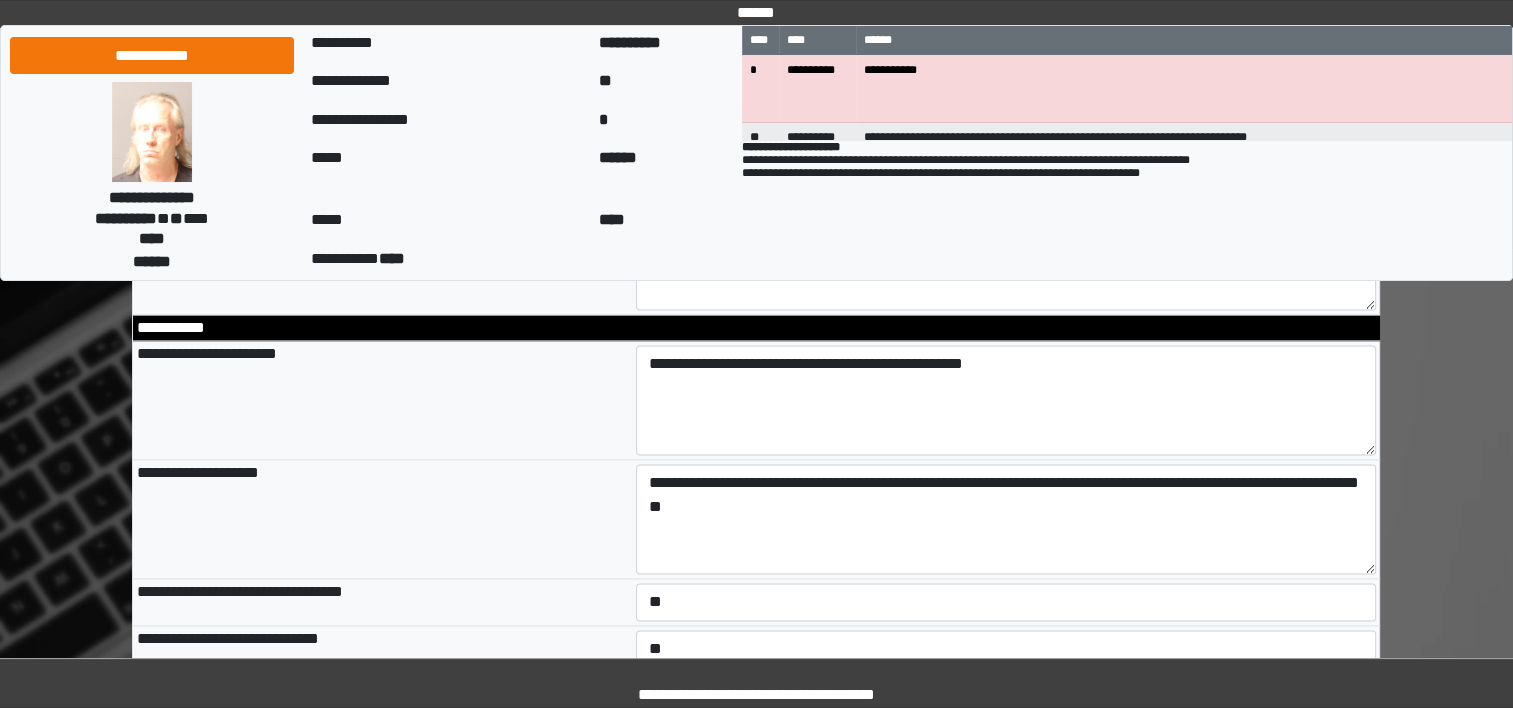 type on "**********" 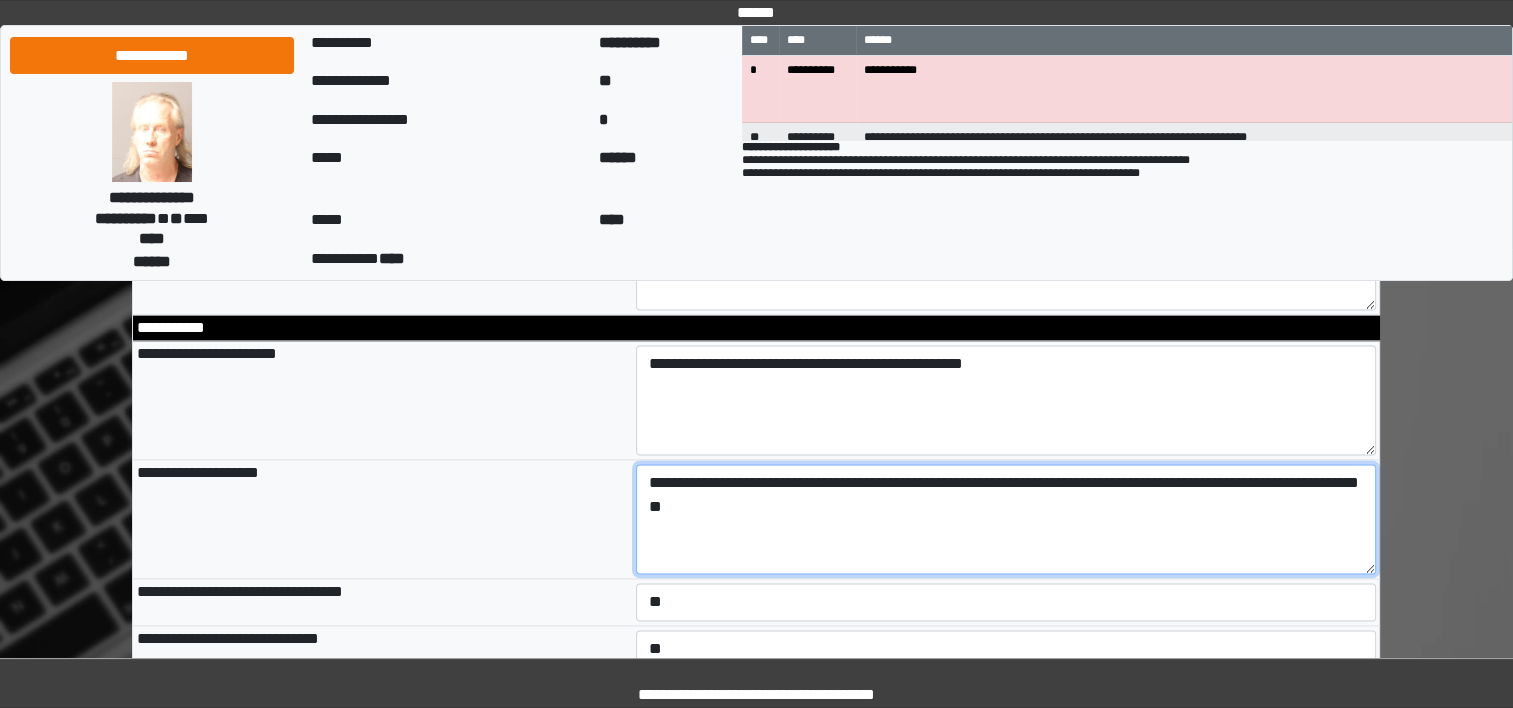 type on "**********" 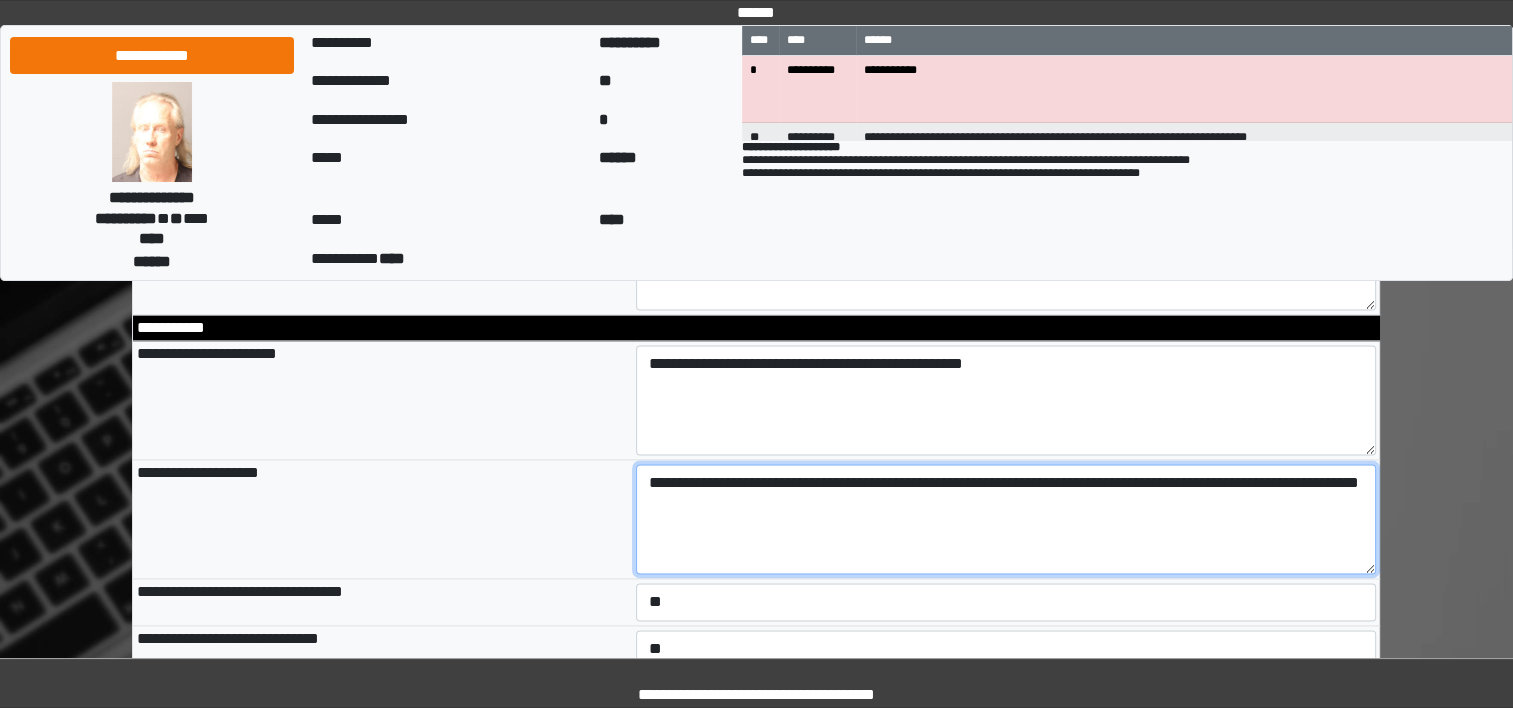click on "**********" at bounding box center (1006, 519) 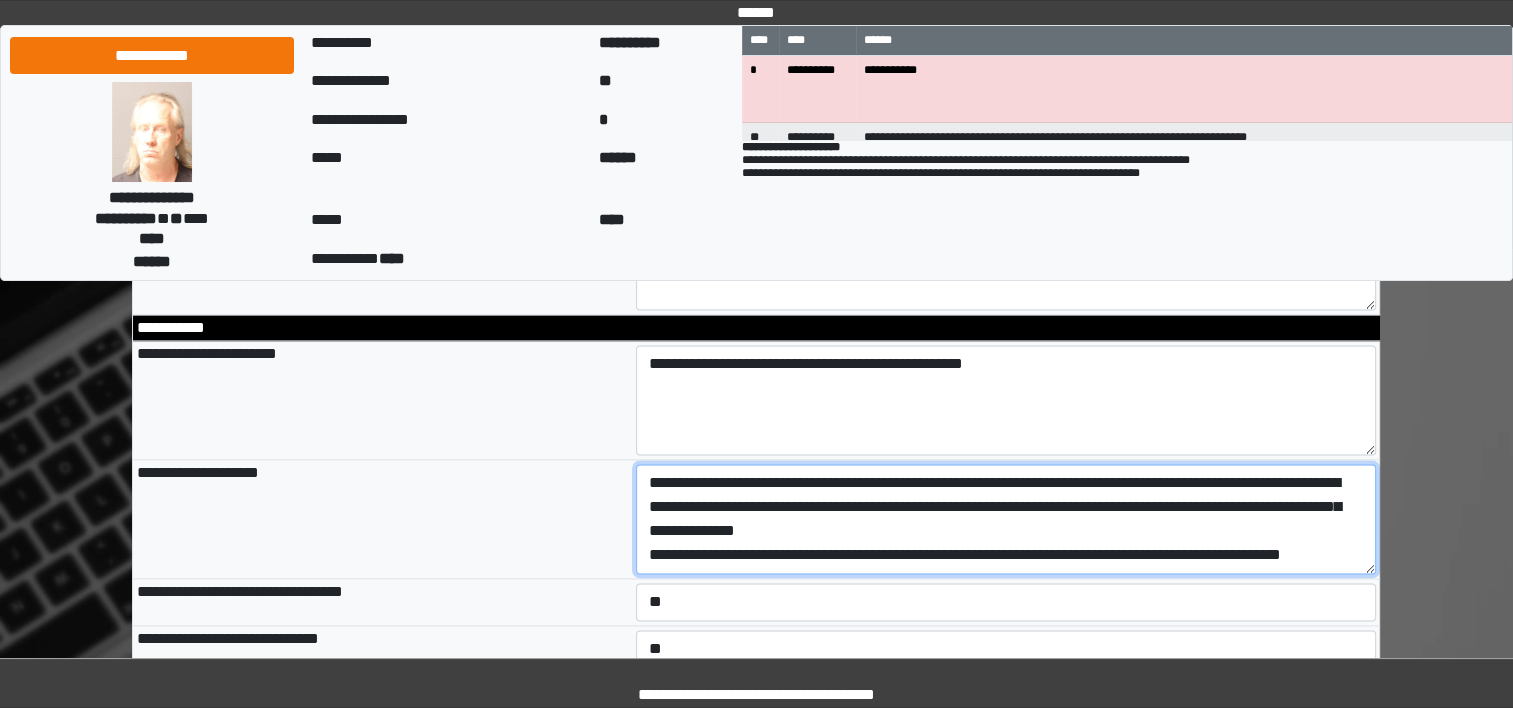 scroll, scrollTop: 16, scrollLeft: 0, axis: vertical 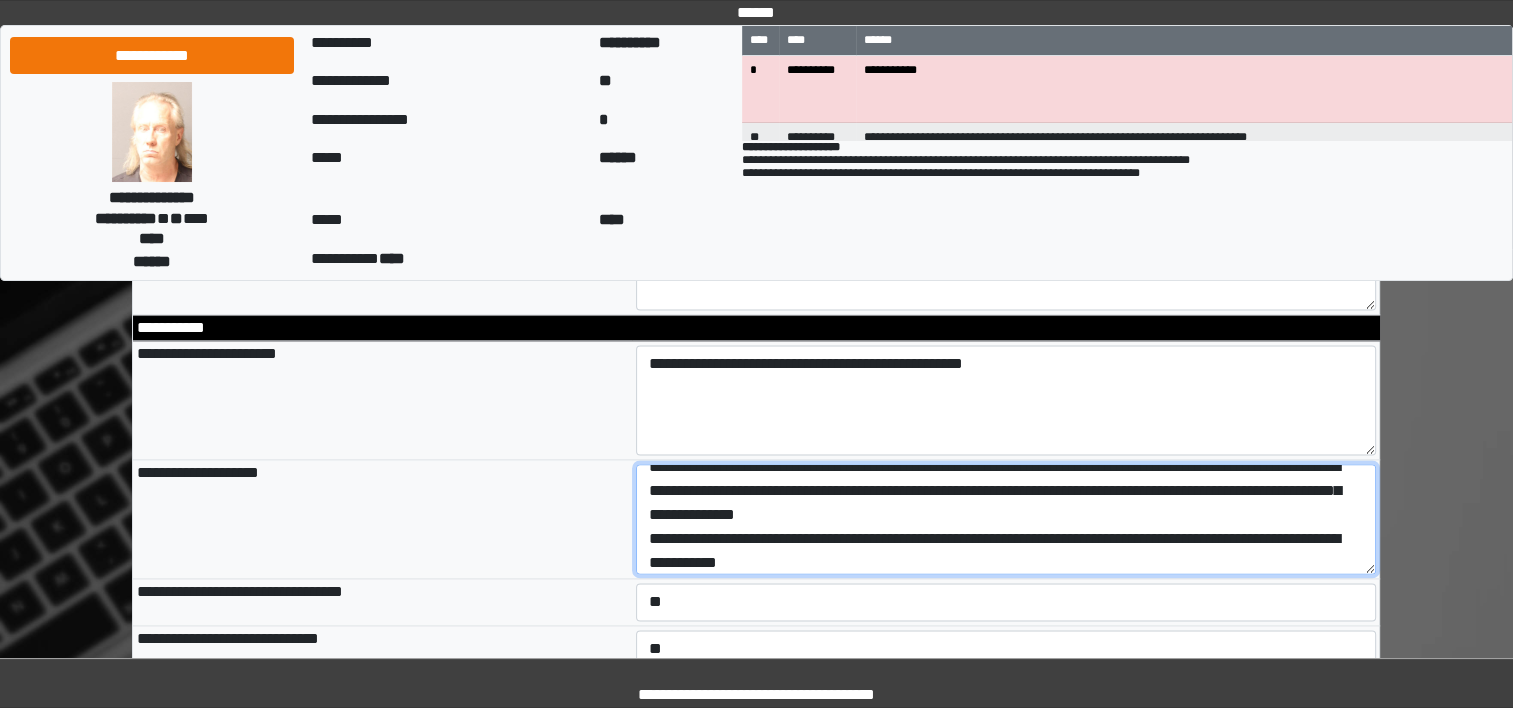 type on "**********" 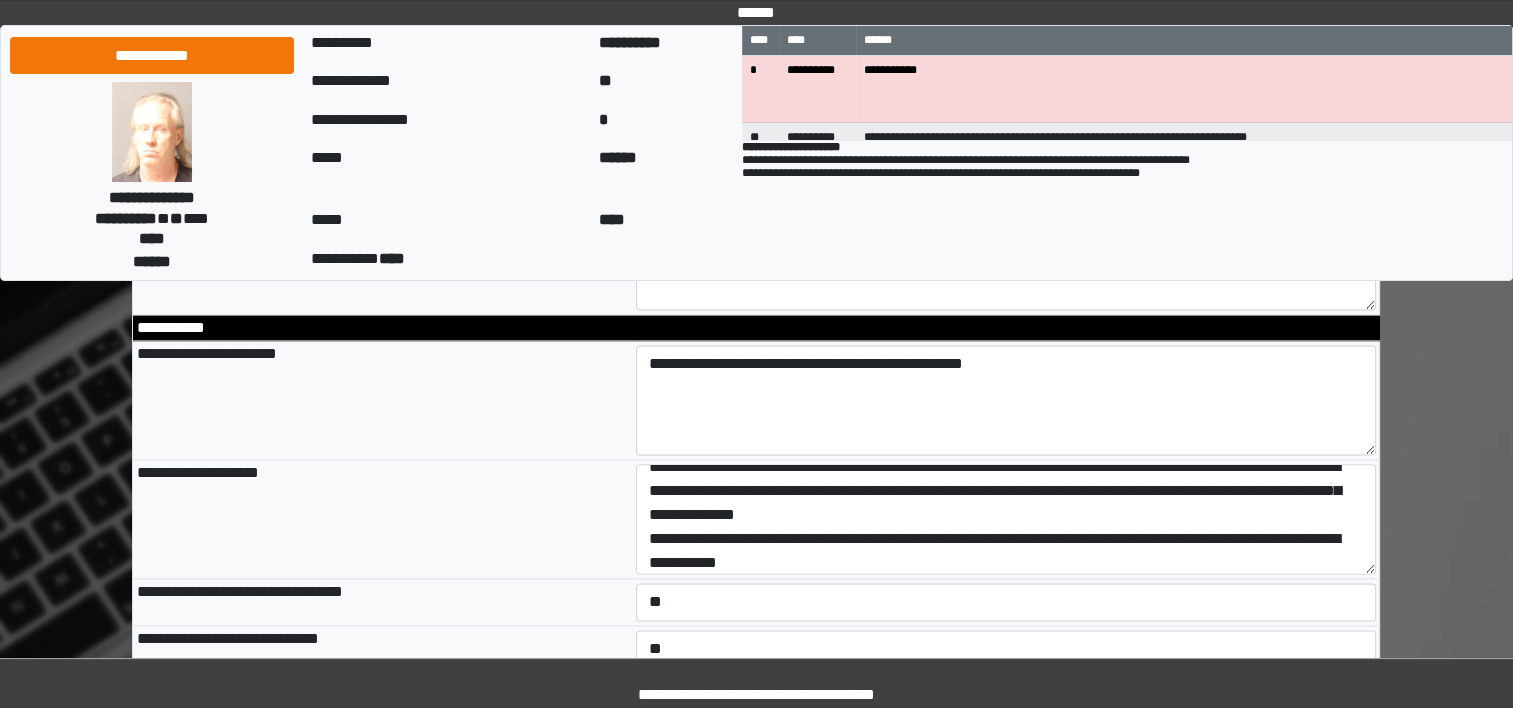 type on "**********" 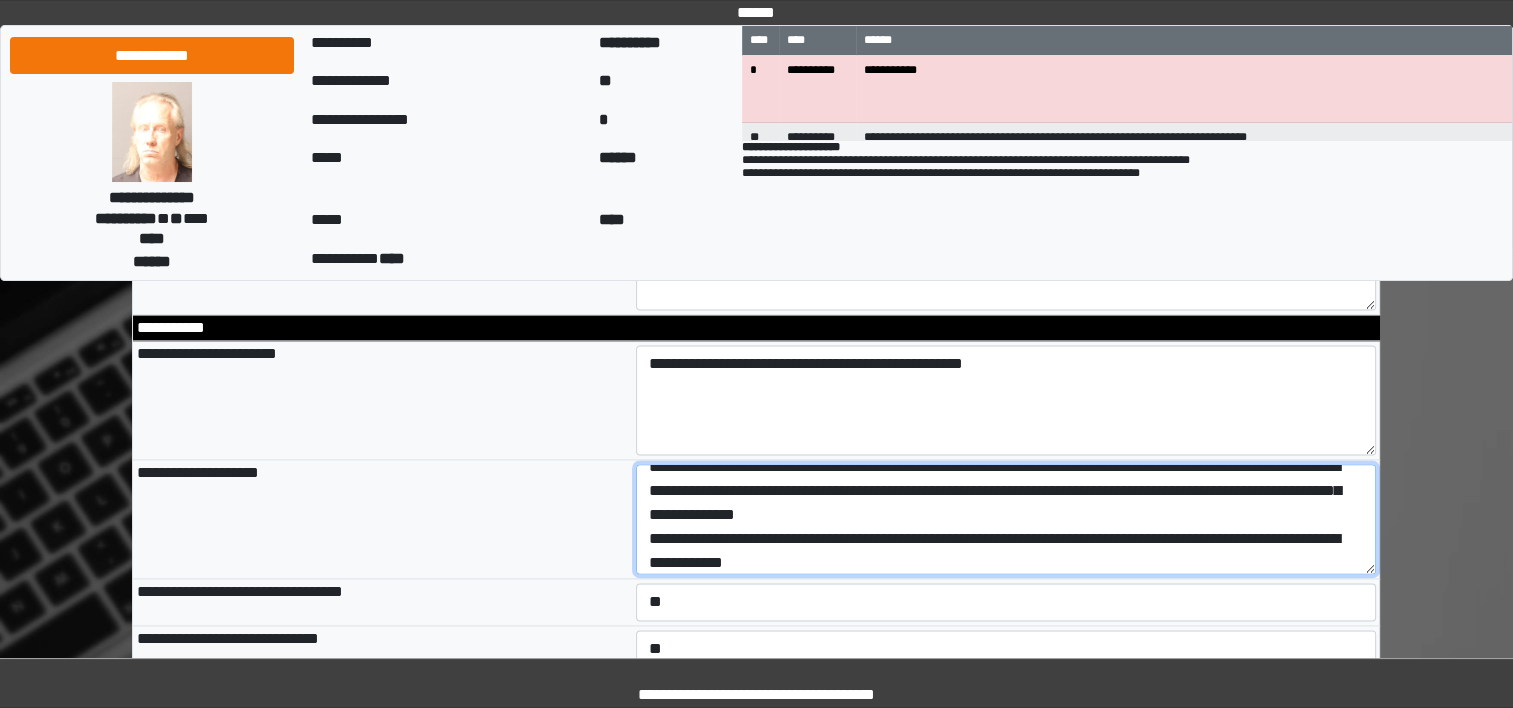 click on "**********" at bounding box center (1006, 519) 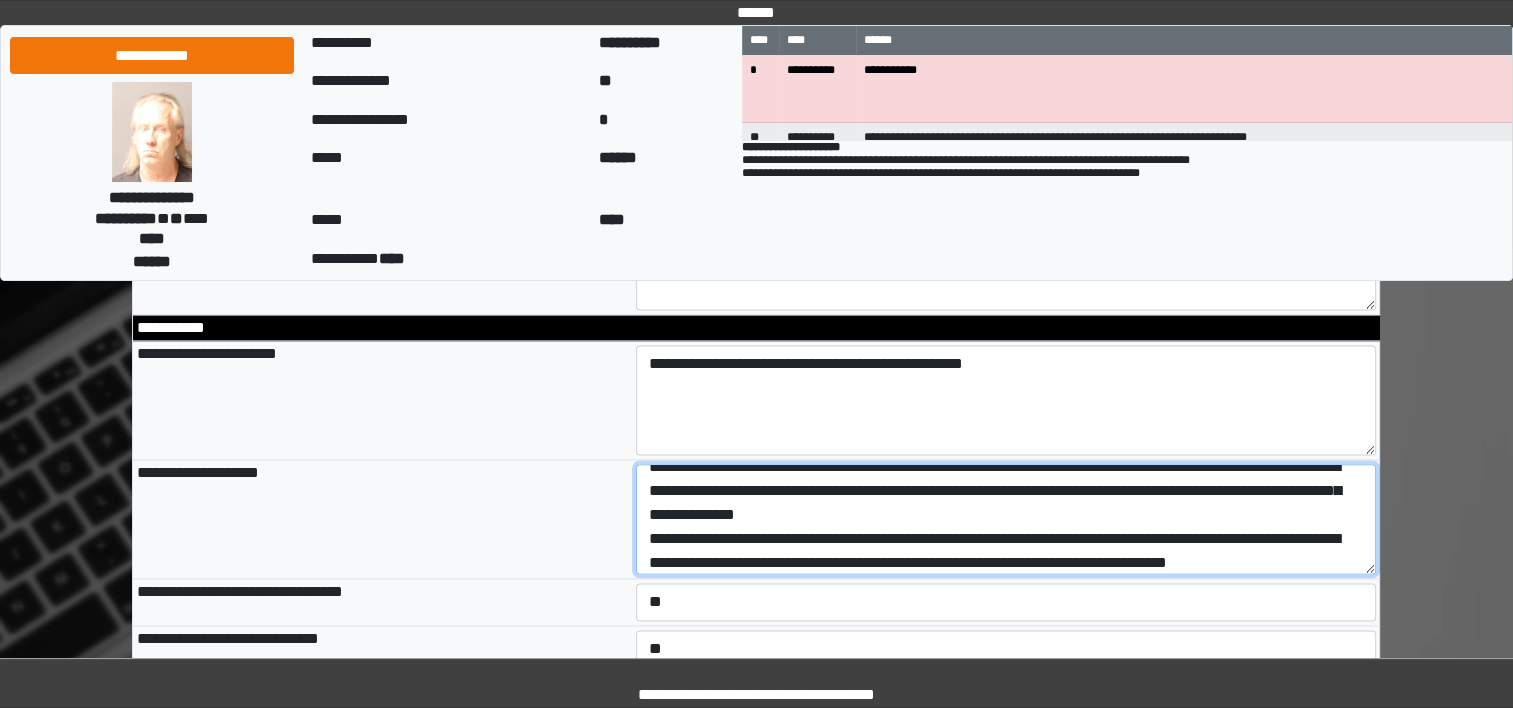 scroll, scrollTop: 40, scrollLeft: 0, axis: vertical 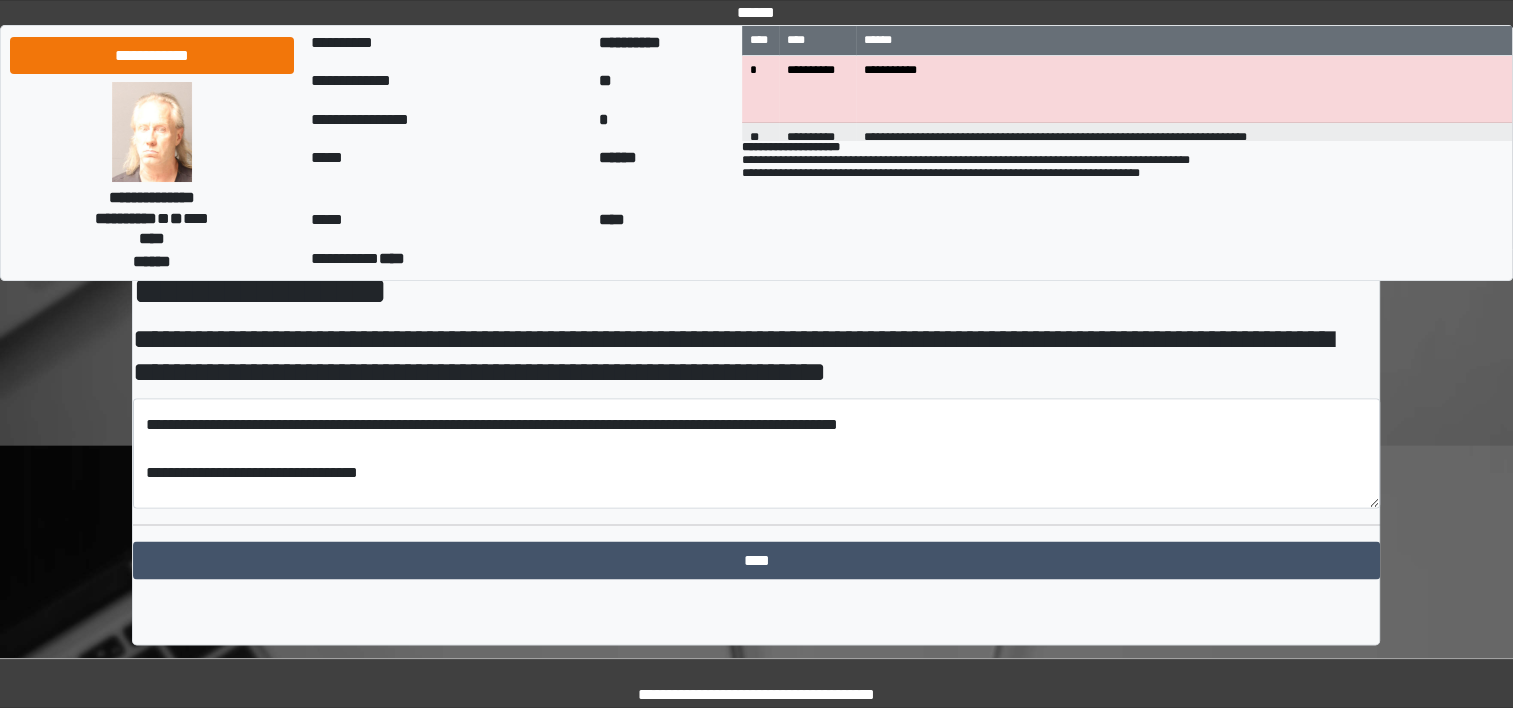 type on "**********" 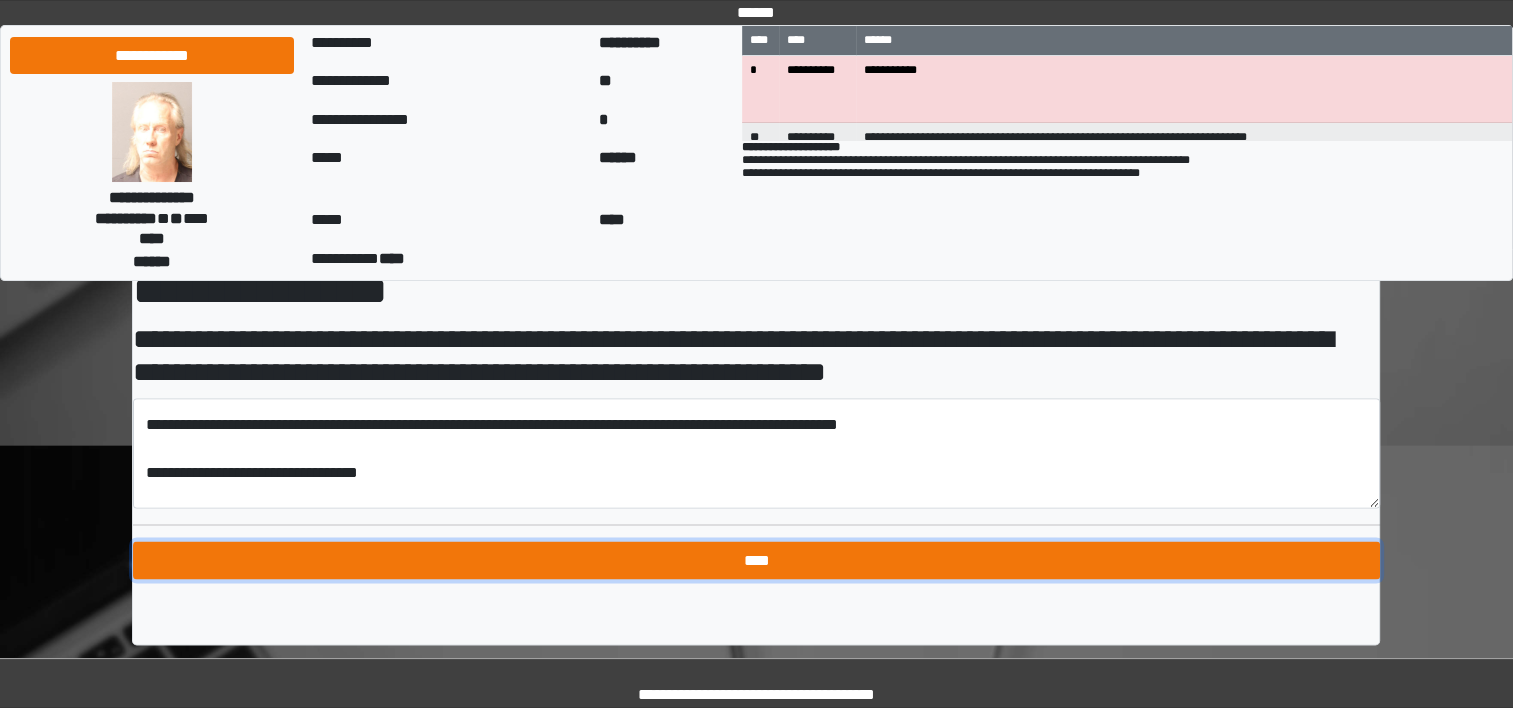click on "****" at bounding box center [756, 560] 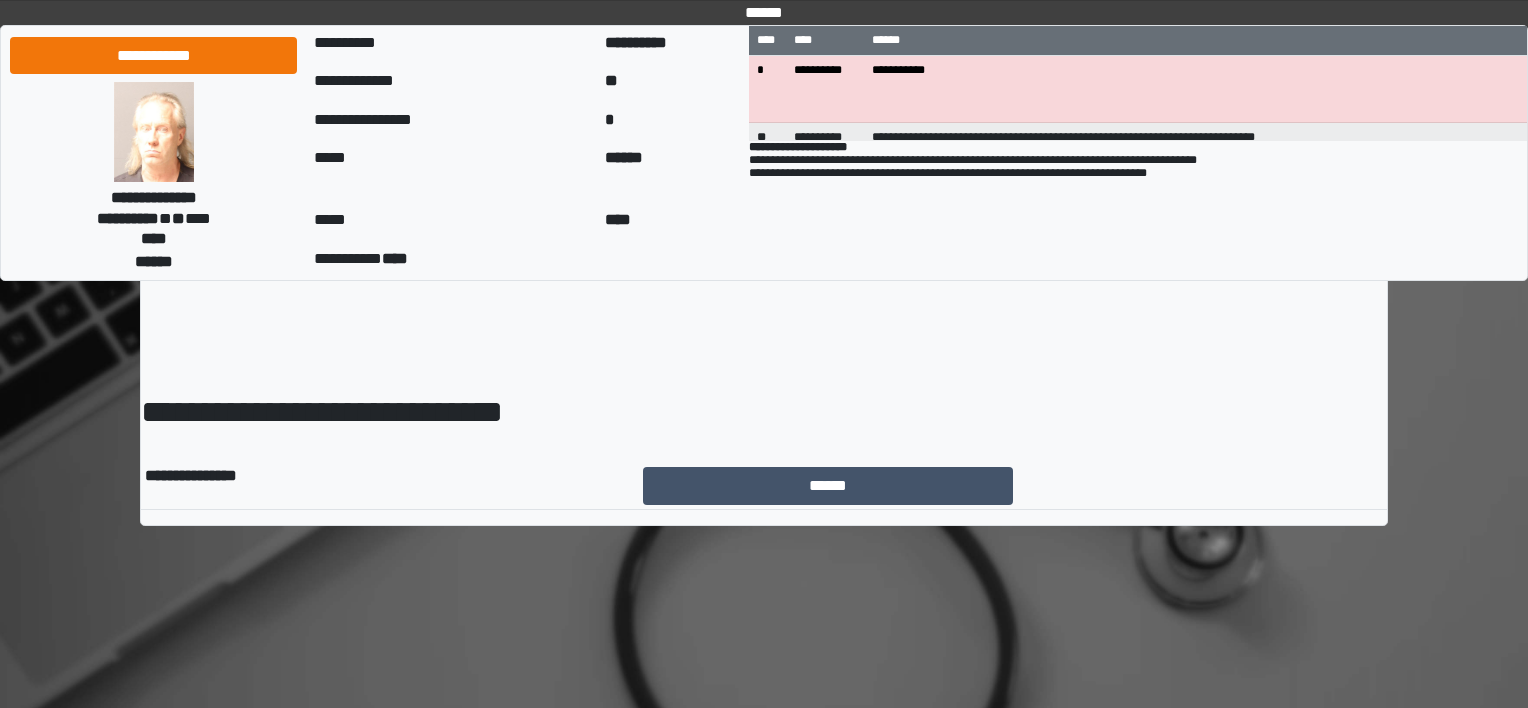 scroll, scrollTop: 0, scrollLeft: 0, axis: both 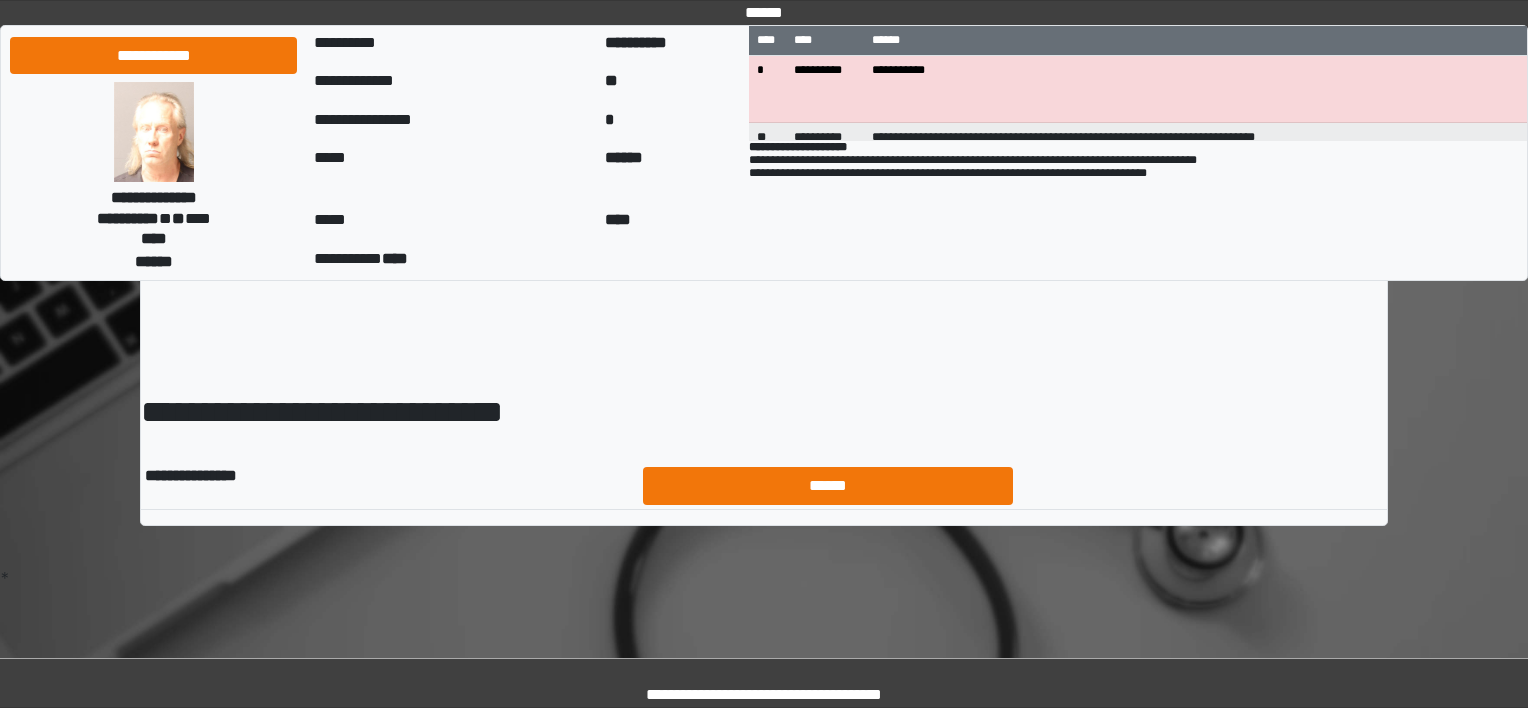 click on "******" at bounding box center [828, 486] 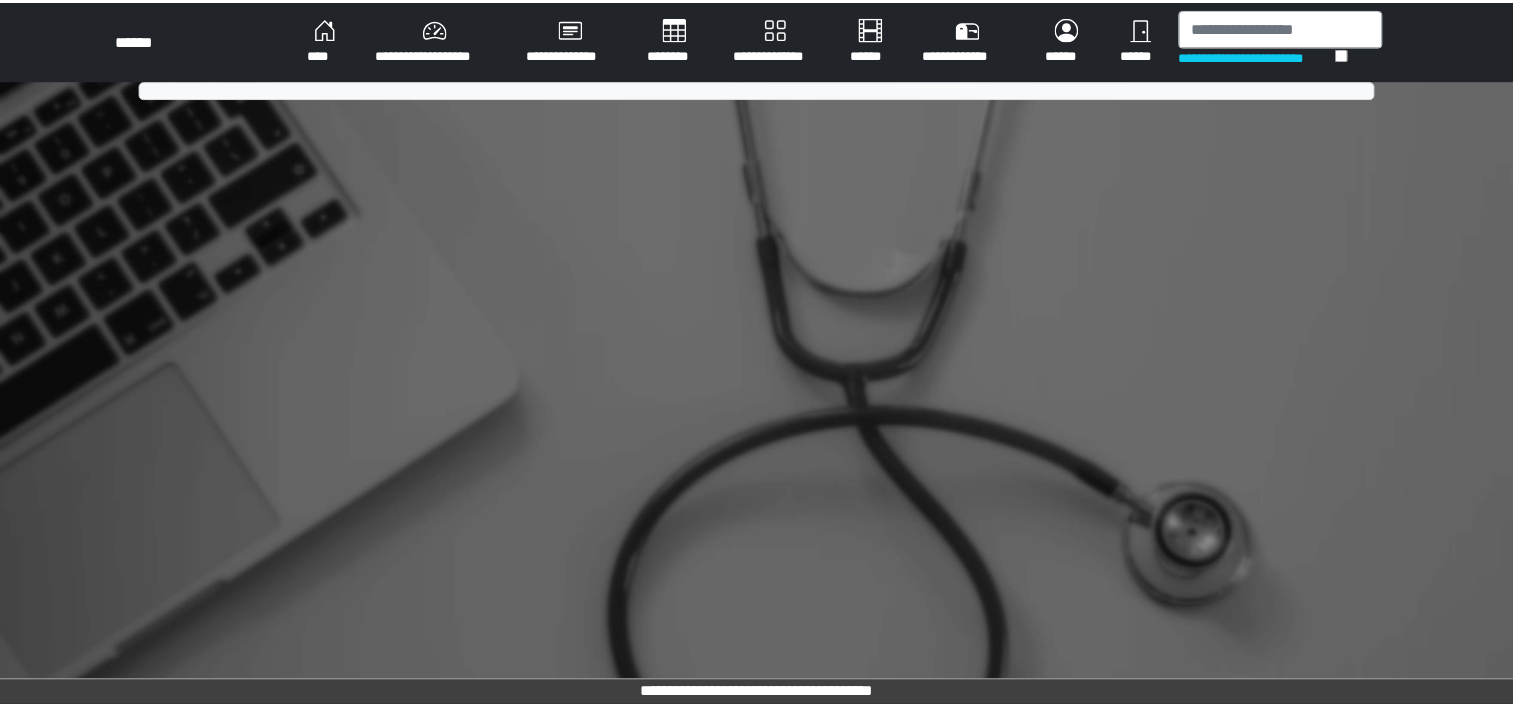 scroll, scrollTop: 0, scrollLeft: 0, axis: both 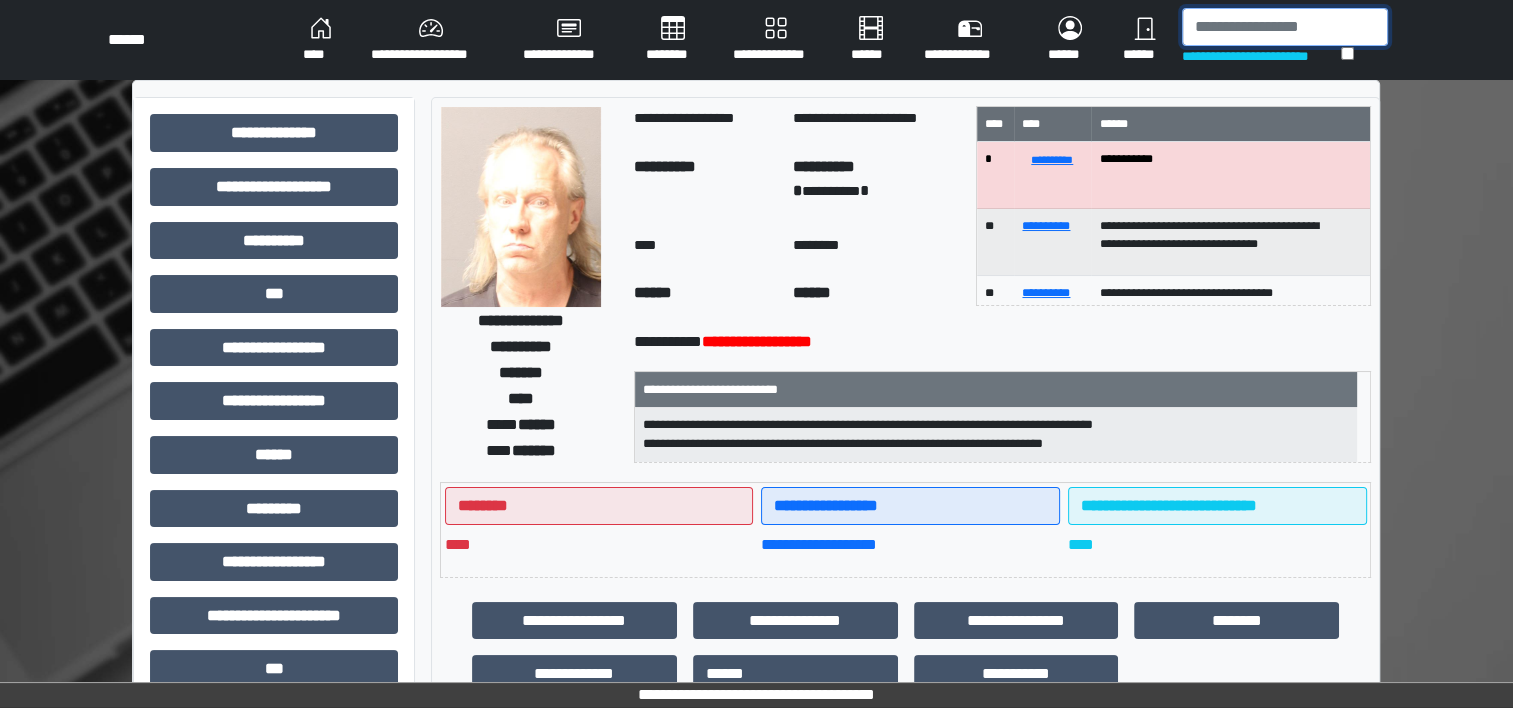 click at bounding box center (1285, 27) 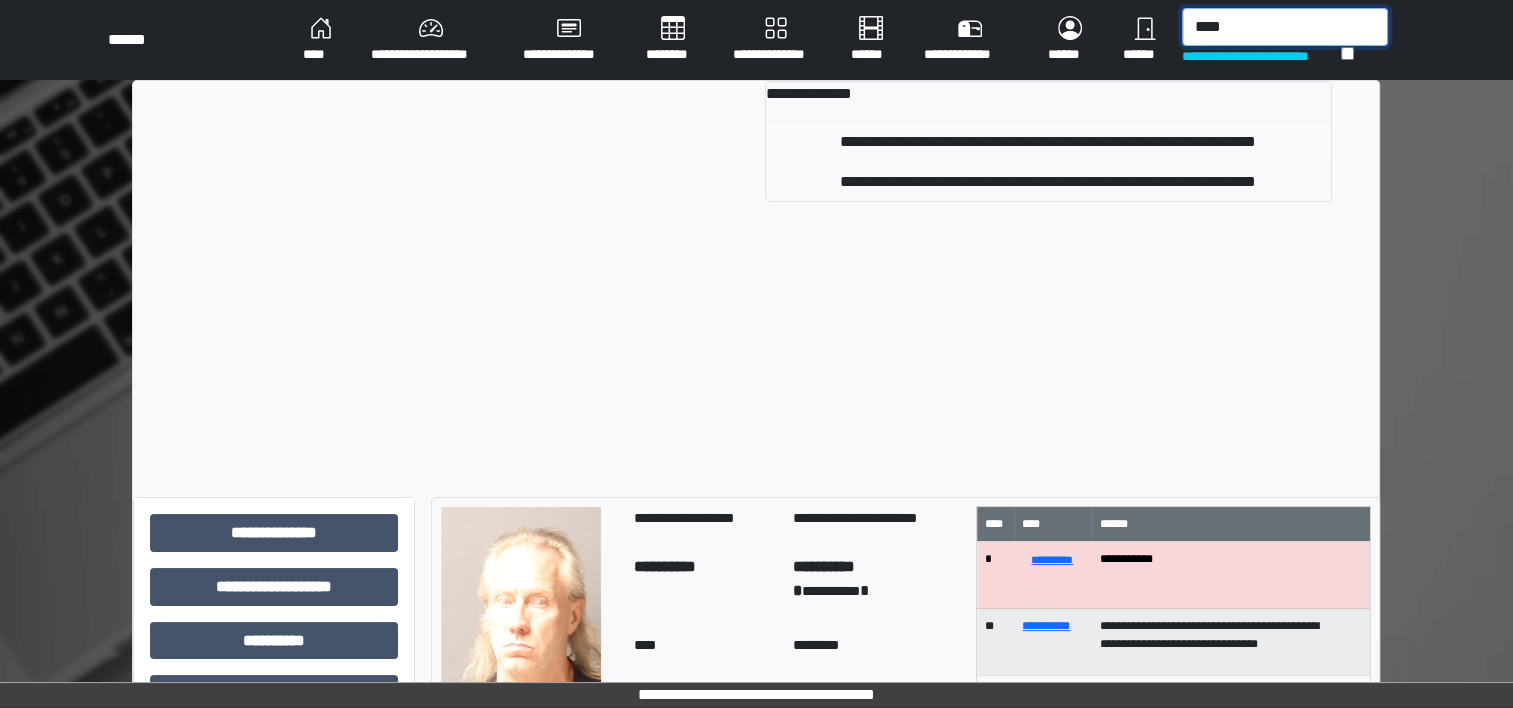 type on "****" 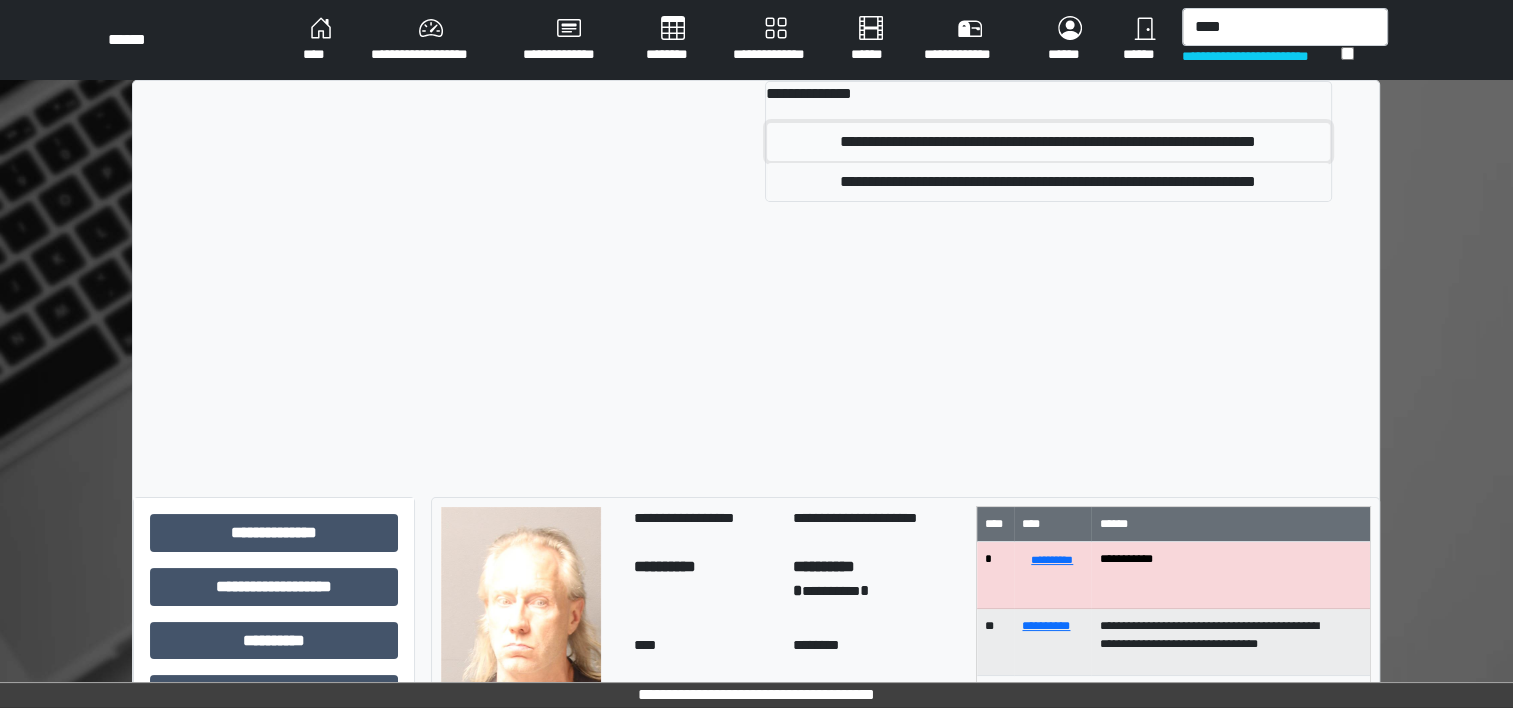 click on "**********" at bounding box center (1048, 142) 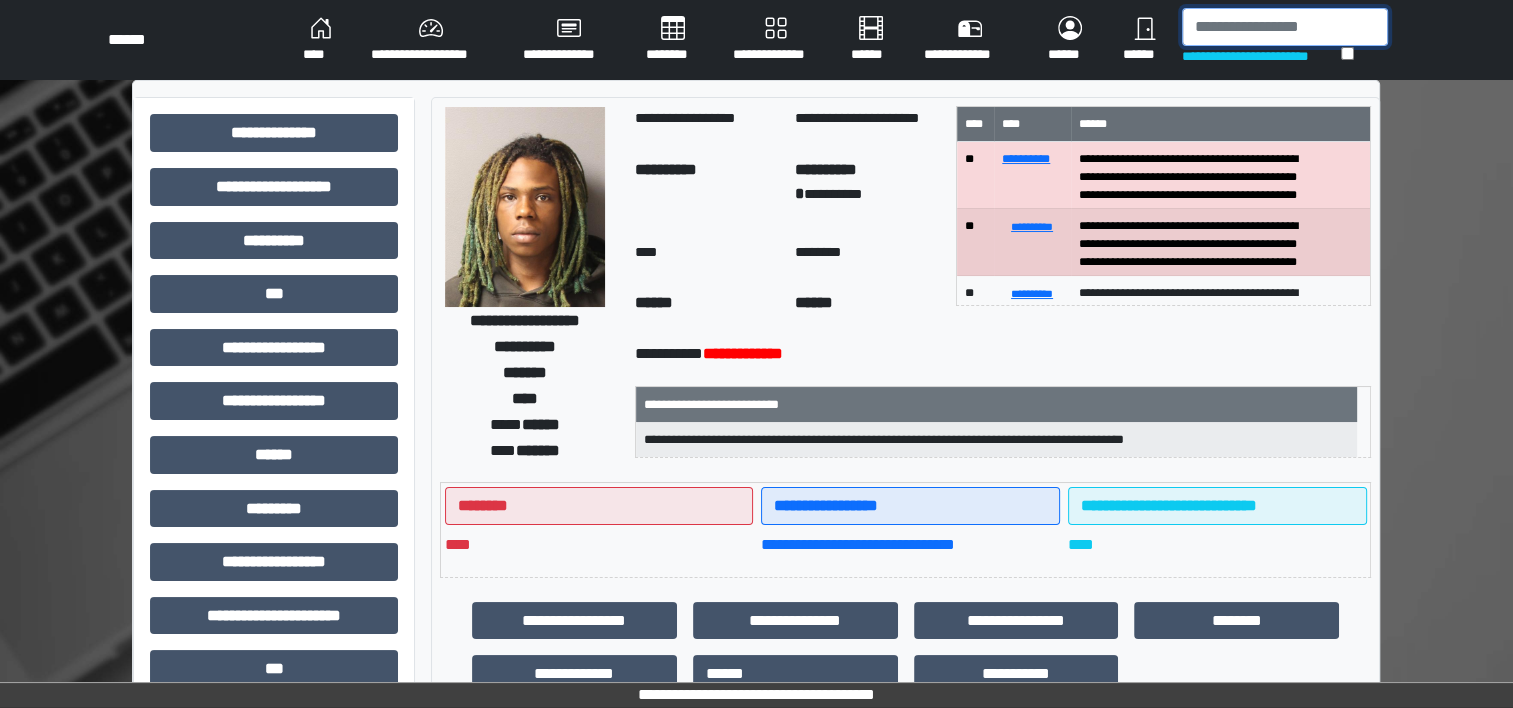 click at bounding box center (1285, 27) 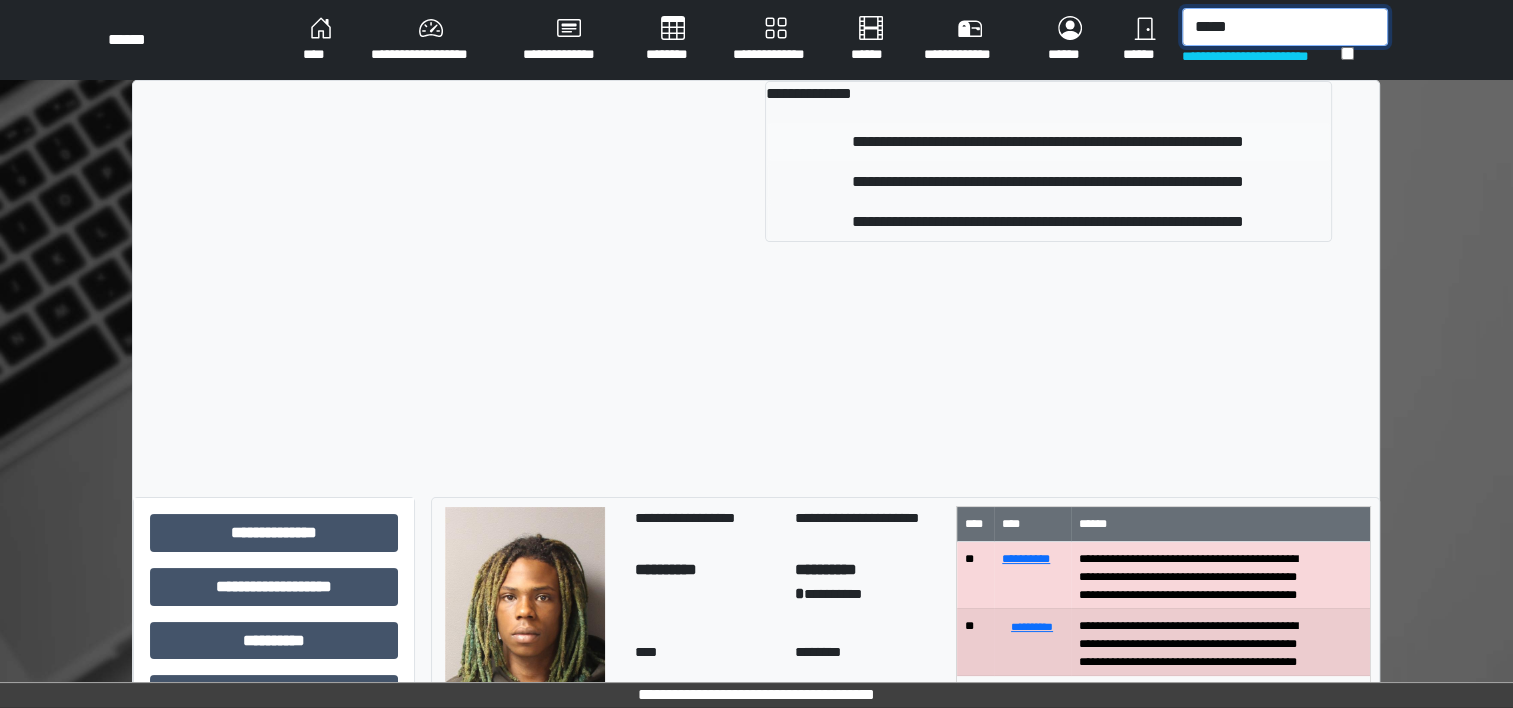 type on "*****" 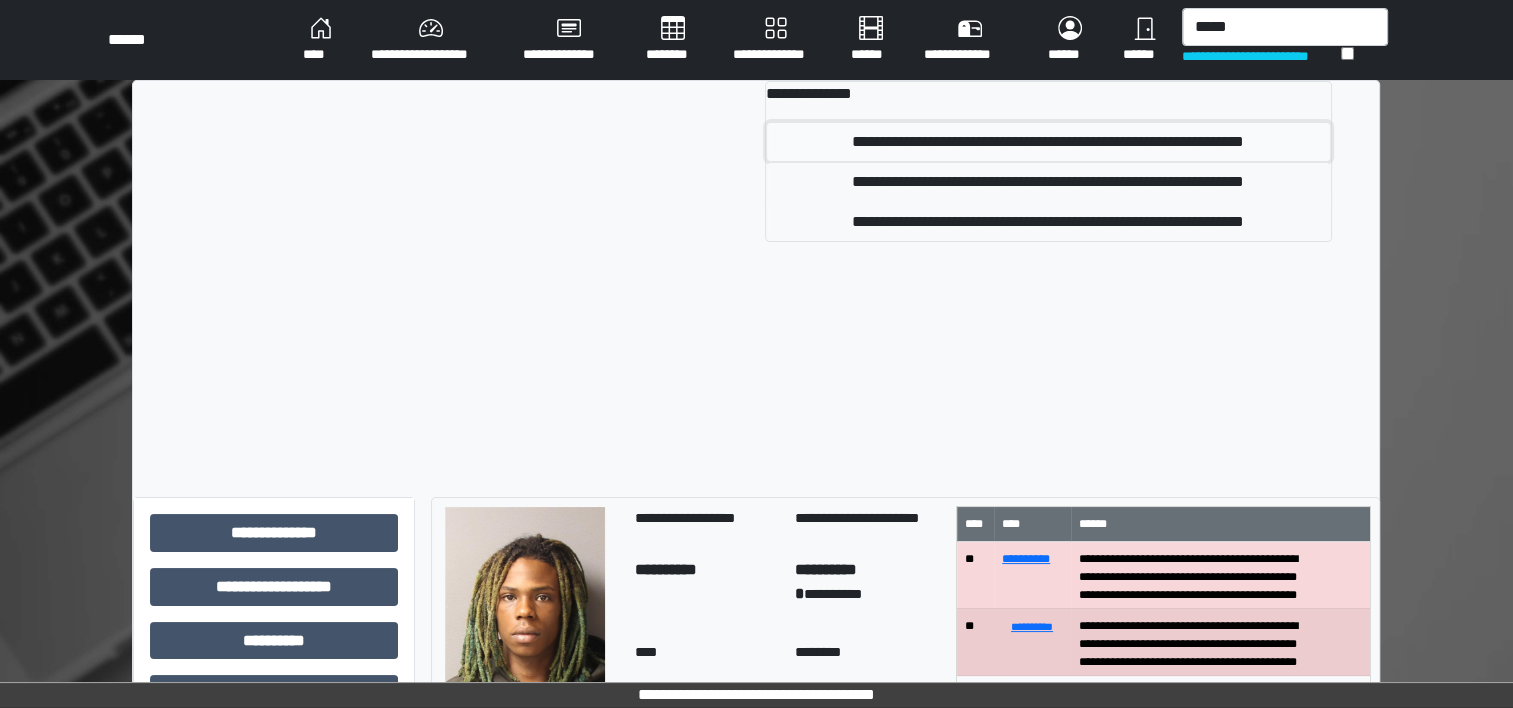 click on "**********" at bounding box center (1048, 142) 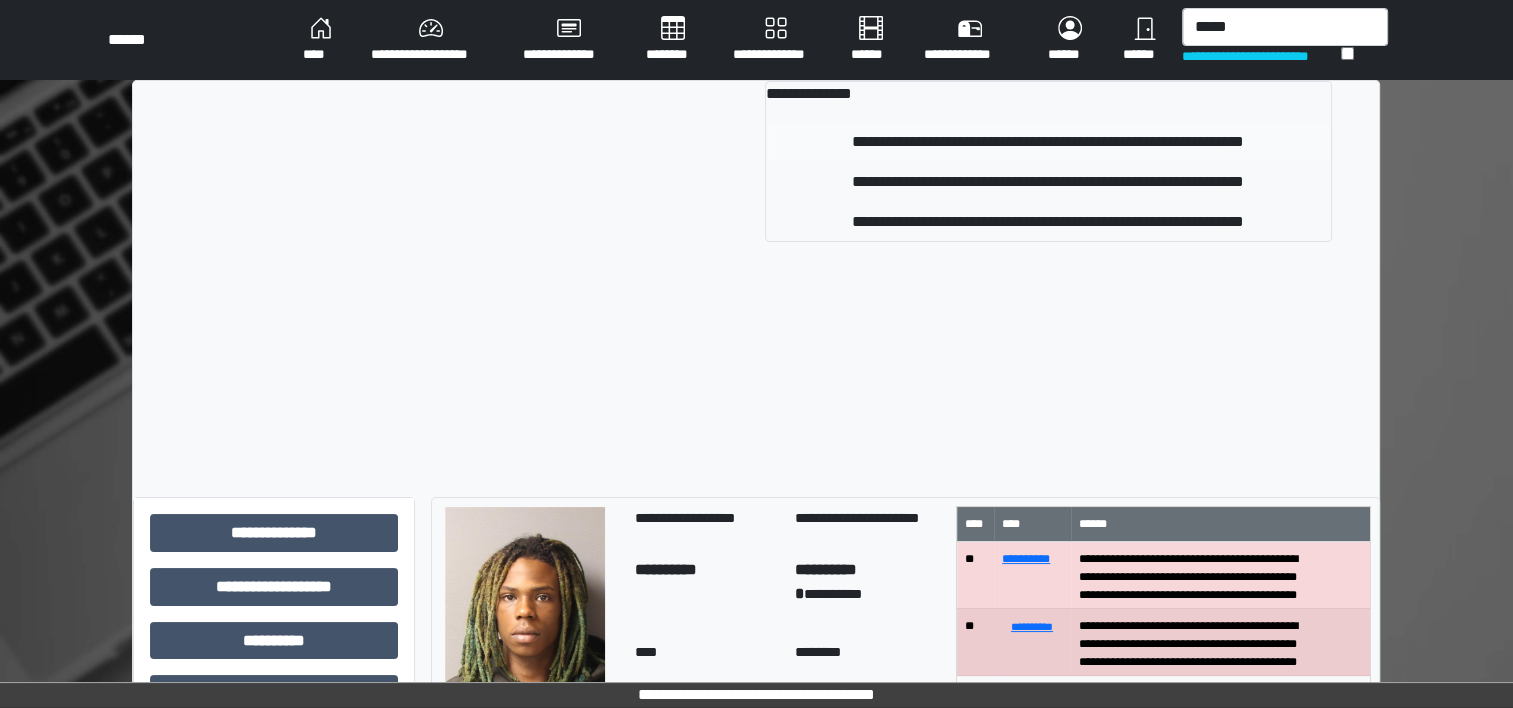 type 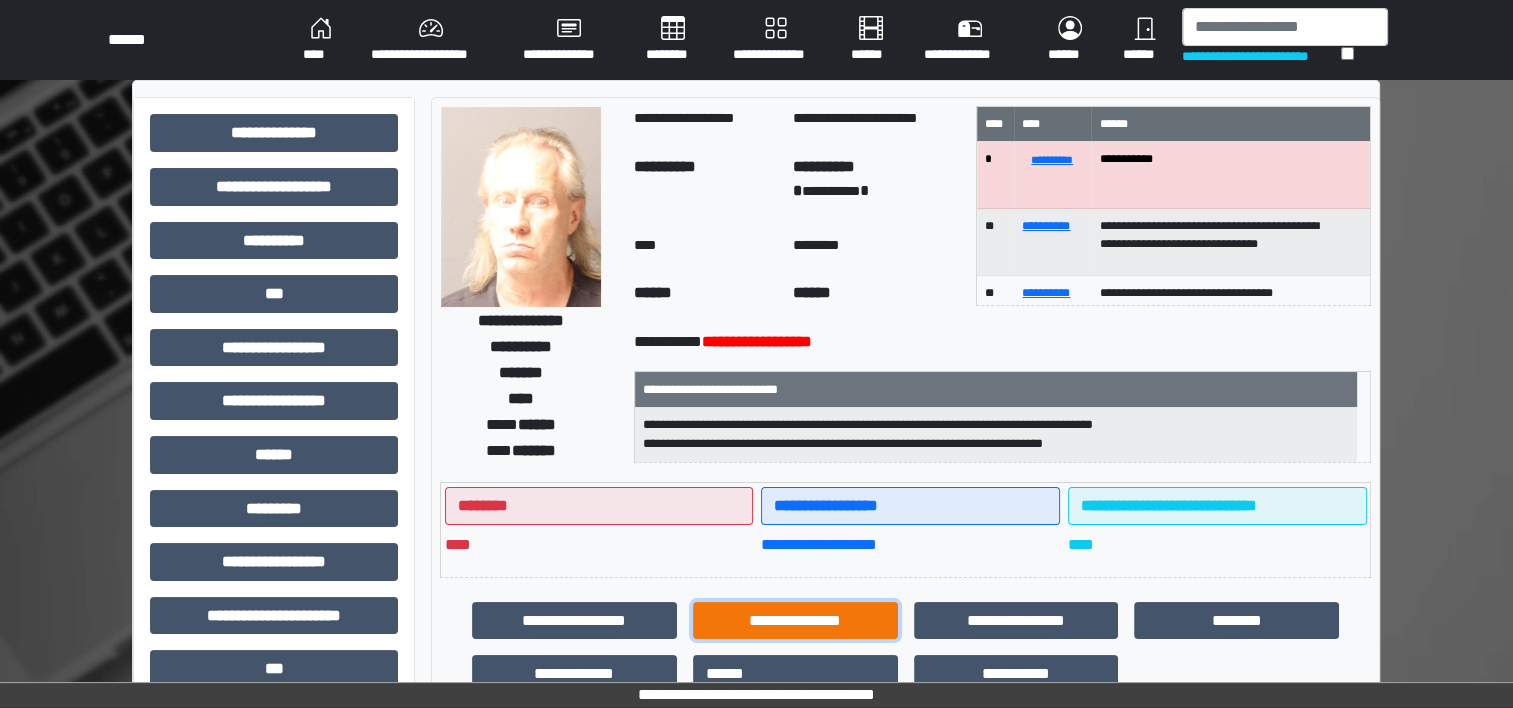 click on "**********" at bounding box center (795, 621) 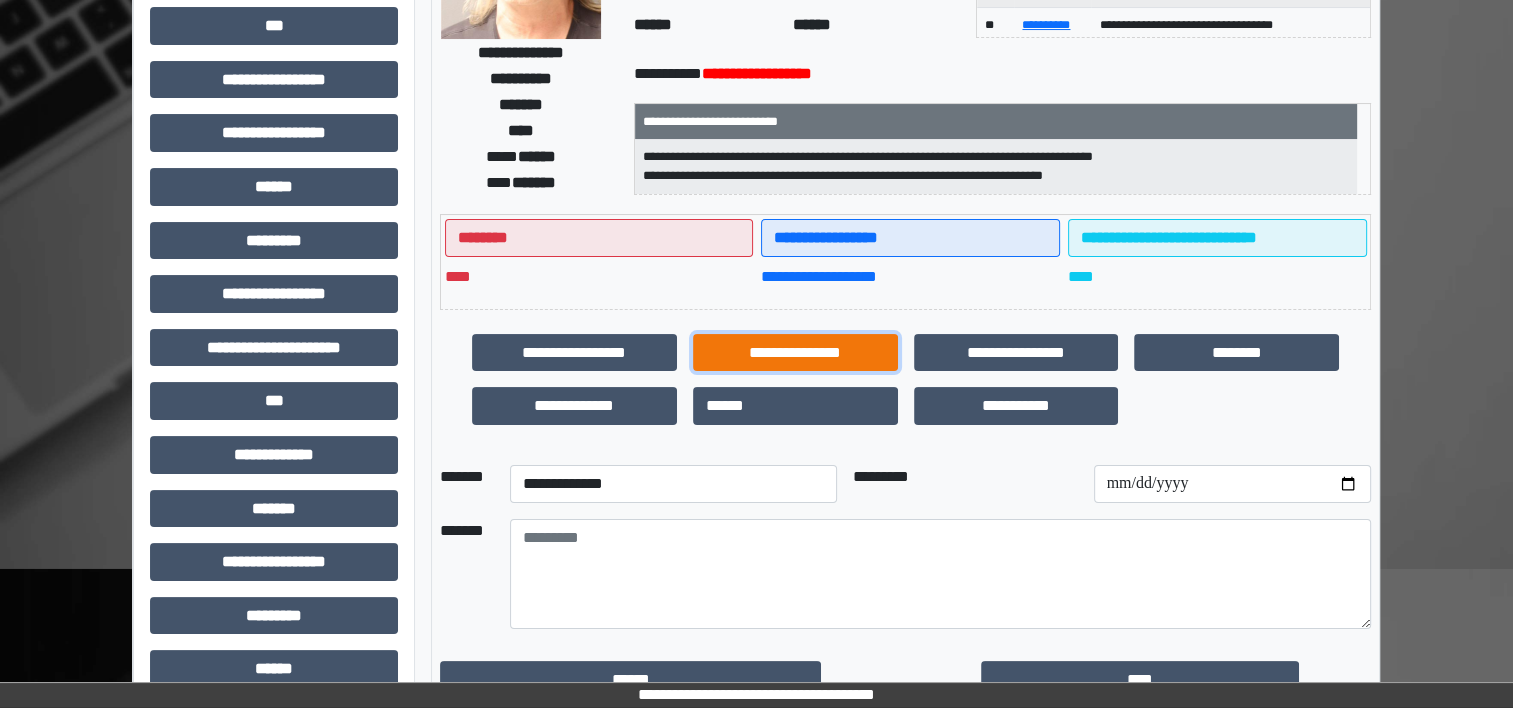scroll, scrollTop: 288, scrollLeft: 0, axis: vertical 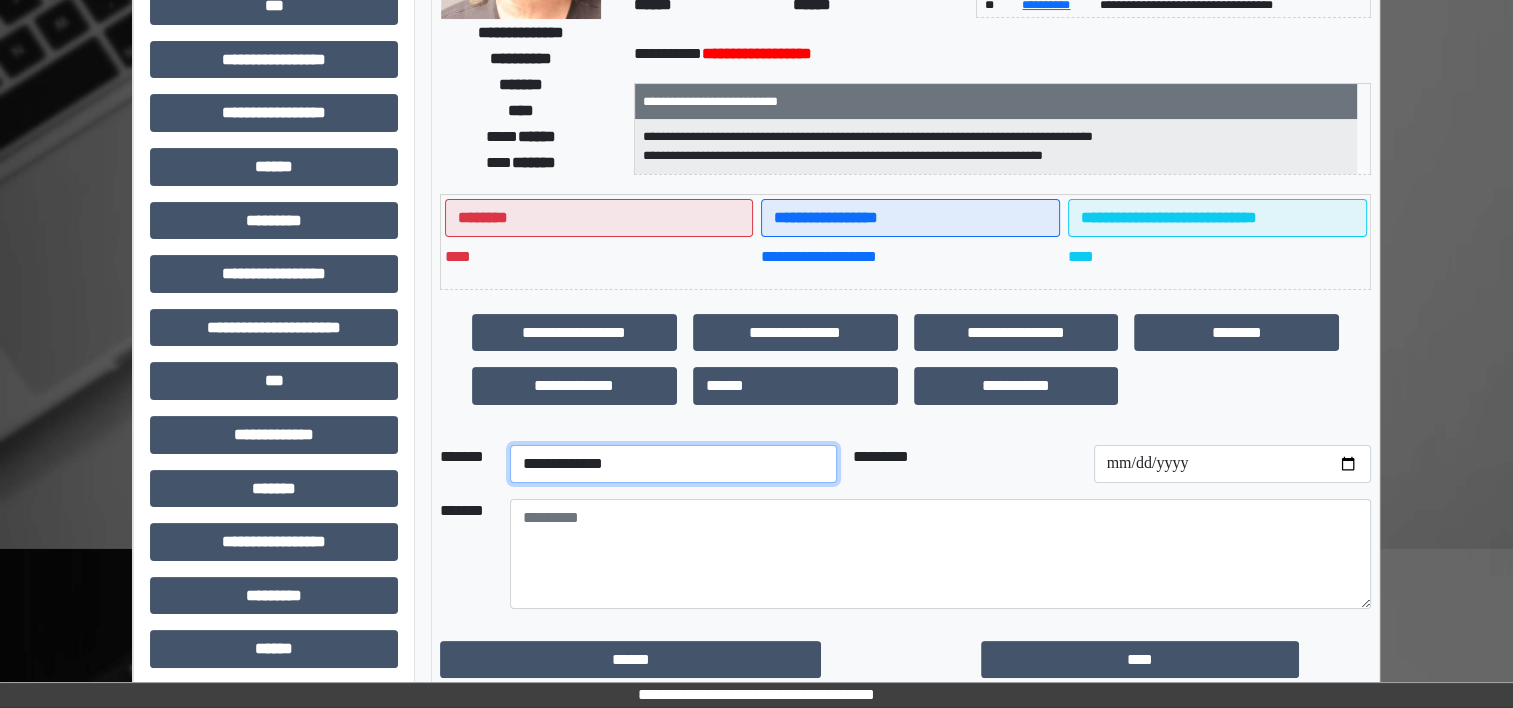 click on "**********" at bounding box center [673, 464] 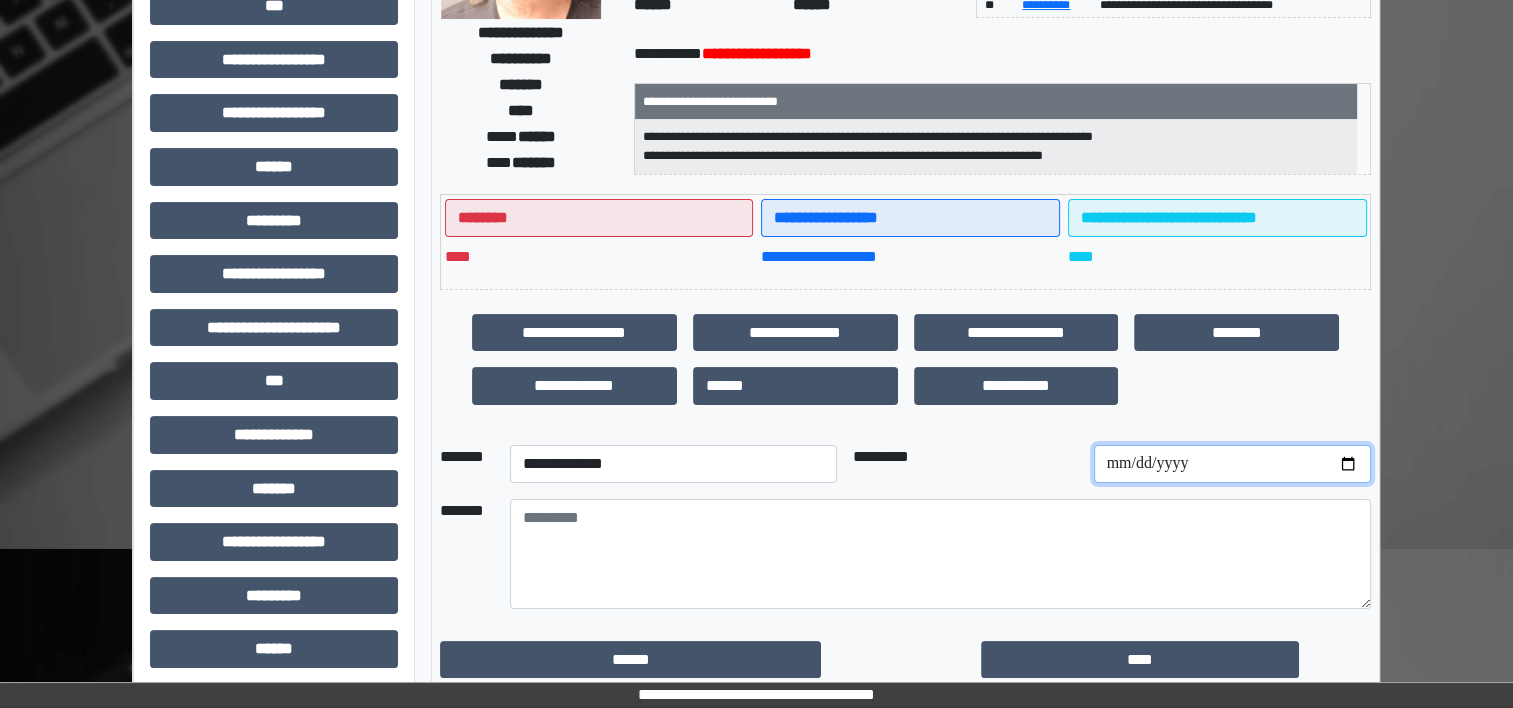 click at bounding box center (1232, 464) 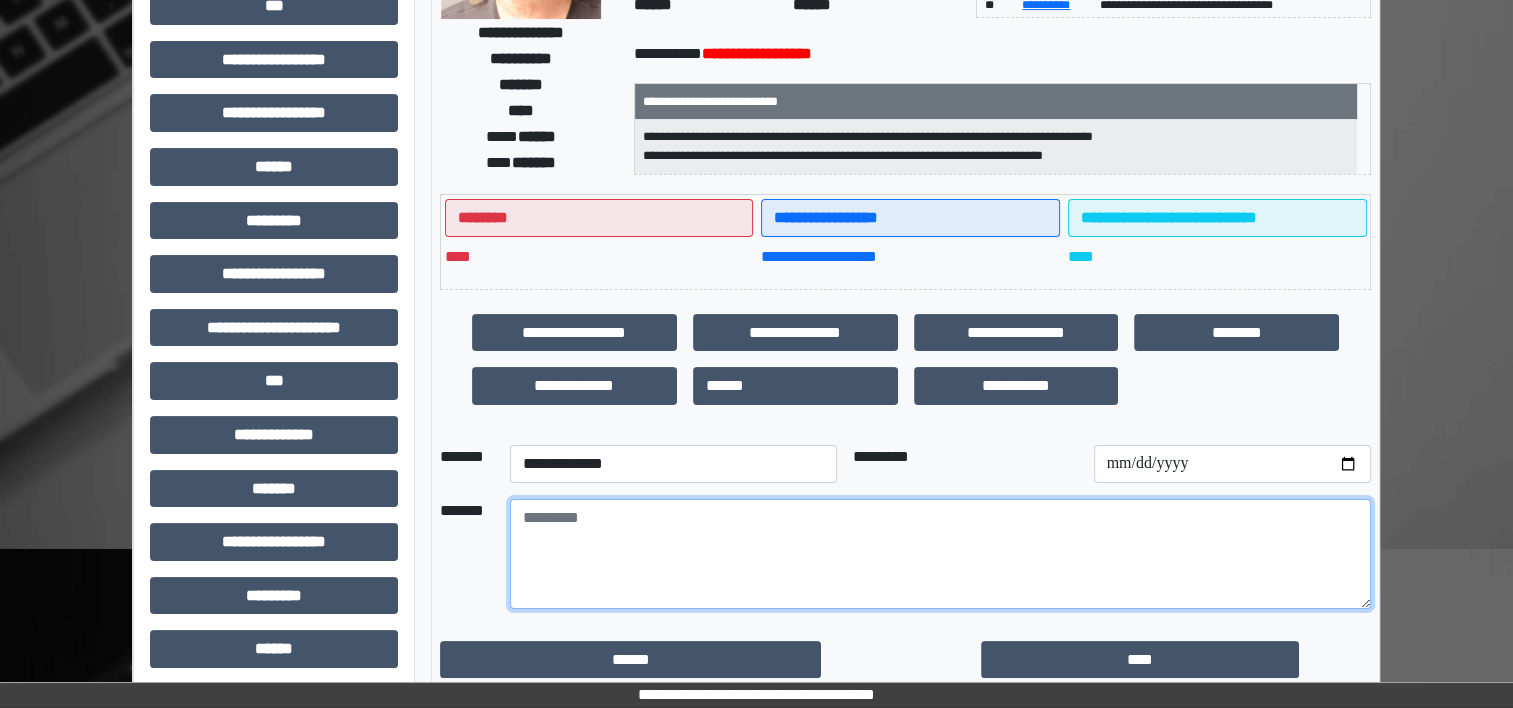 click at bounding box center (940, 554) 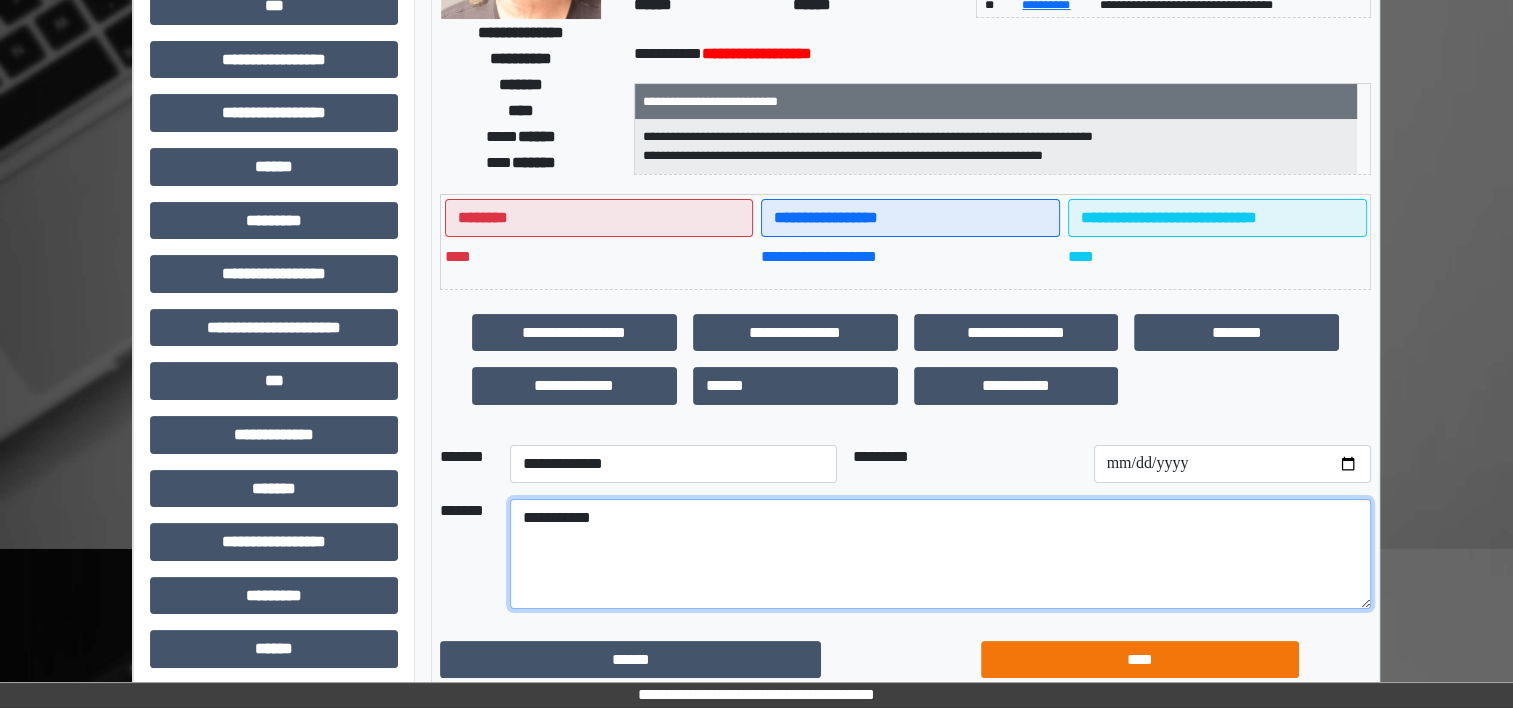type on "**********" 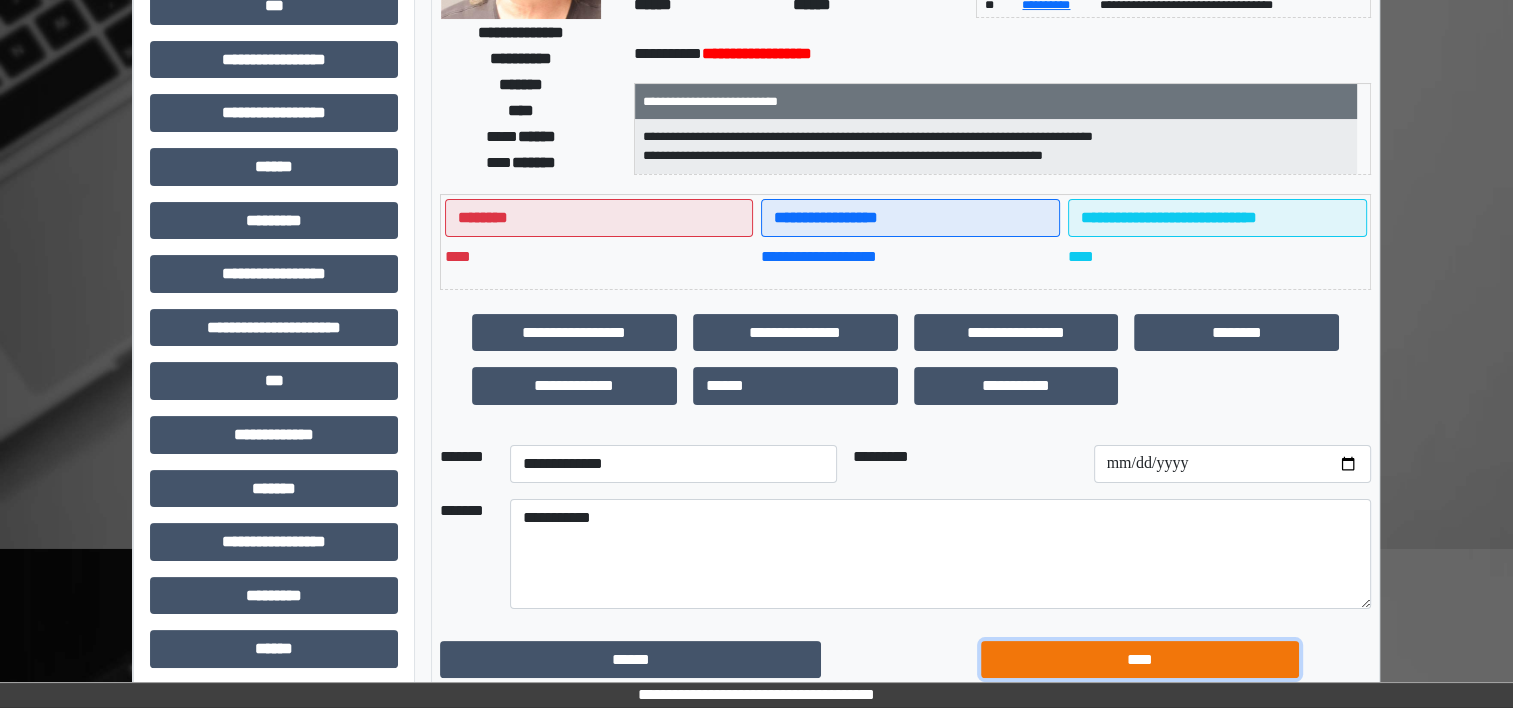 click on "****" at bounding box center [1140, 660] 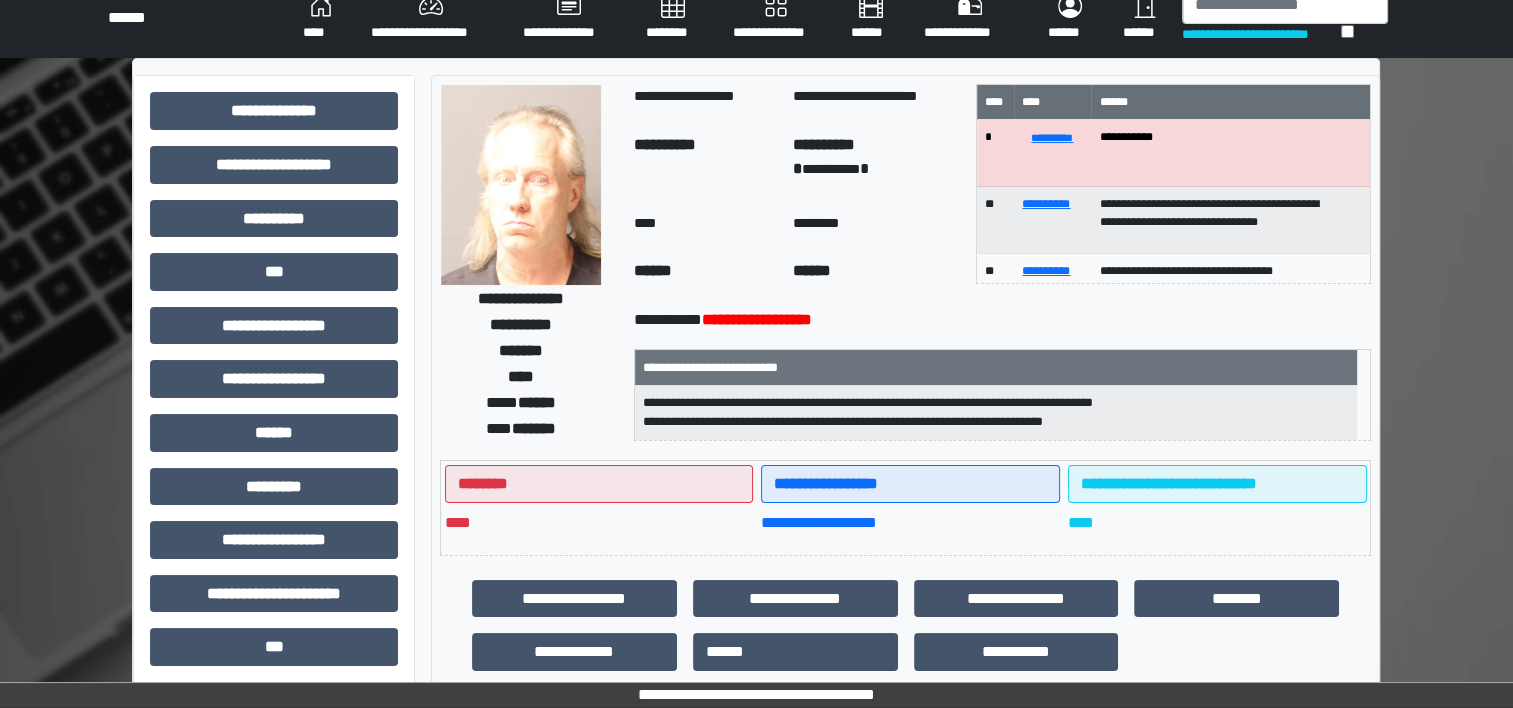 scroll, scrollTop: 8, scrollLeft: 0, axis: vertical 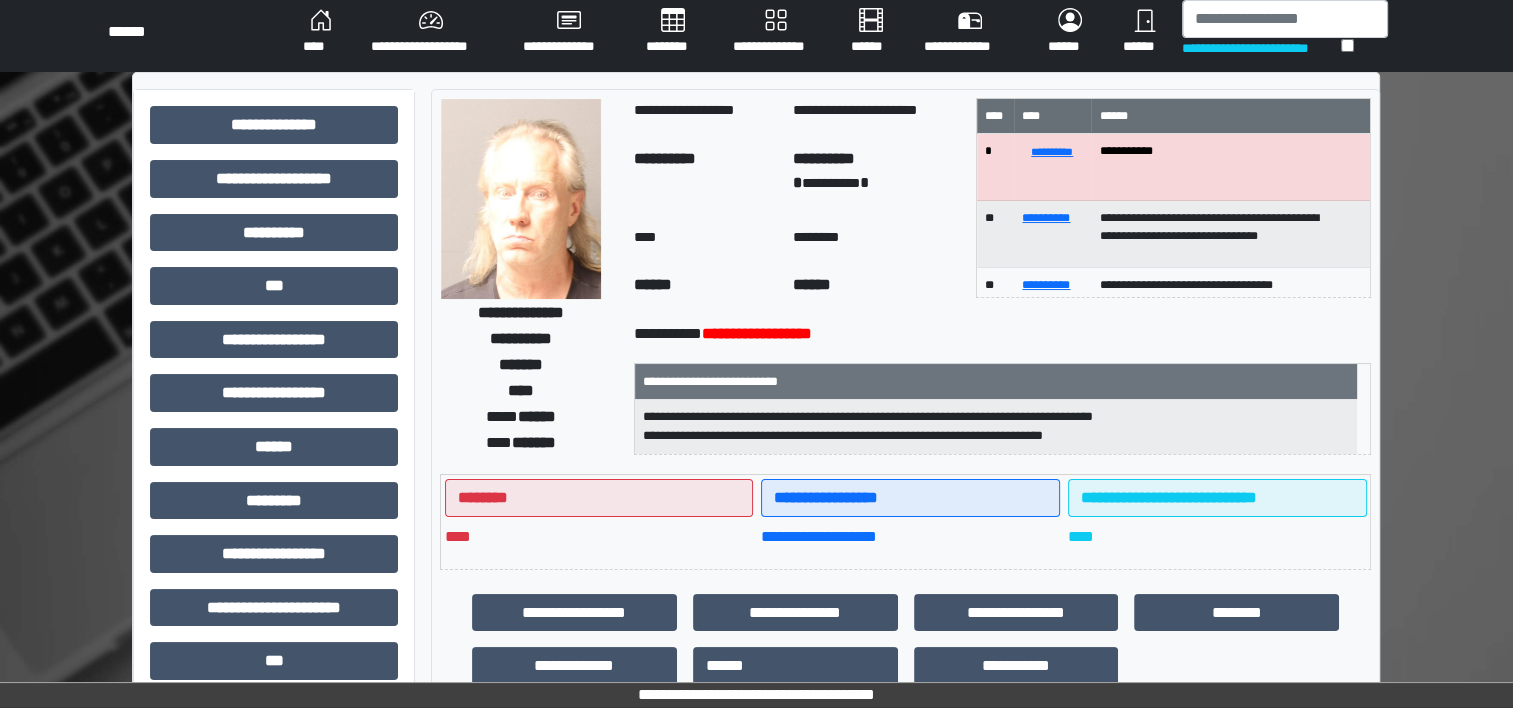 click on "**********" at bounding box center [1261, 48] 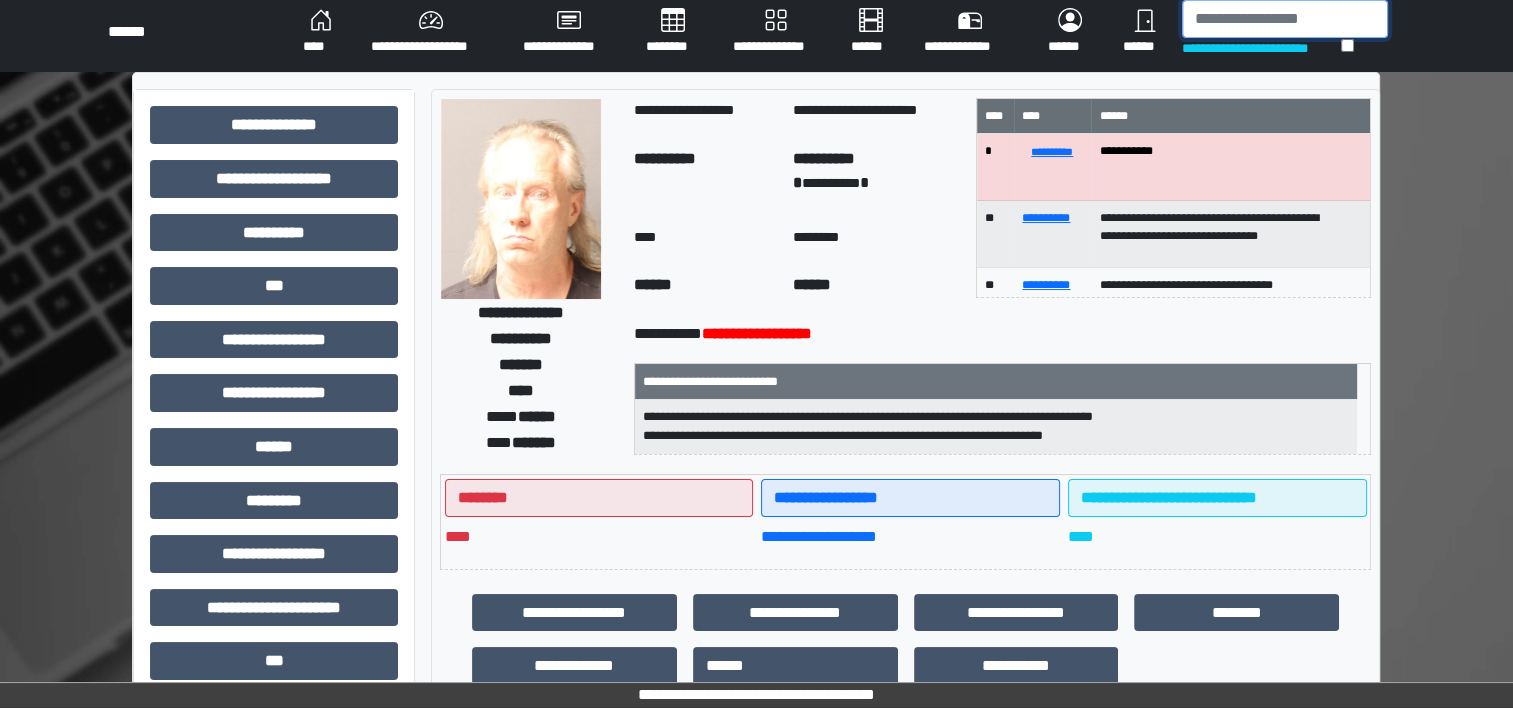 click at bounding box center (1285, 19) 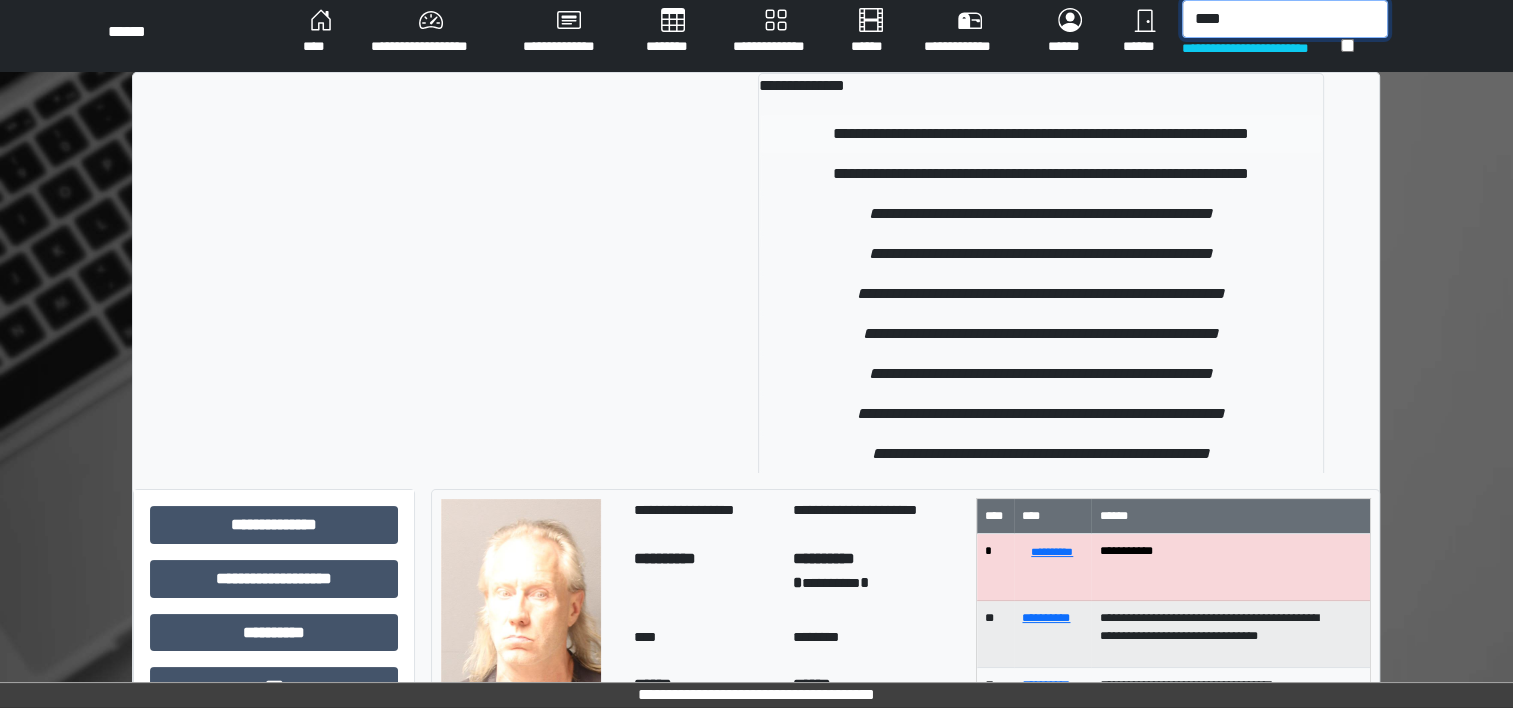 type on "****" 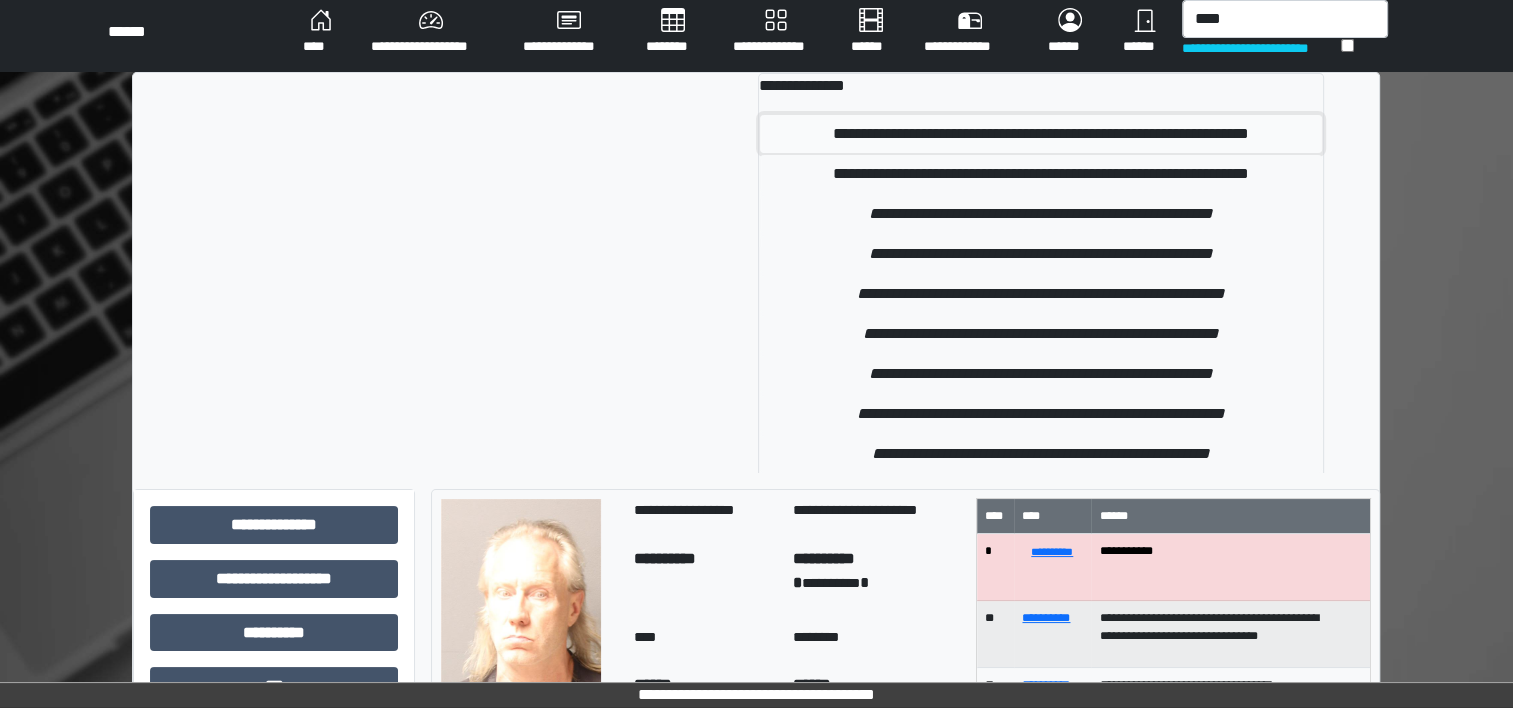 click on "**********" at bounding box center (1041, 134) 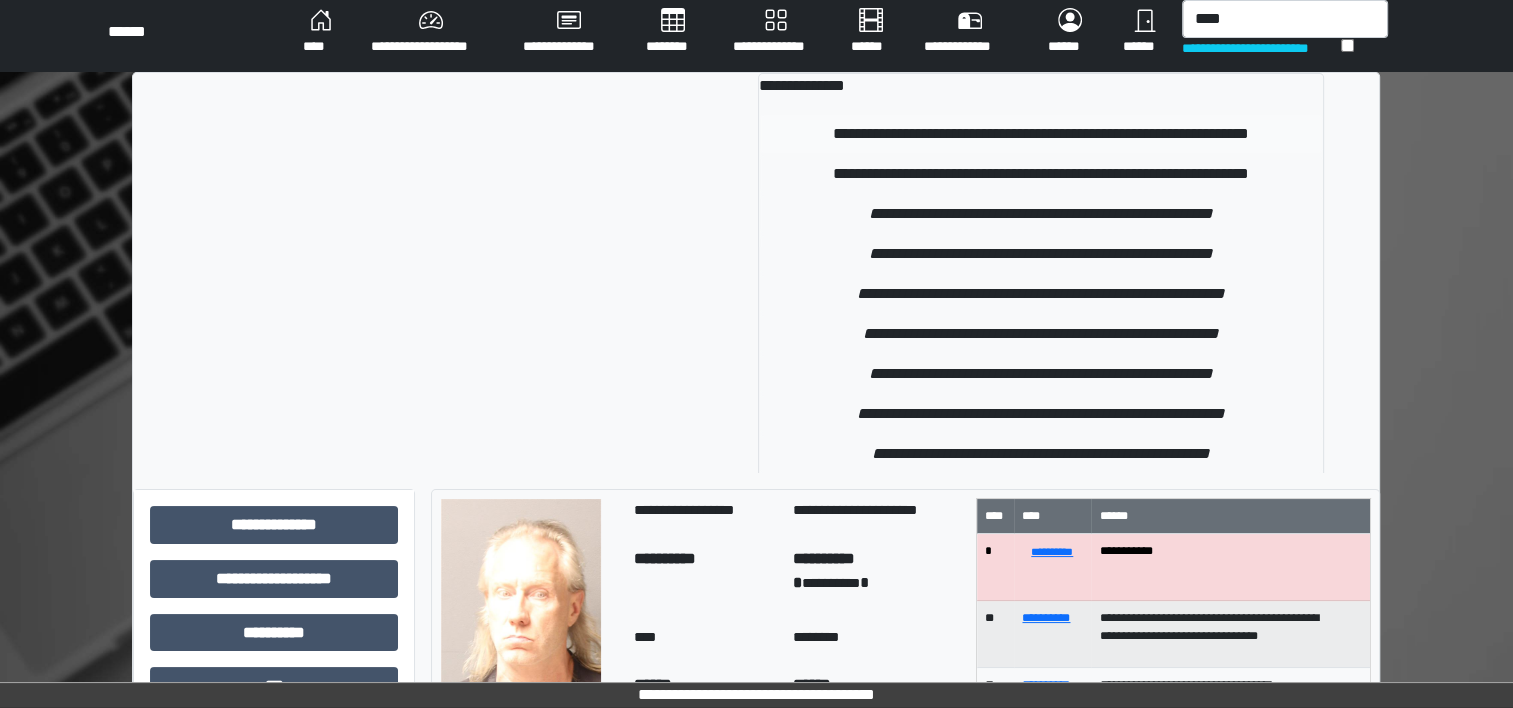 type 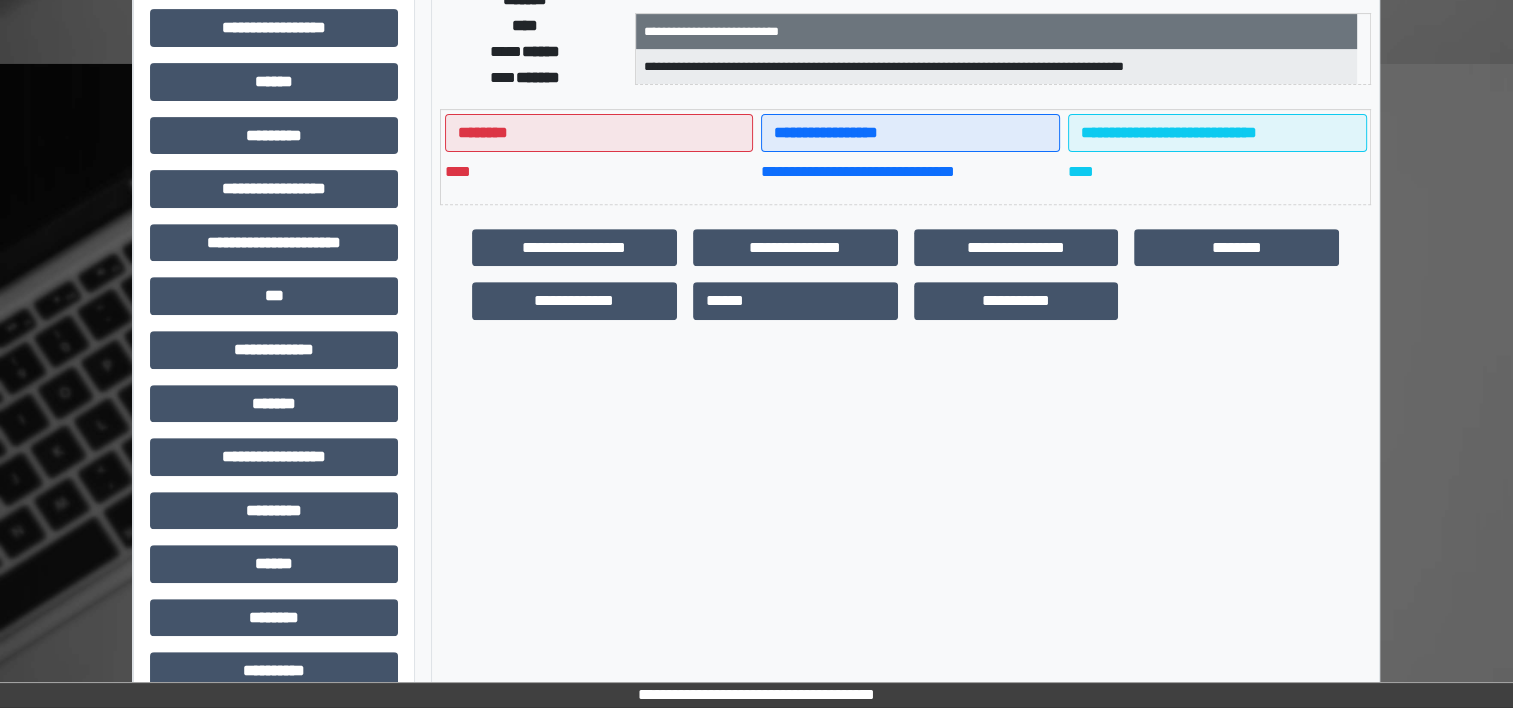 scroll, scrollTop: 858, scrollLeft: 0, axis: vertical 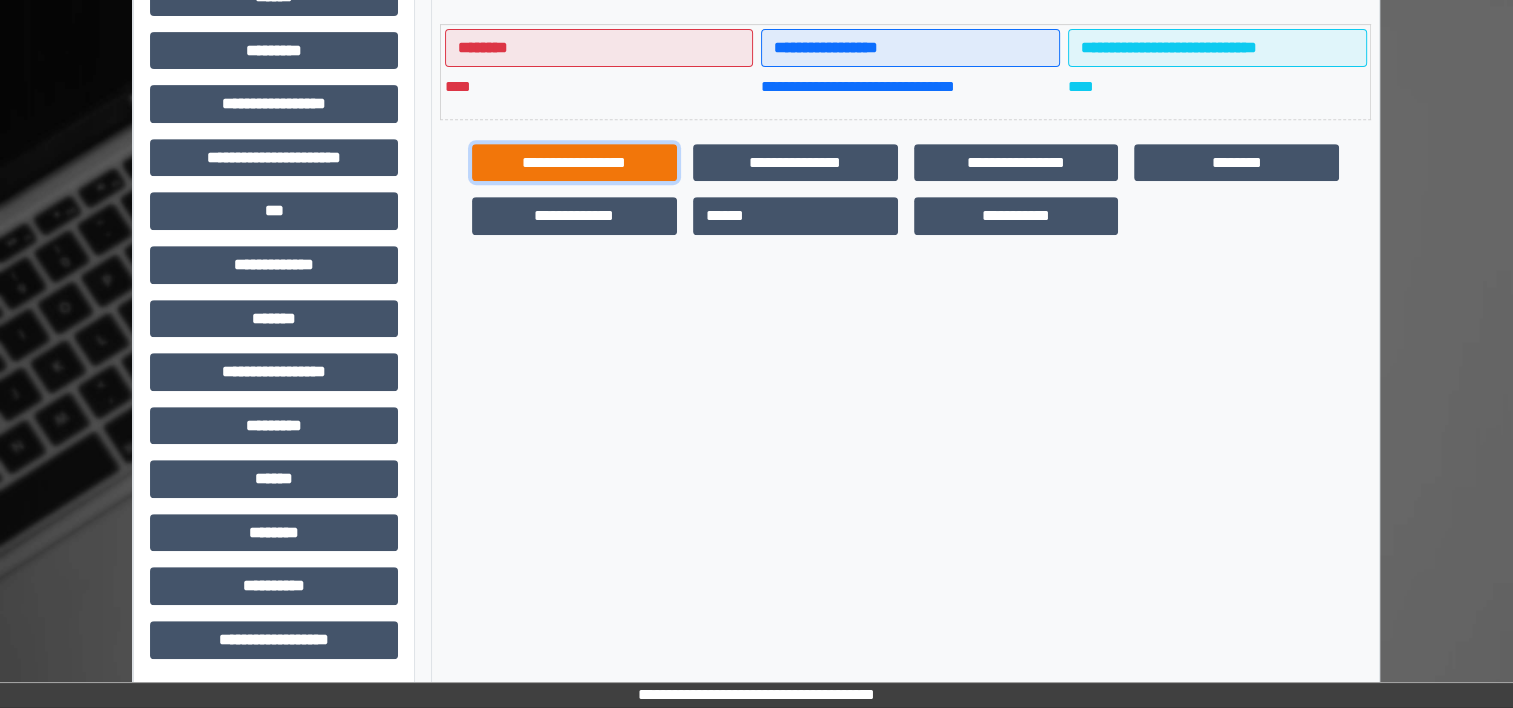 click on "**********" at bounding box center [574, 163] 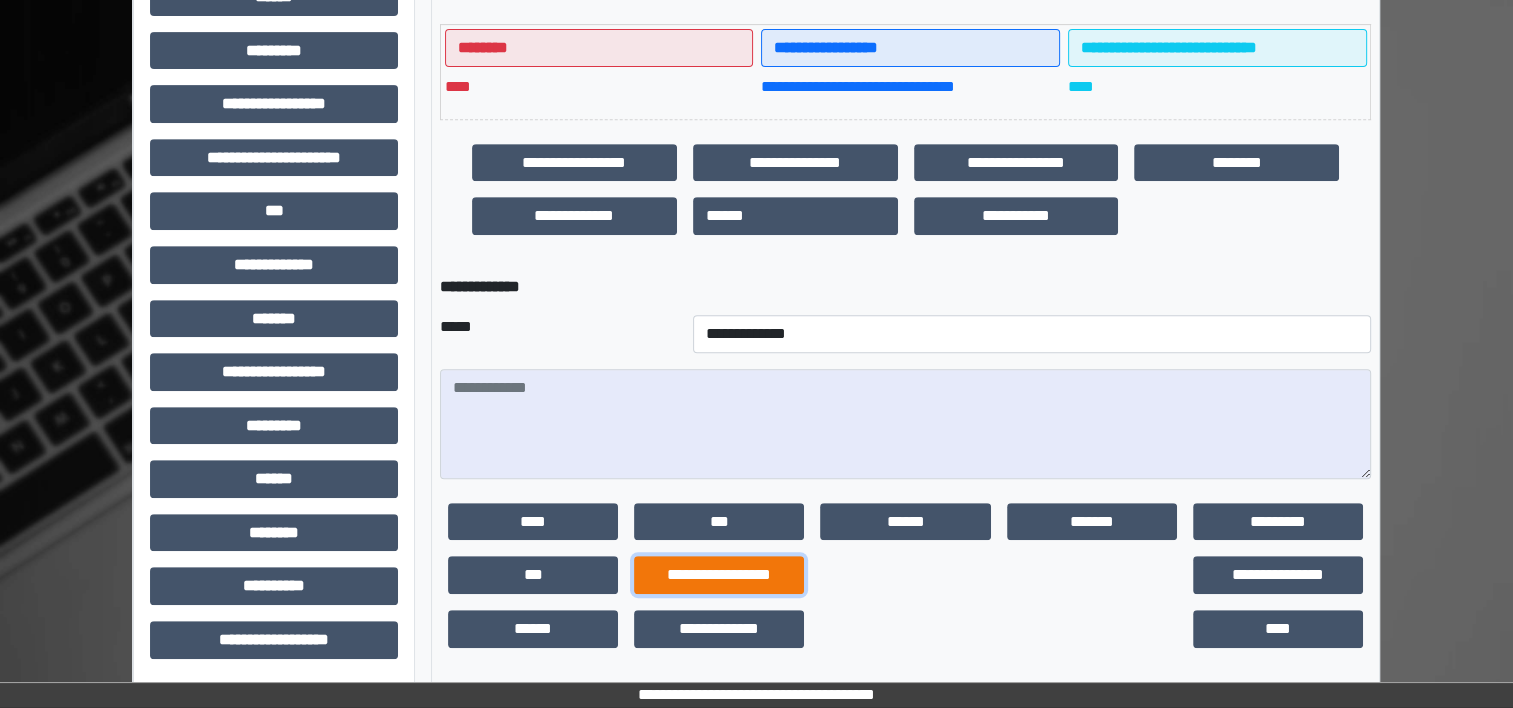 click on "**********" at bounding box center [719, 575] 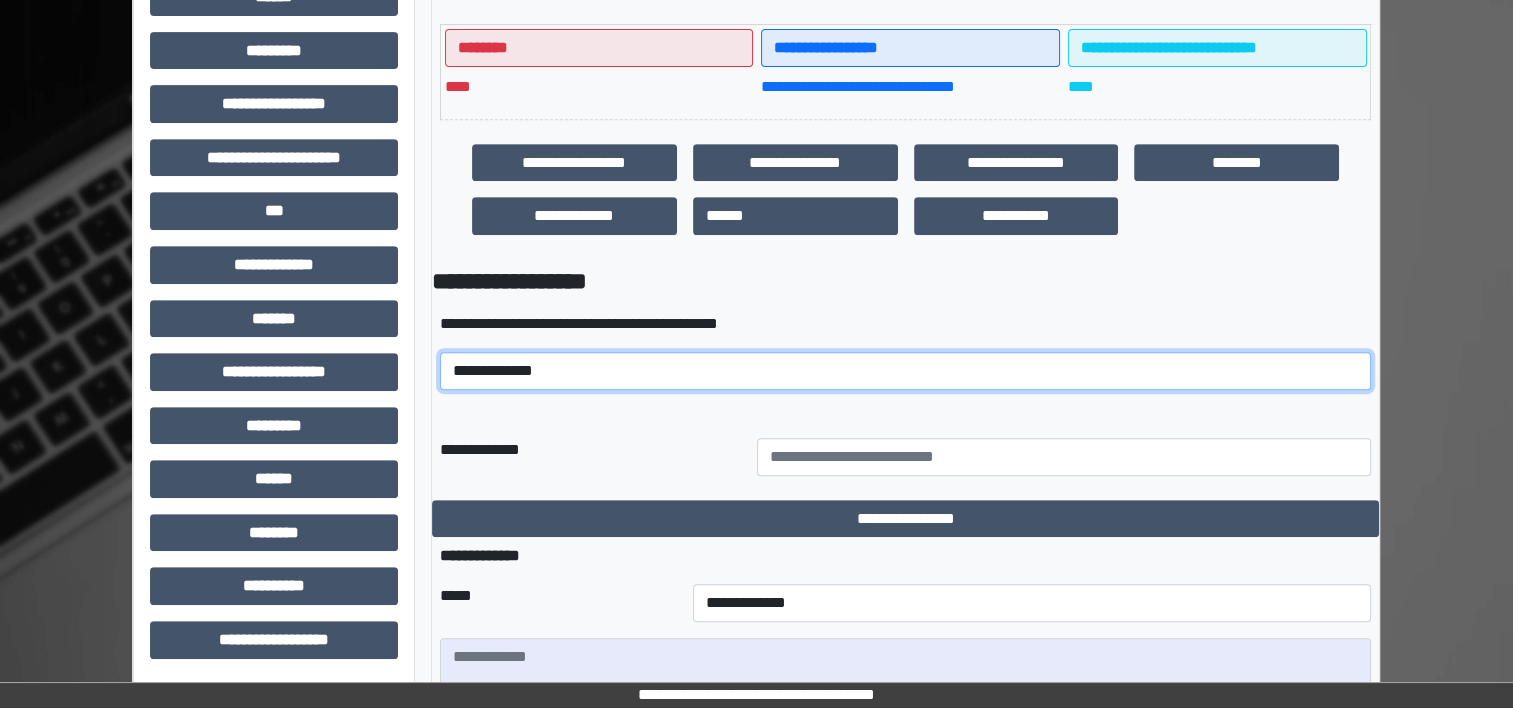 click on "**********" at bounding box center (905, 371) 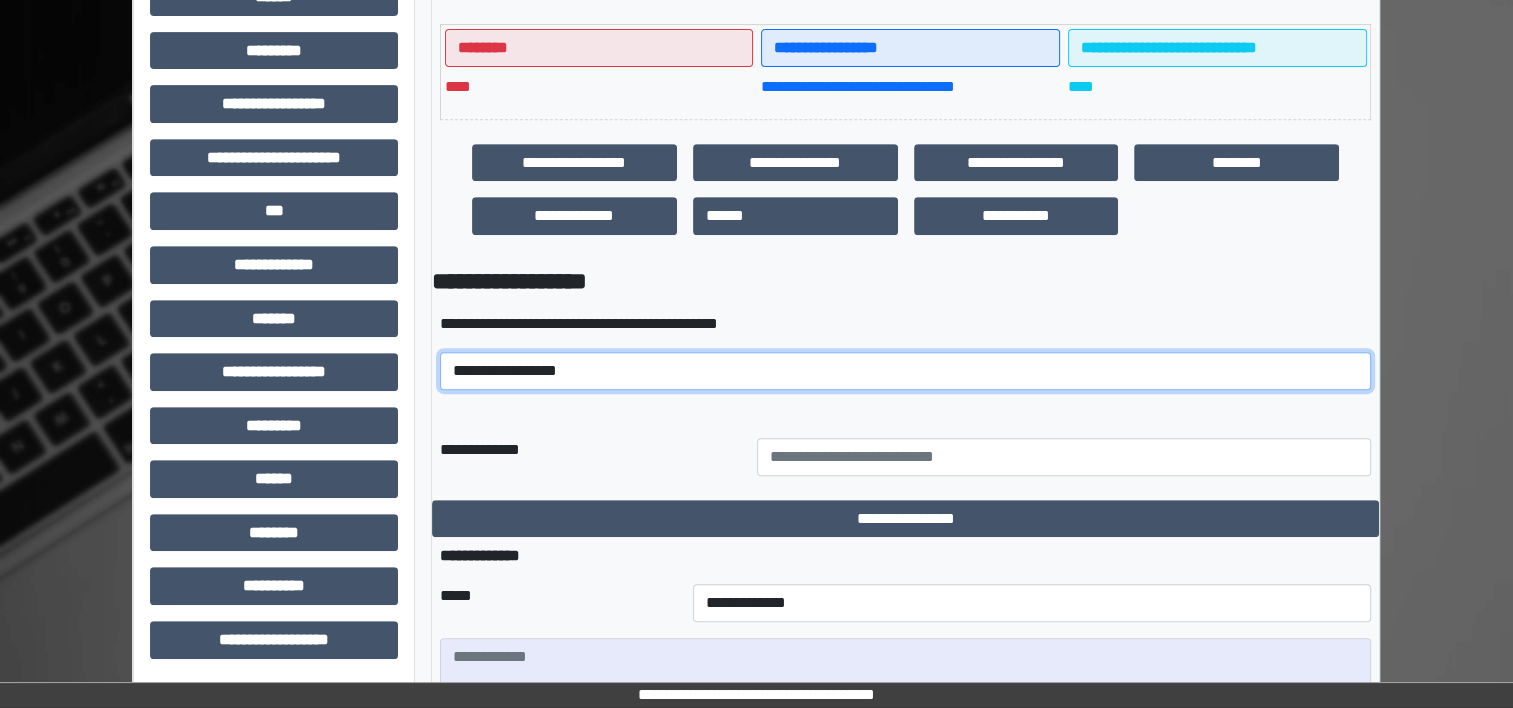 click on "**********" at bounding box center [905, 371] 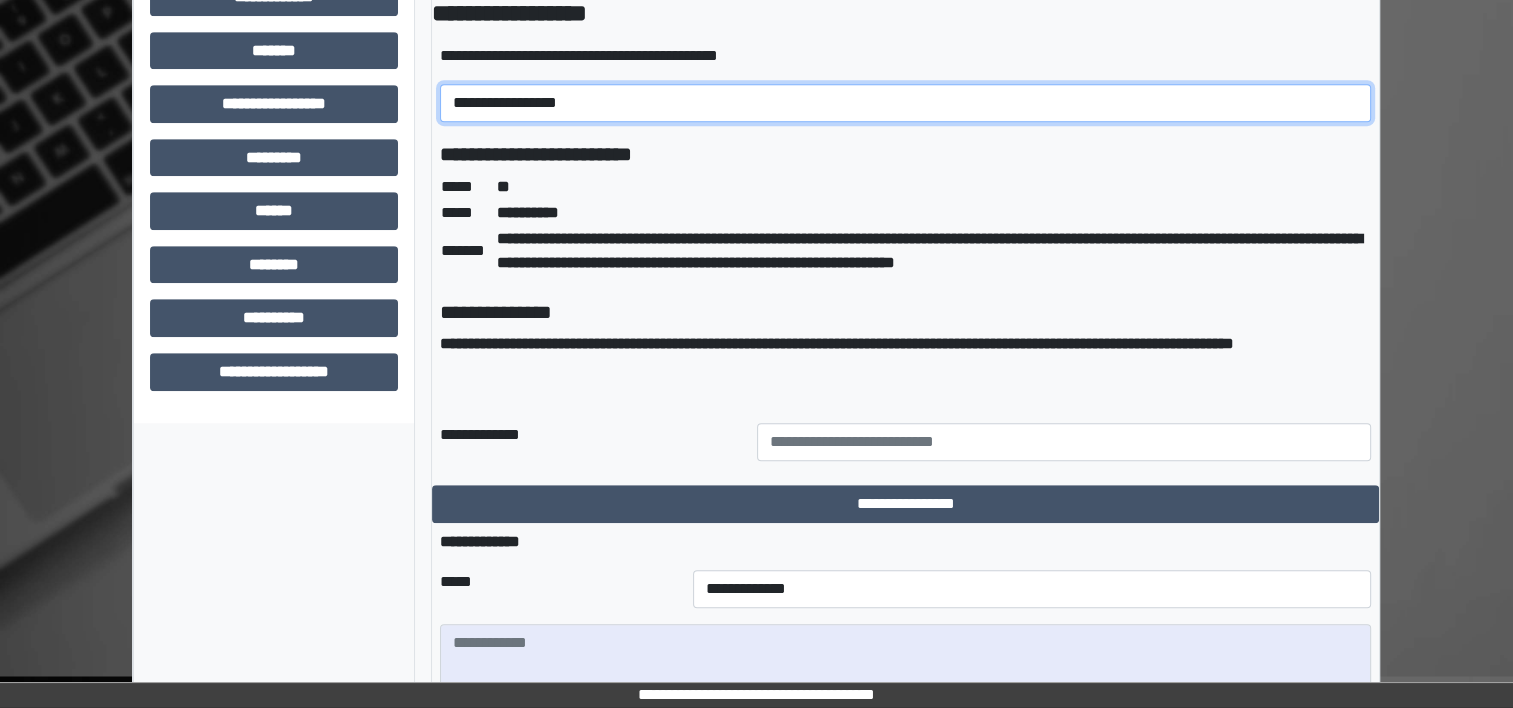 scroll, scrollTop: 1127, scrollLeft: 0, axis: vertical 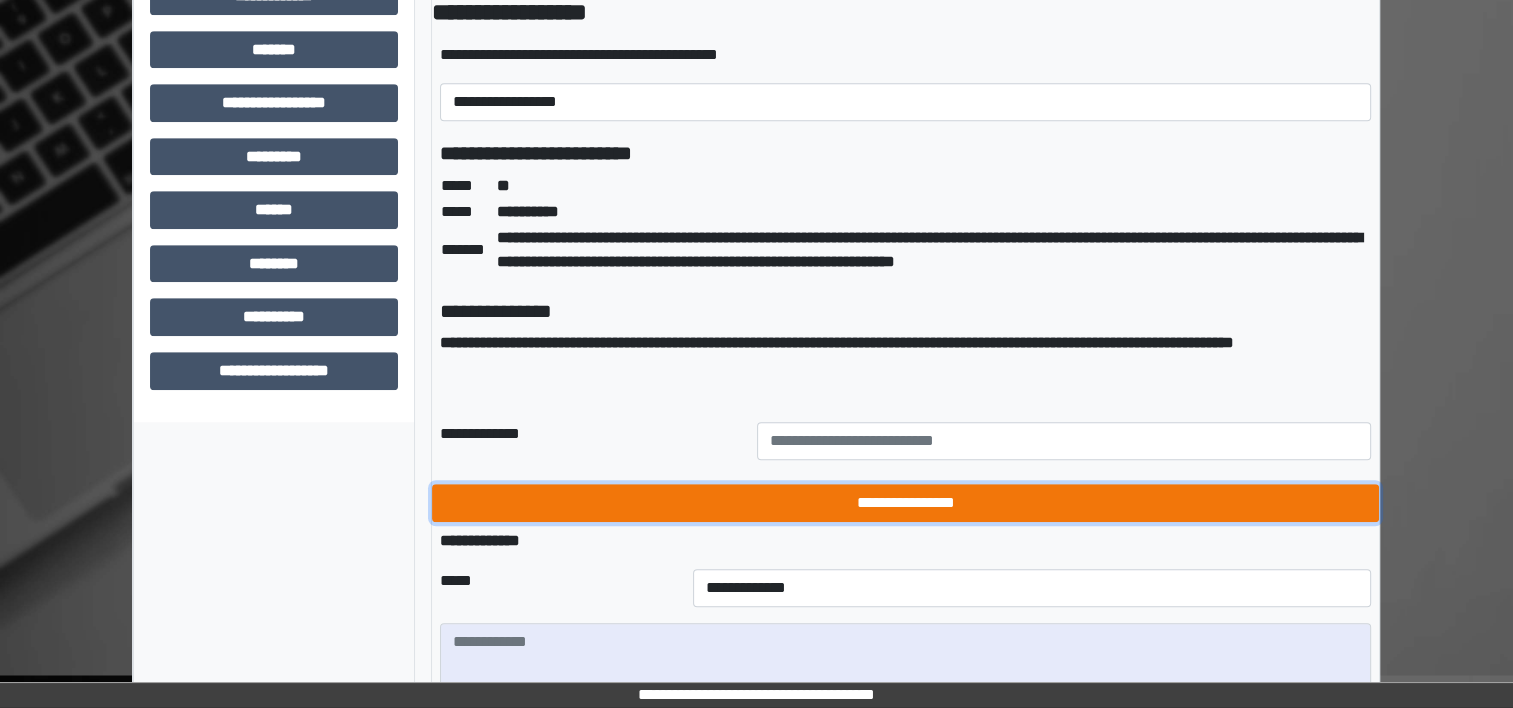 click on "**********" at bounding box center (905, 503) 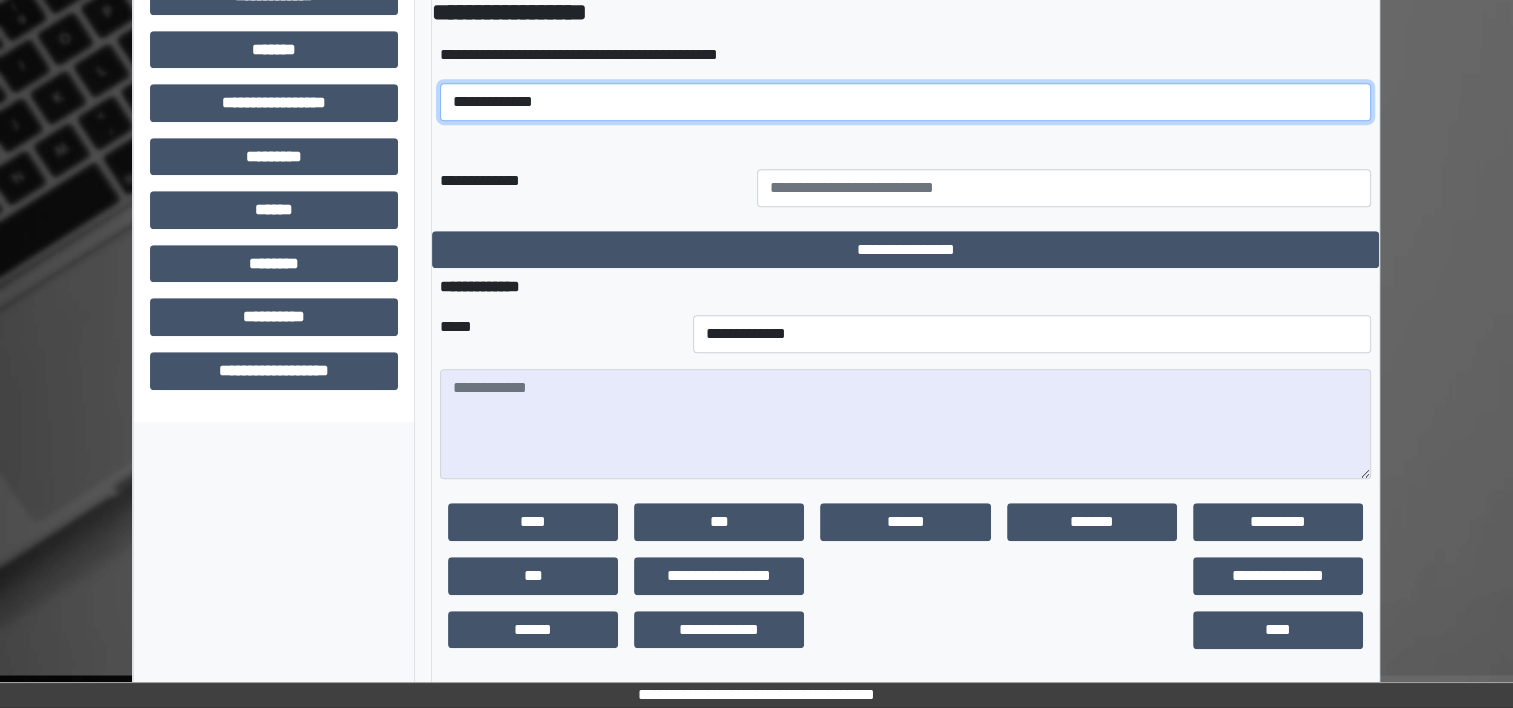 click on "**********" at bounding box center (905, 102) 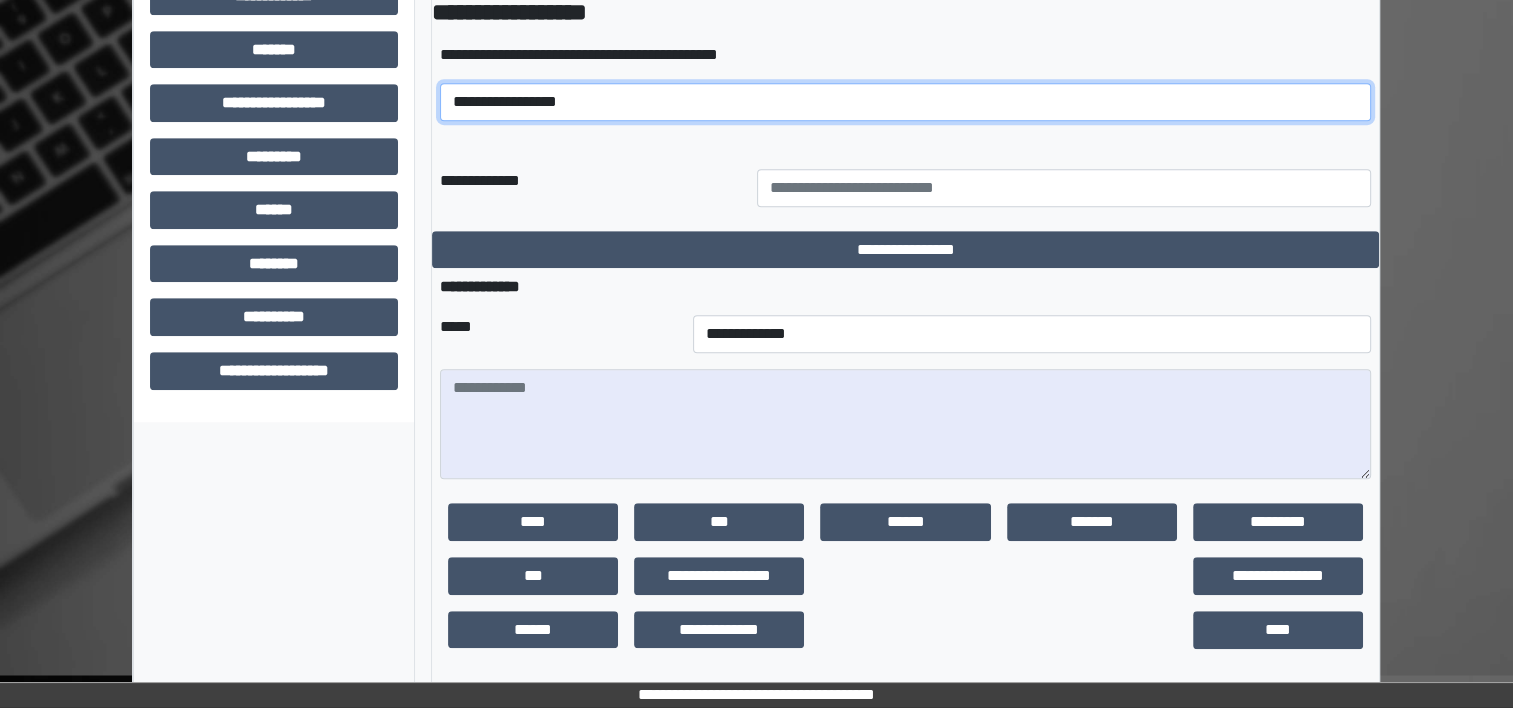 click on "**********" at bounding box center (905, 102) 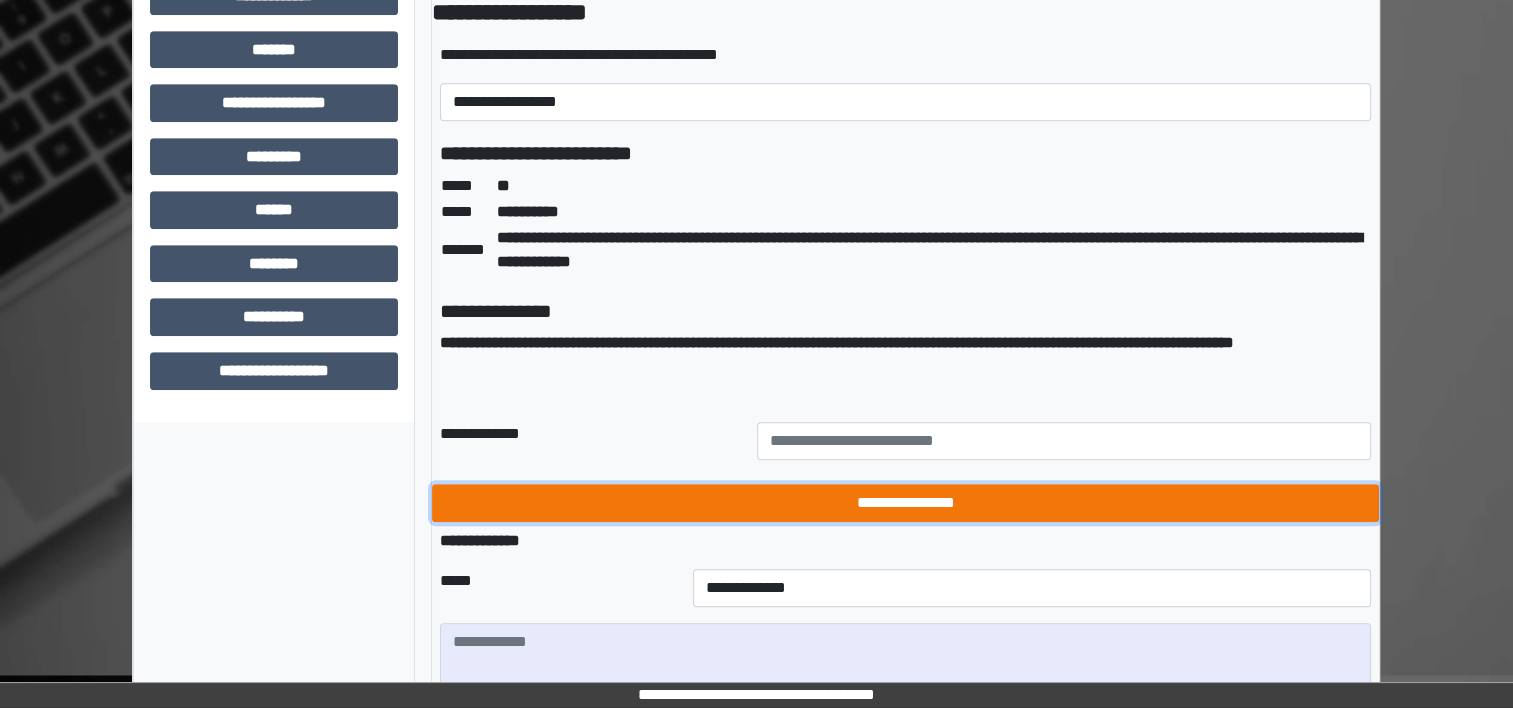 click on "**********" at bounding box center [905, 503] 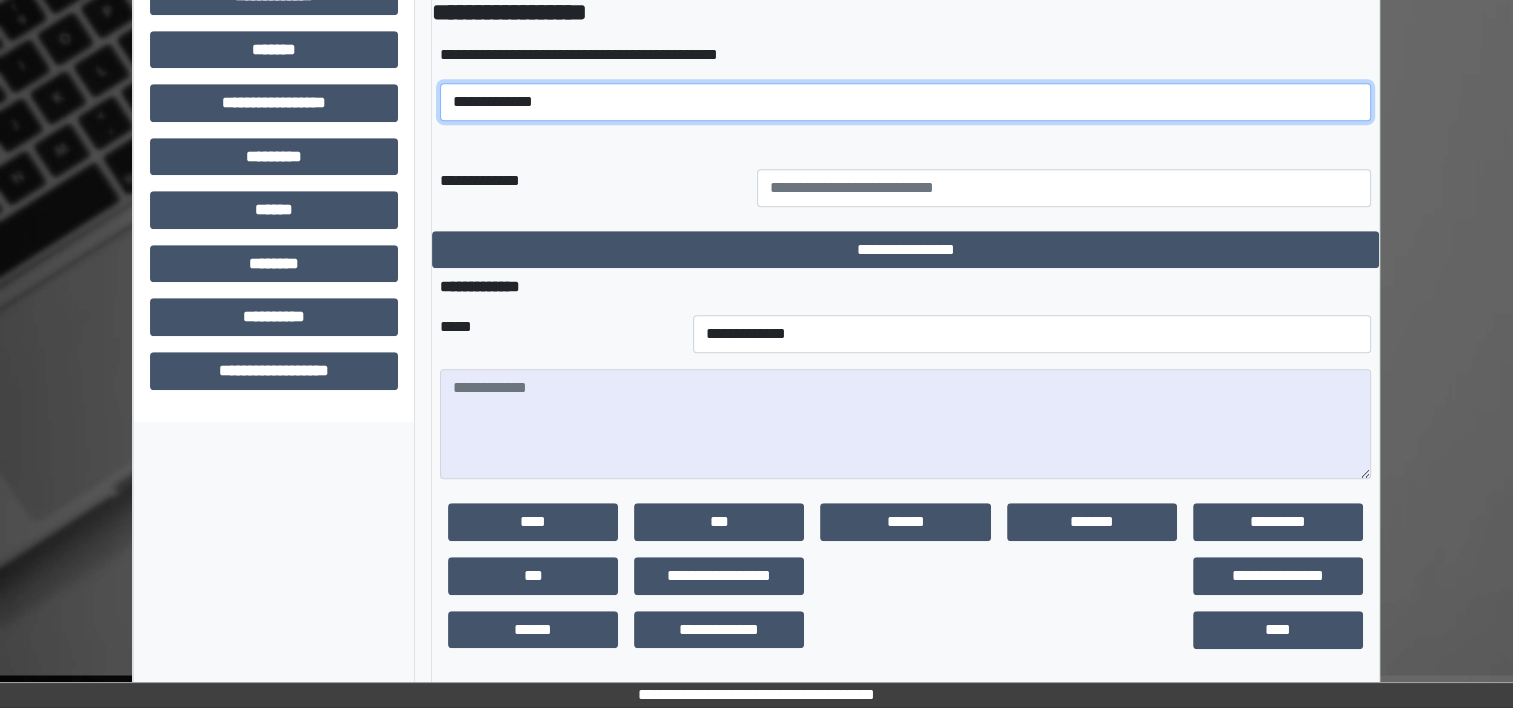 click on "**********" at bounding box center [905, 102] 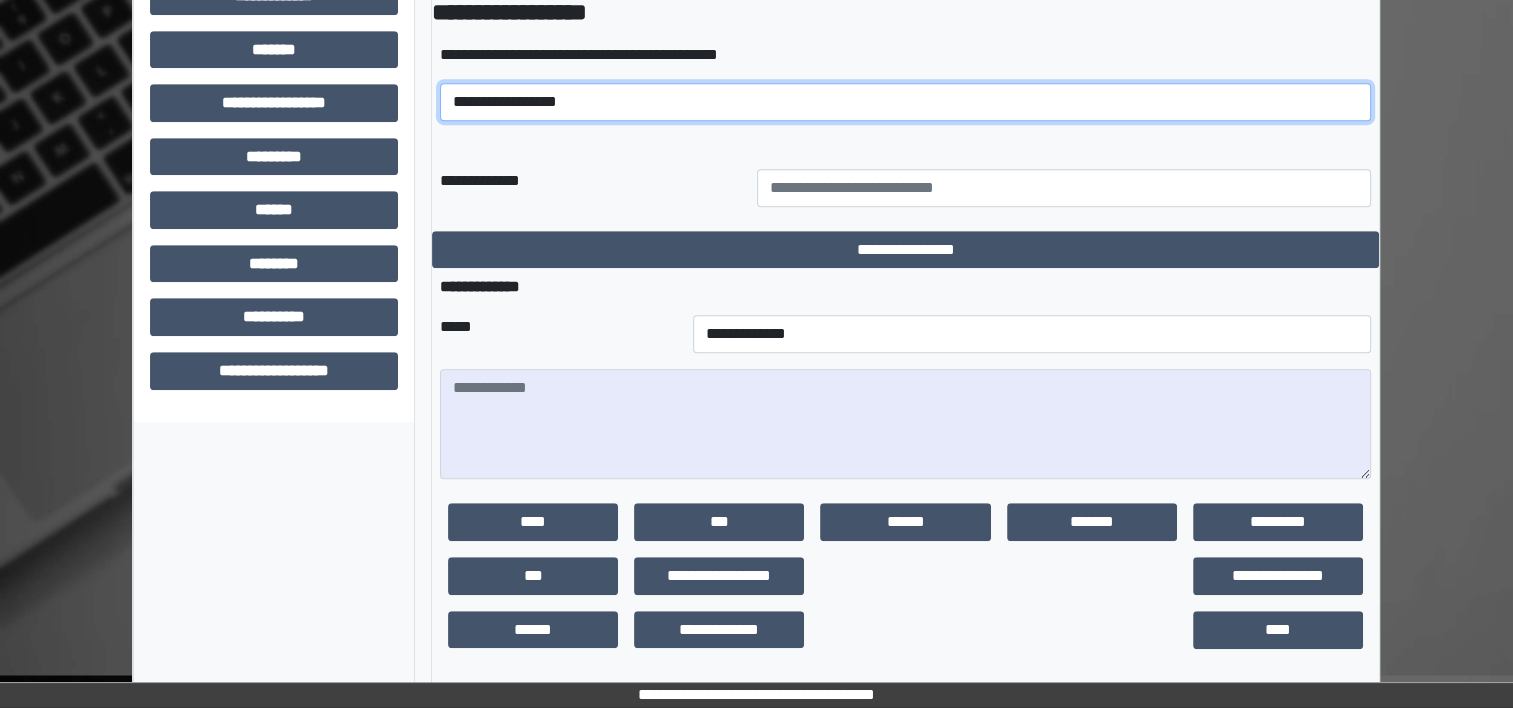 click on "**********" at bounding box center (905, 102) 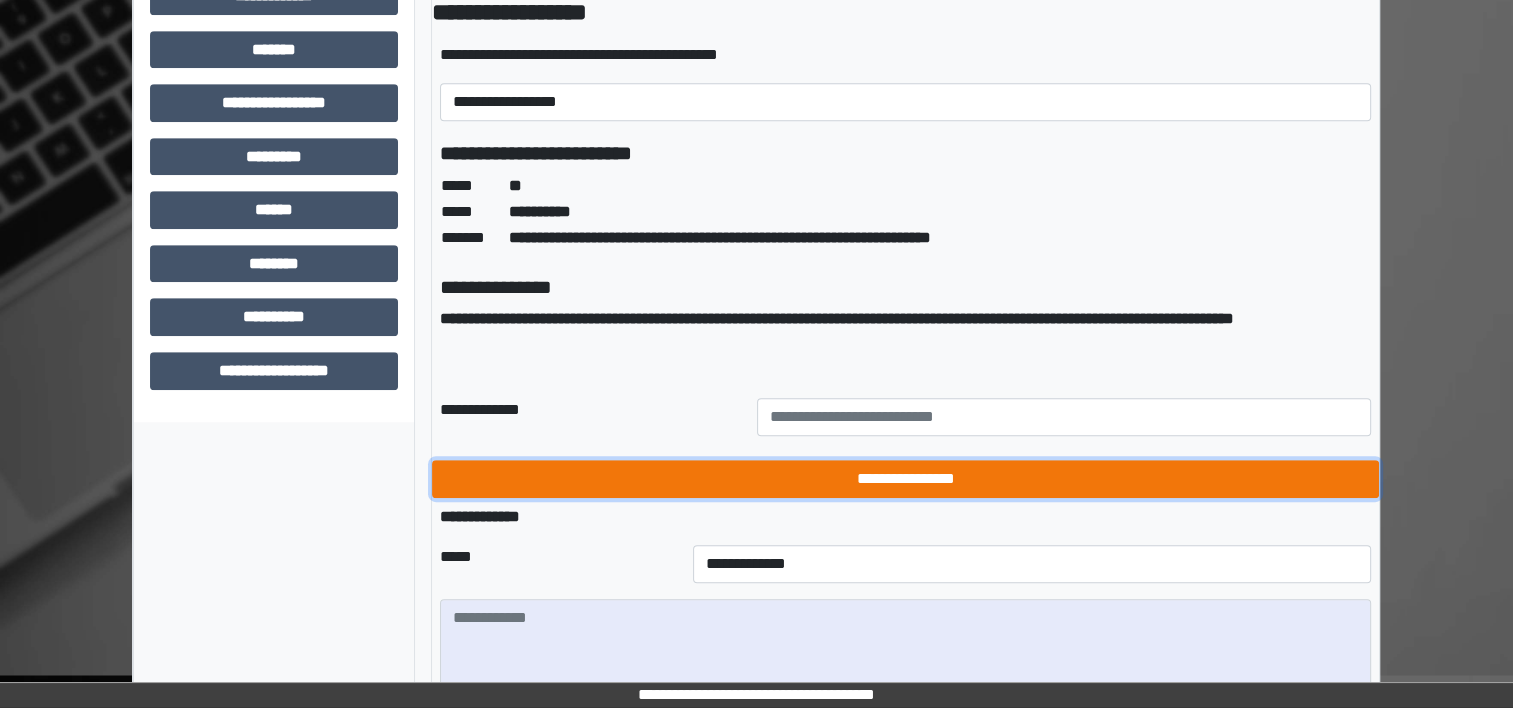 click on "**********" at bounding box center (905, 479) 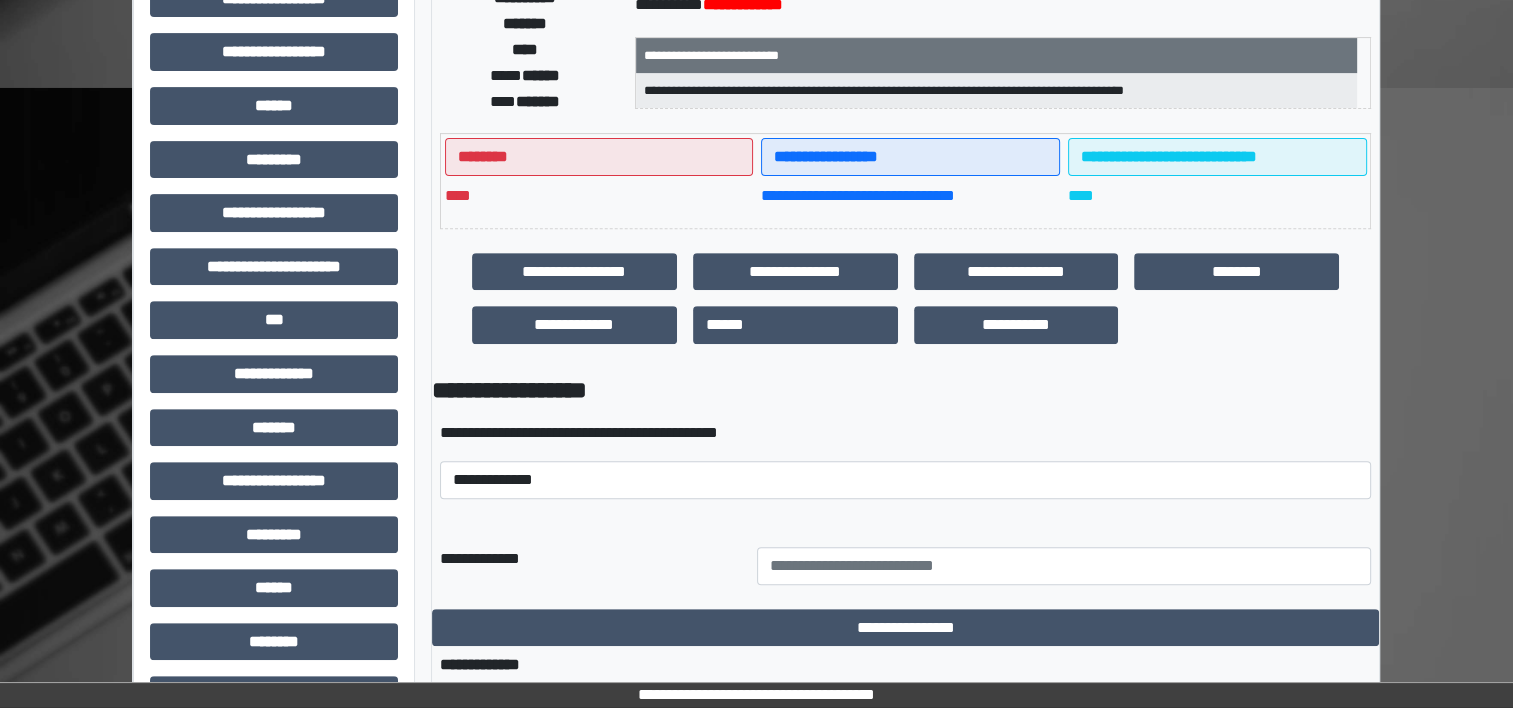 scroll, scrollTop: 745, scrollLeft: 0, axis: vertical 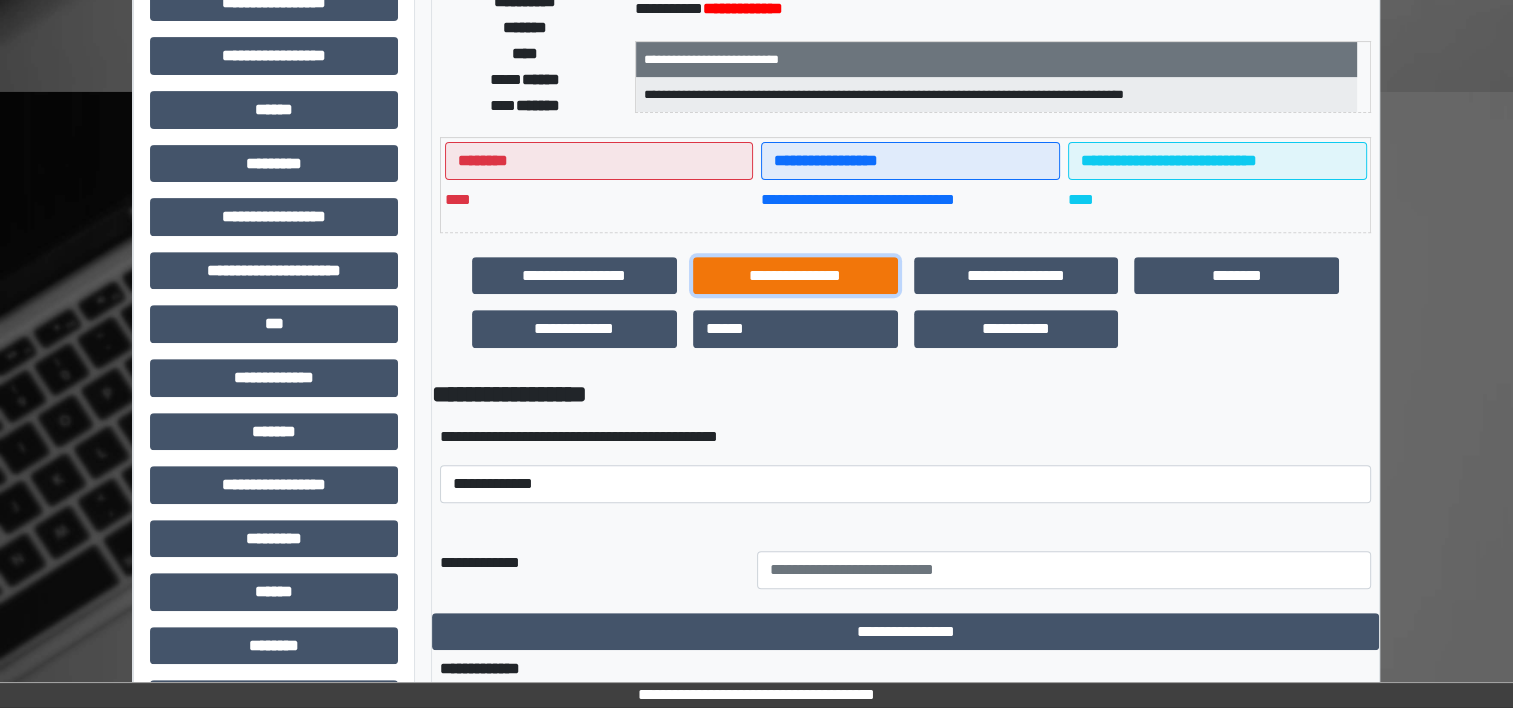 click on "**********" at bounding box center [795, 276] 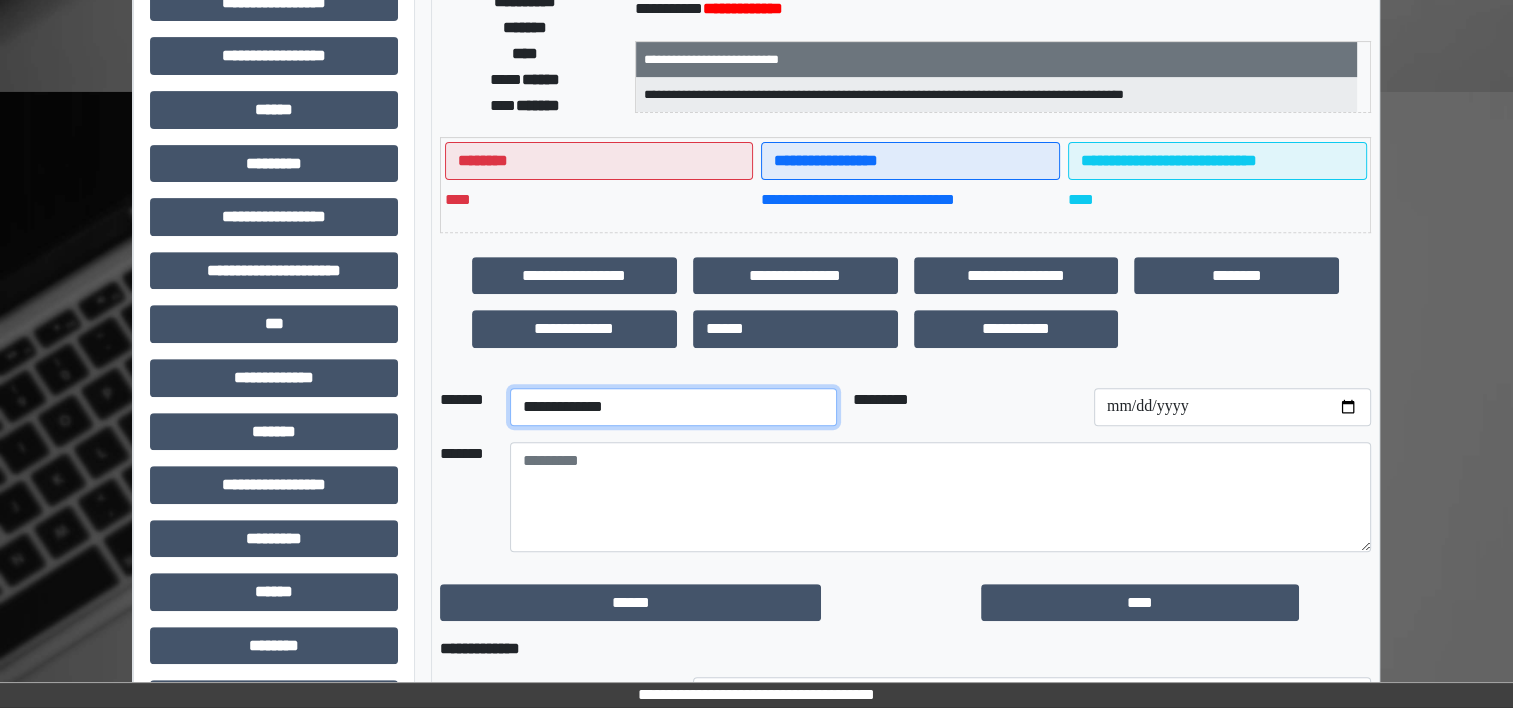 click on "**********" at bounding box center (673, 407) 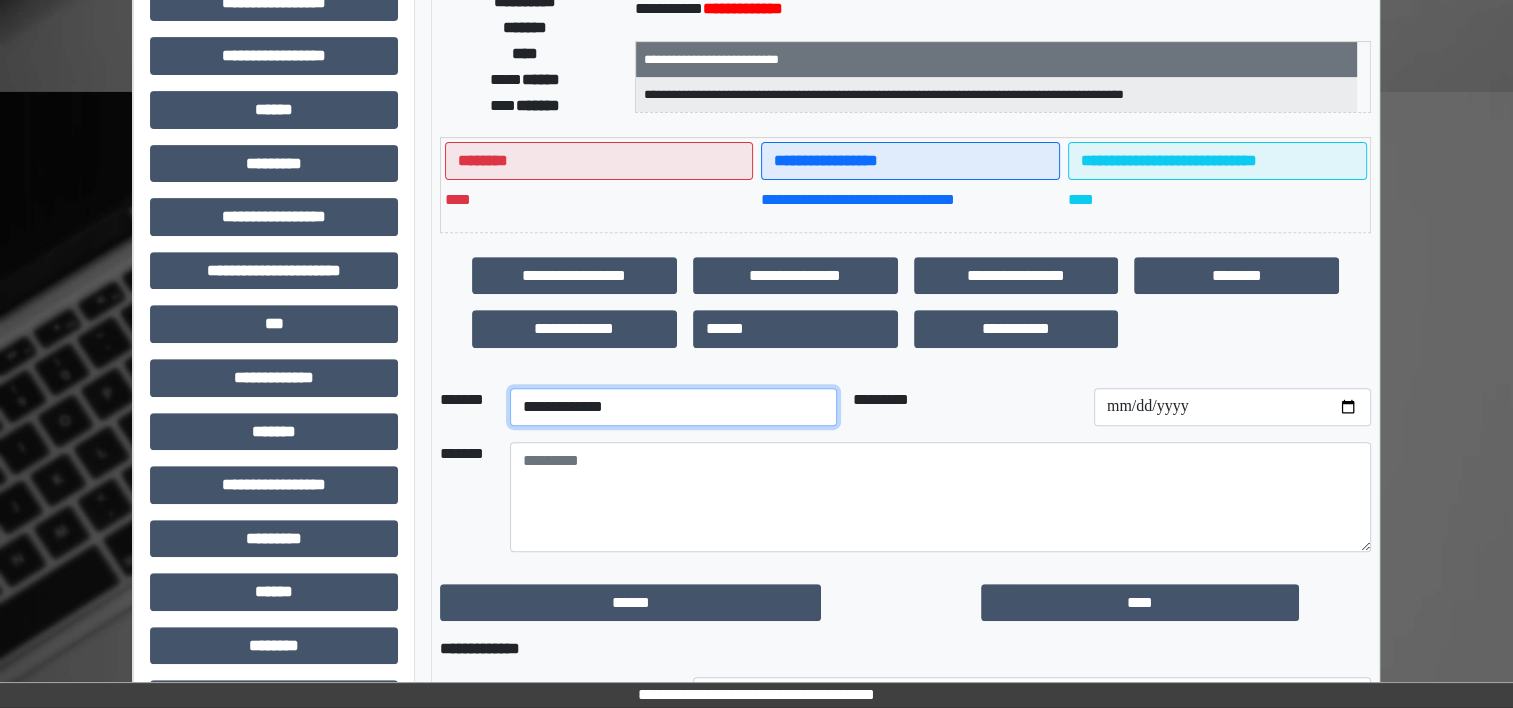 select on "**" 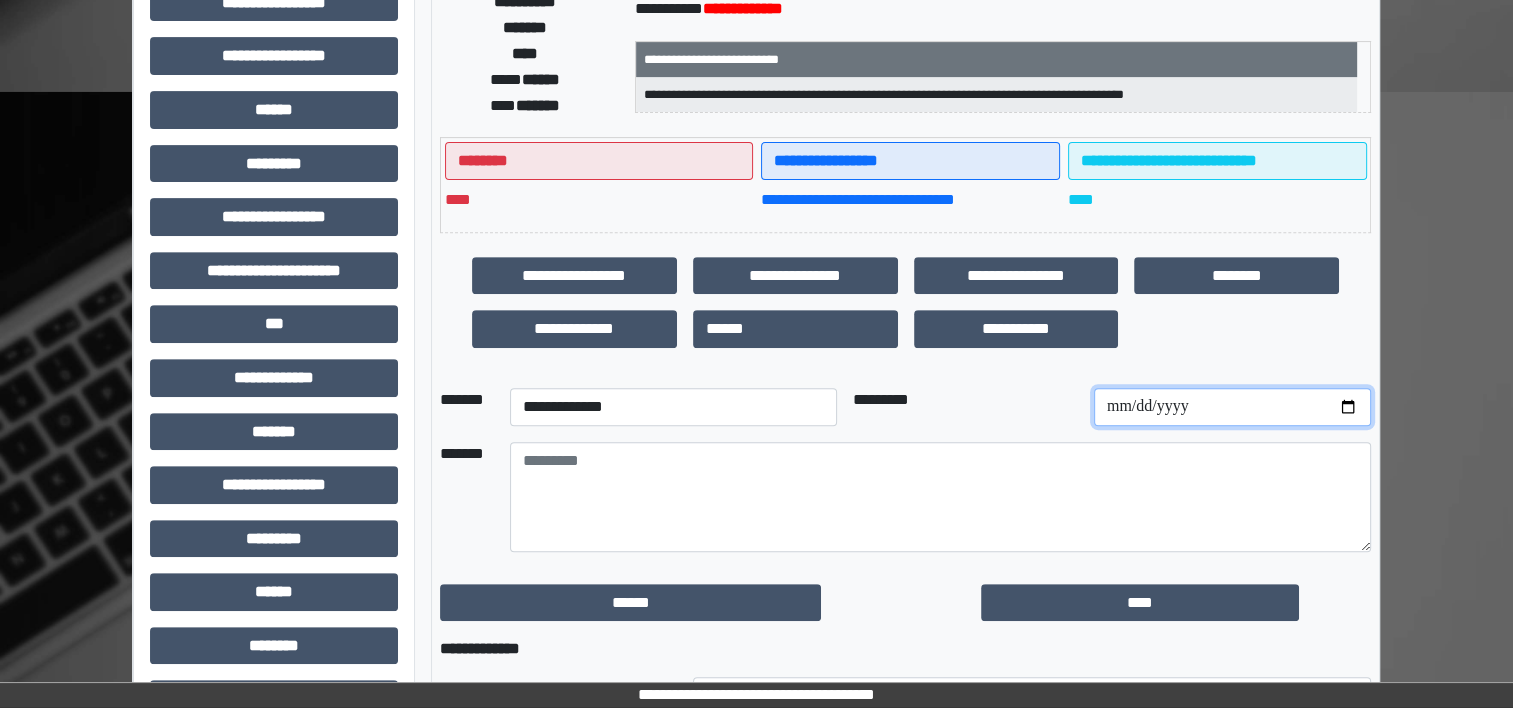 click at bounding box center [1232, 407] 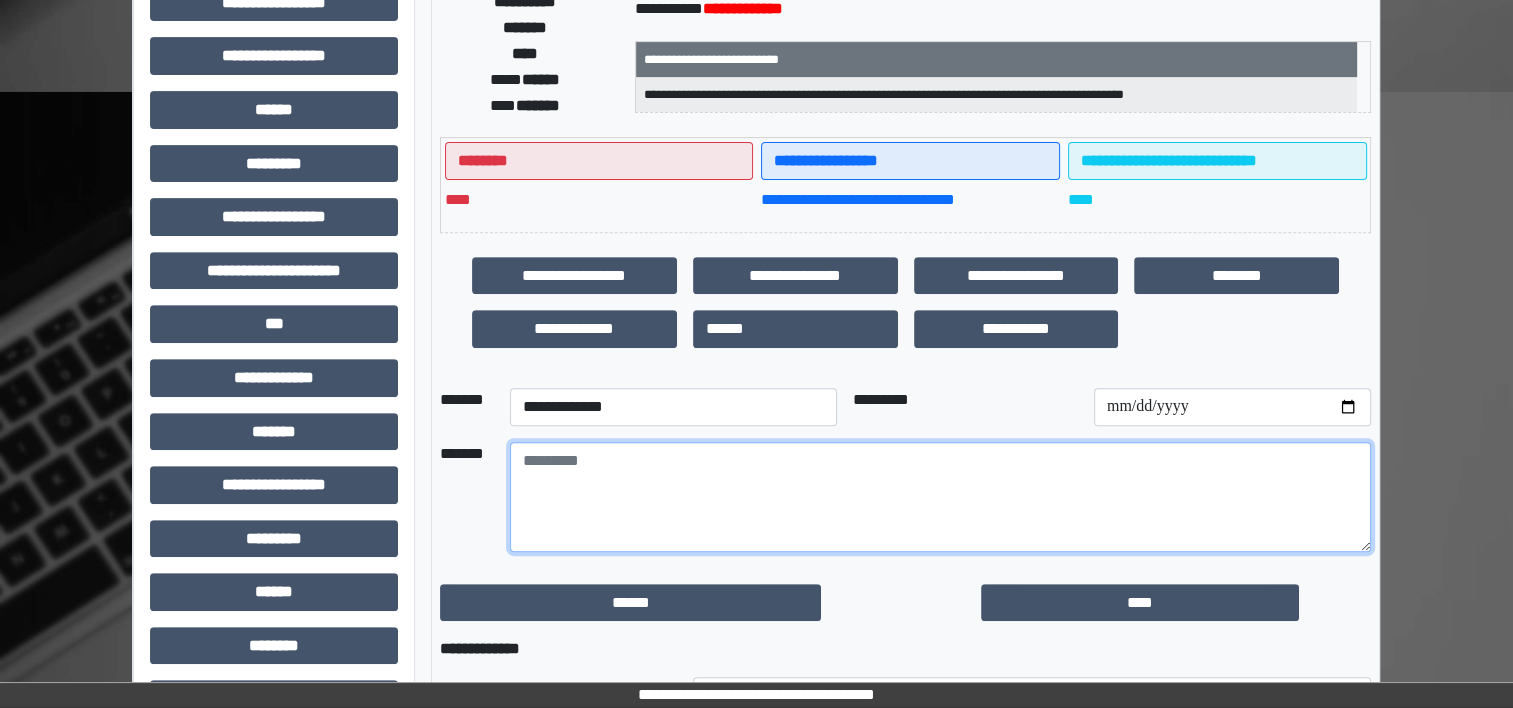 click at bounding box center [940, 497] 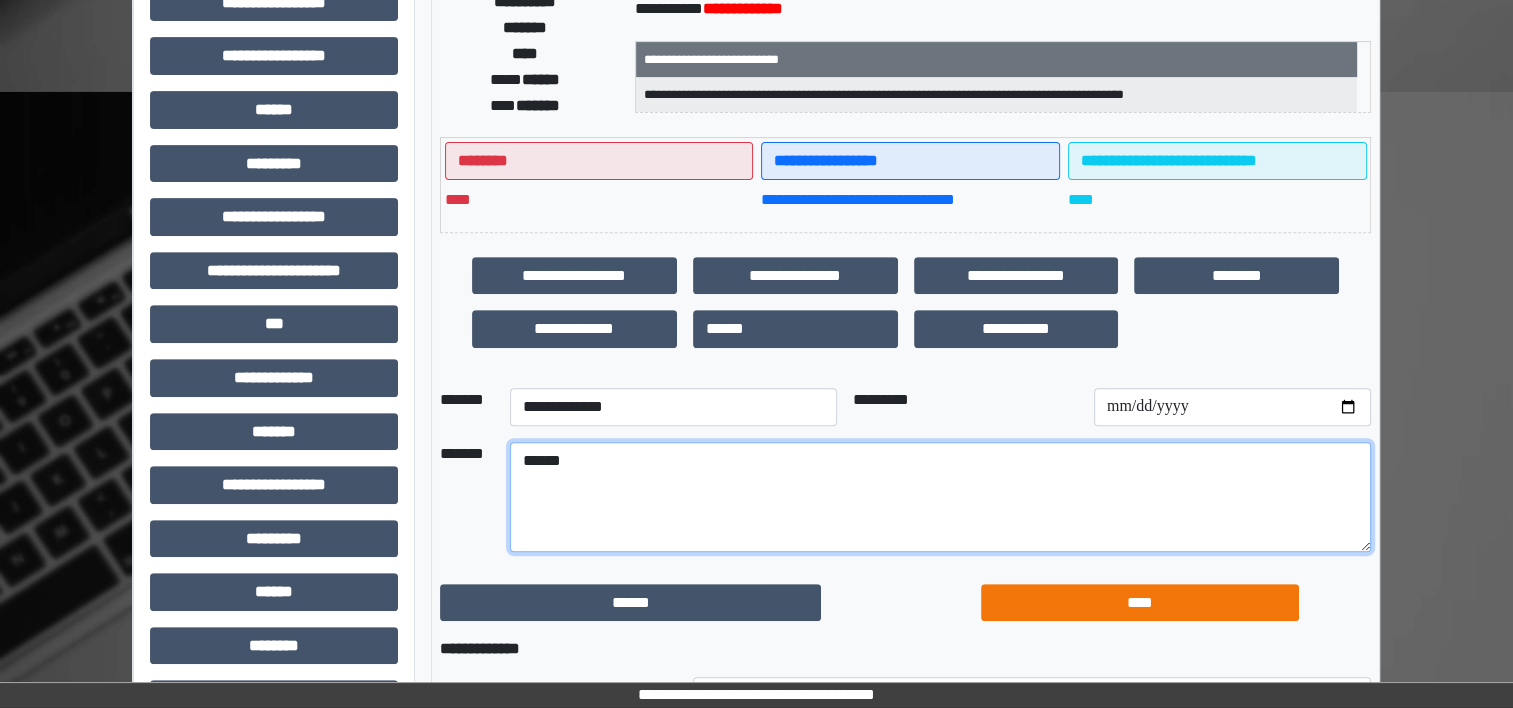 type on "******" 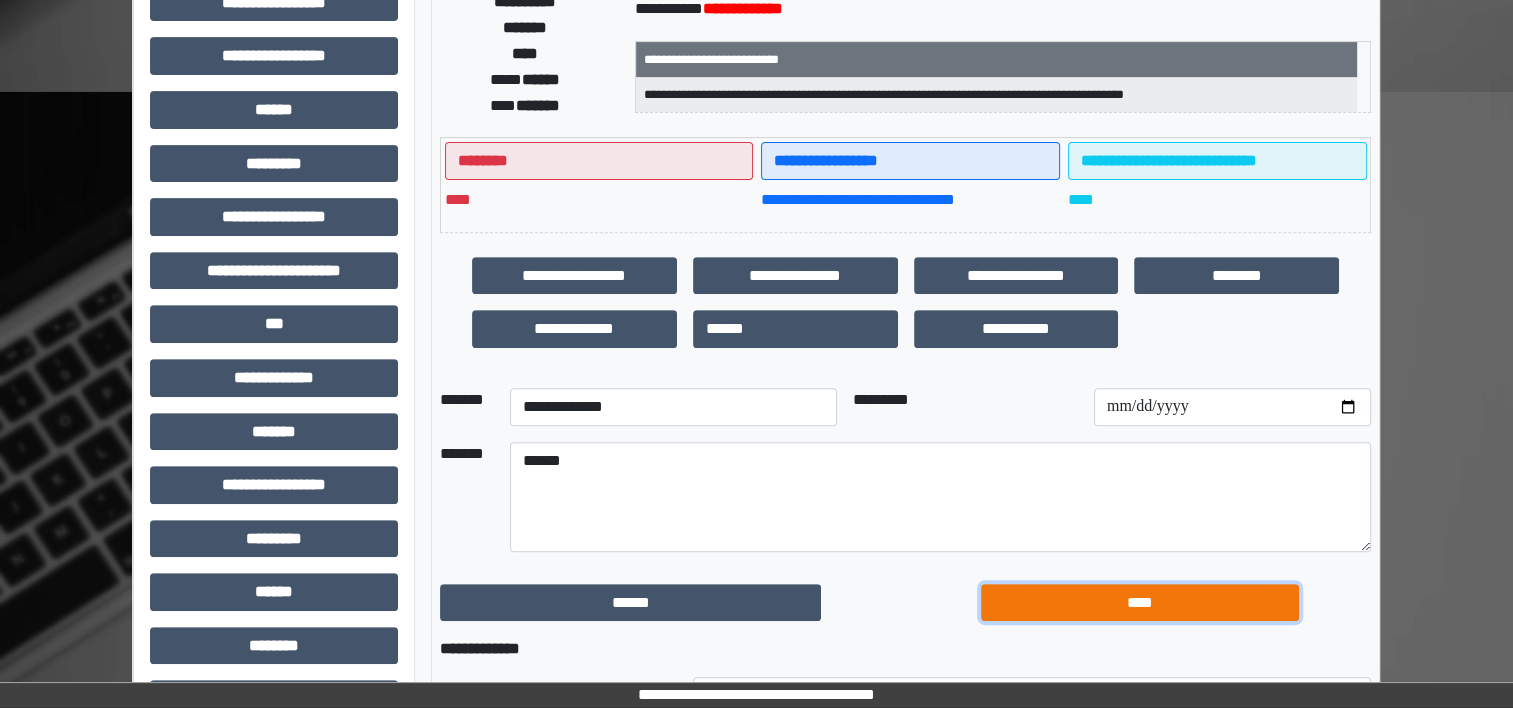 click on "****" at bounding box center [1140, 603] 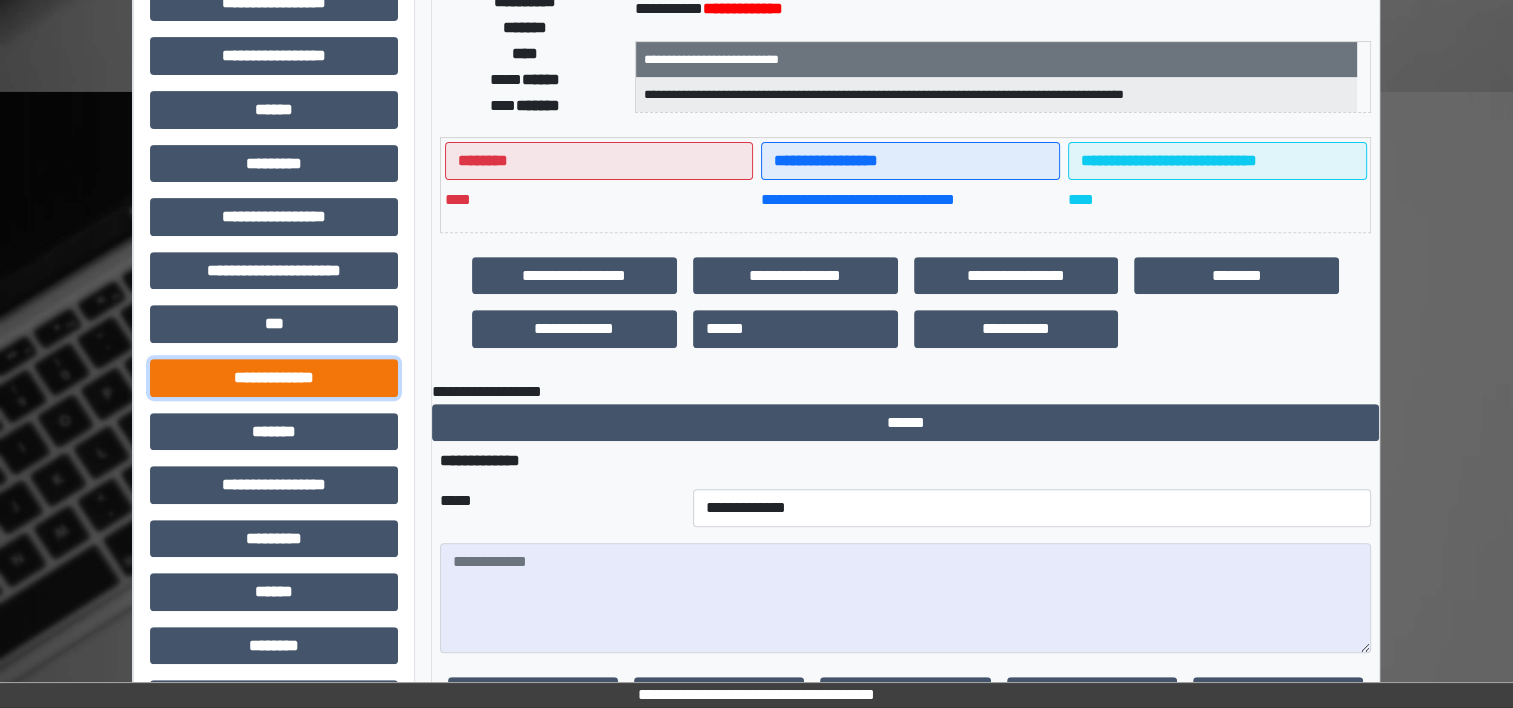 click on "**********" at bounding box center (274, 378) 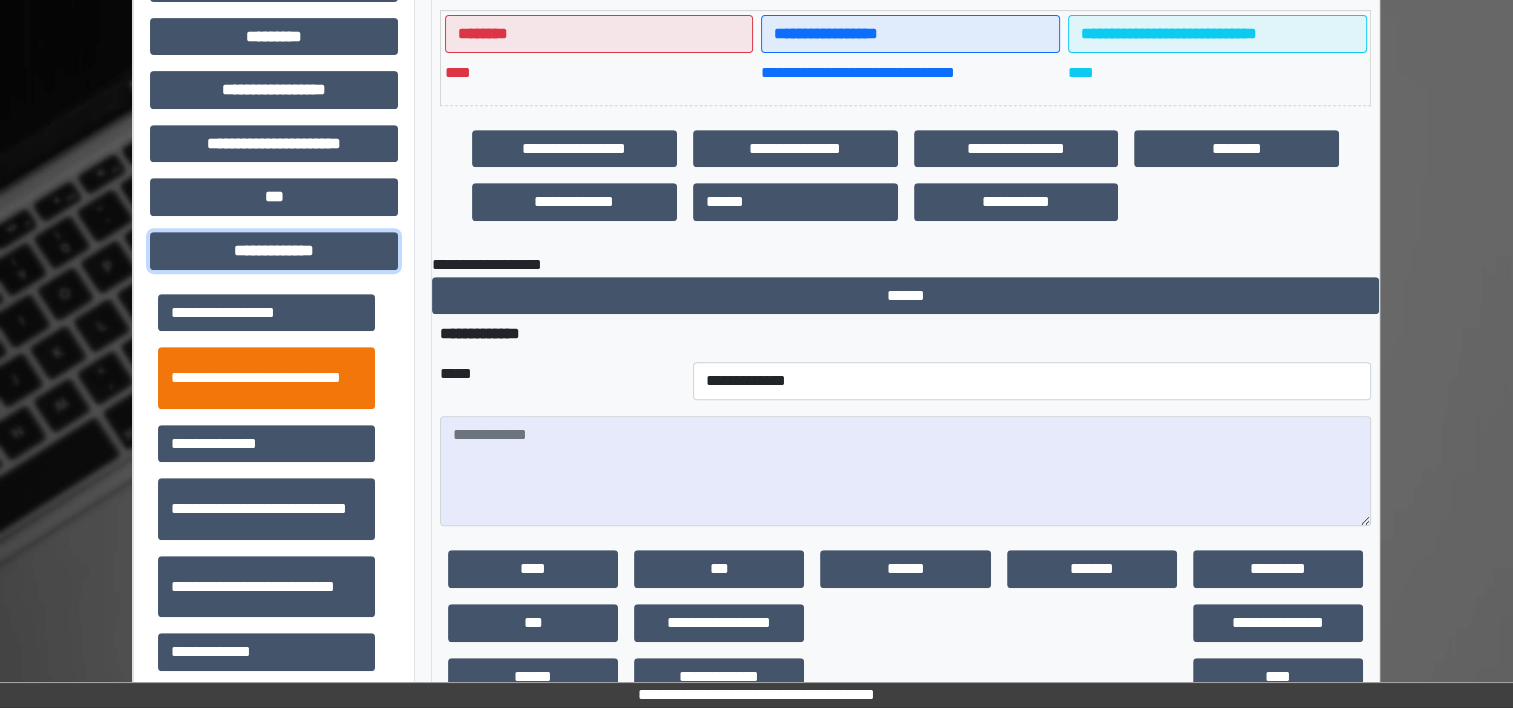 scroll, scrollTop: 1000, scrollLeft: 0, axis: vertical 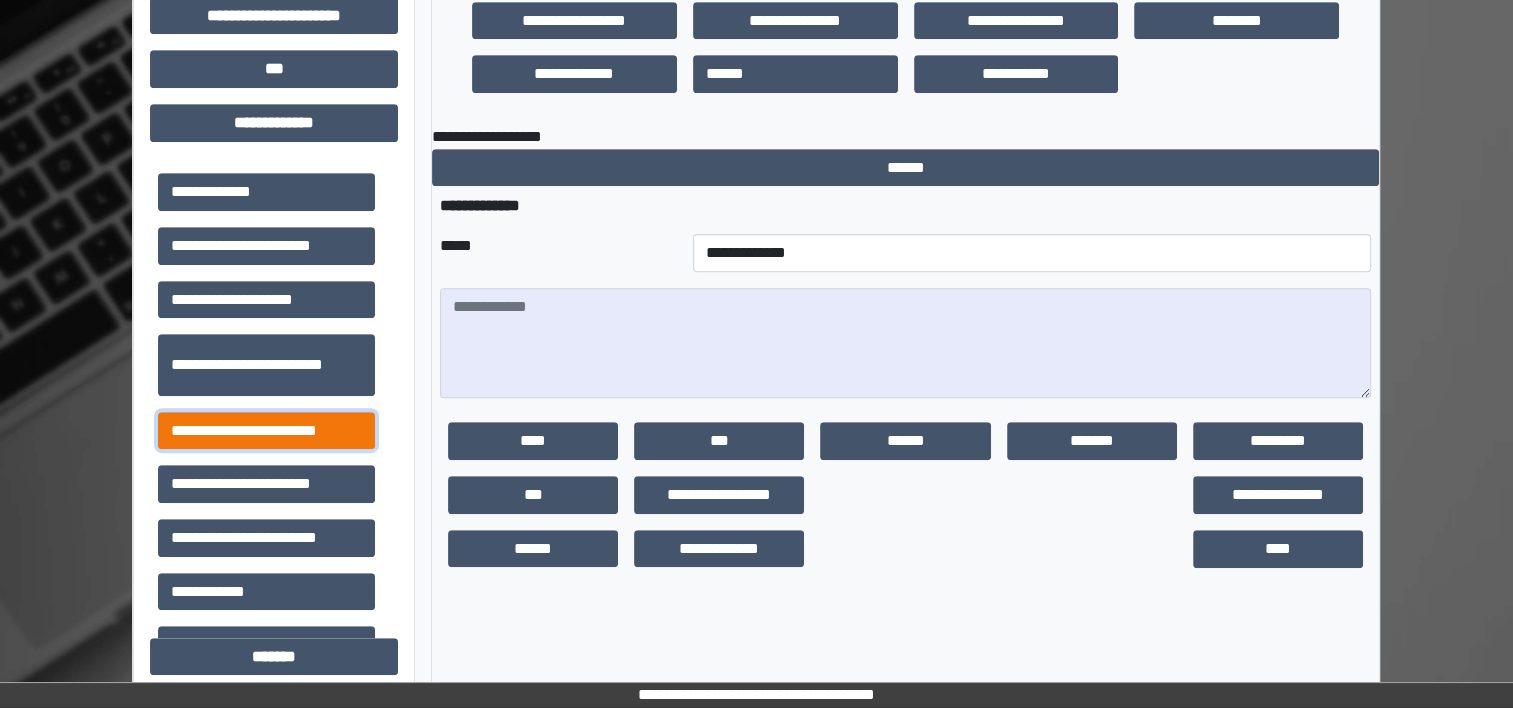click on "**********" at bounding box center [266, 431] 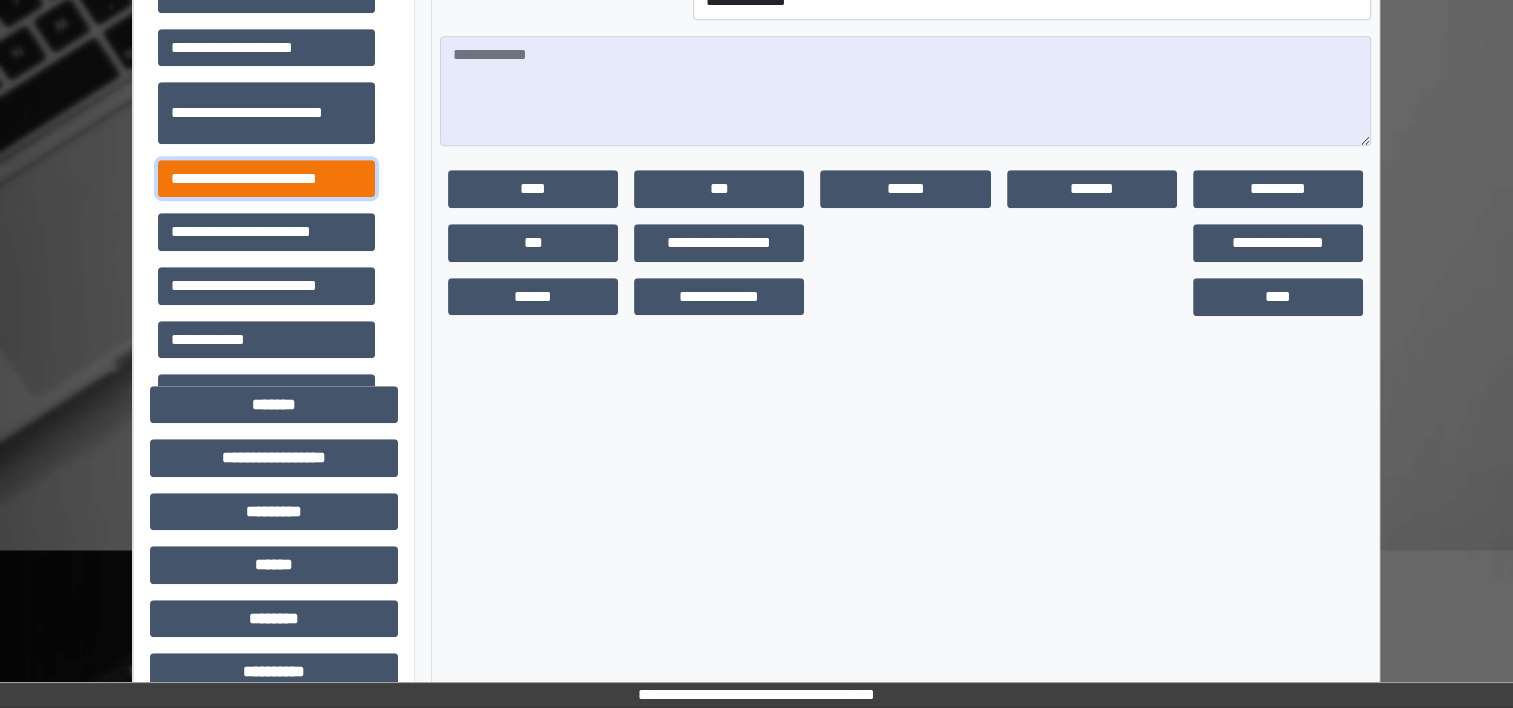 scroll, scrollTop: 1256, scrollLeft: 0, axis: vertical 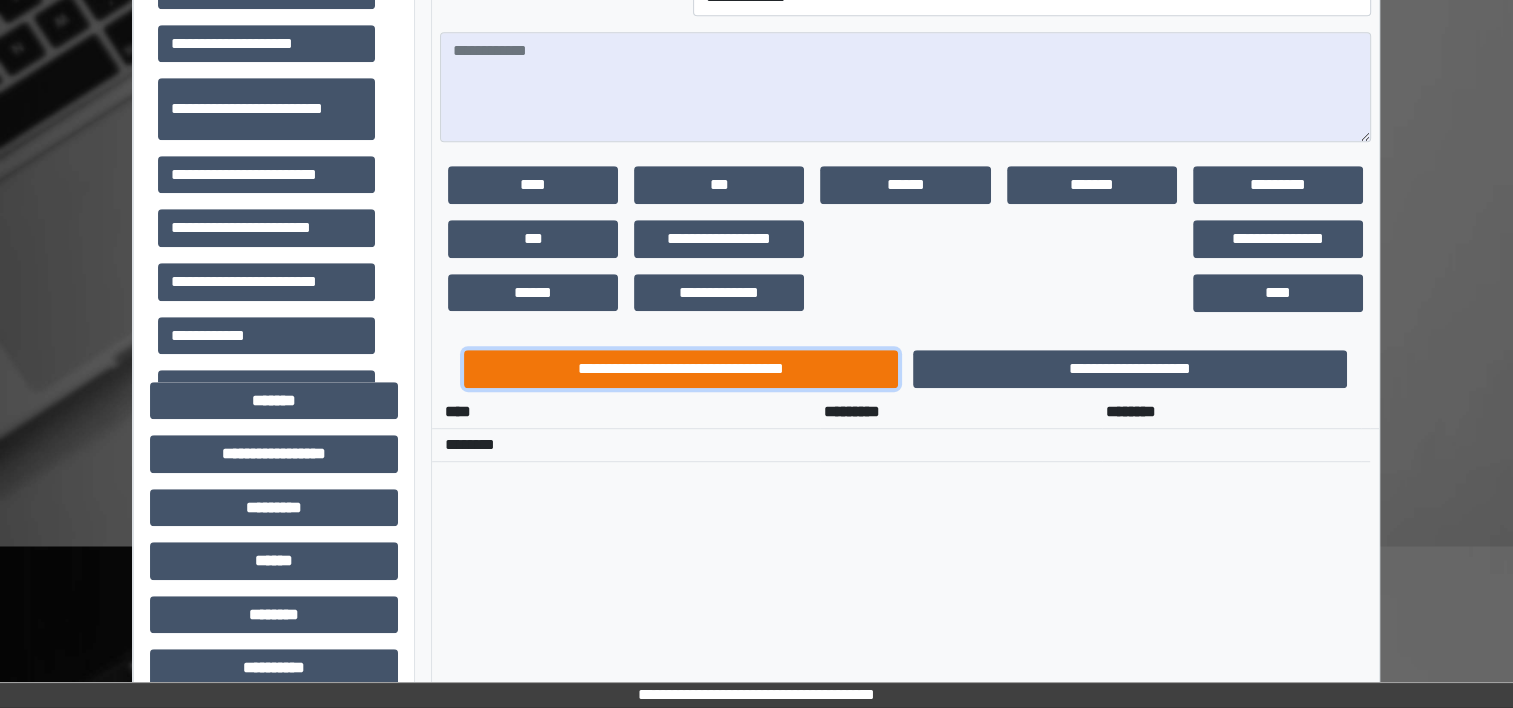 click on "**********" at bounding box center [681, 369] 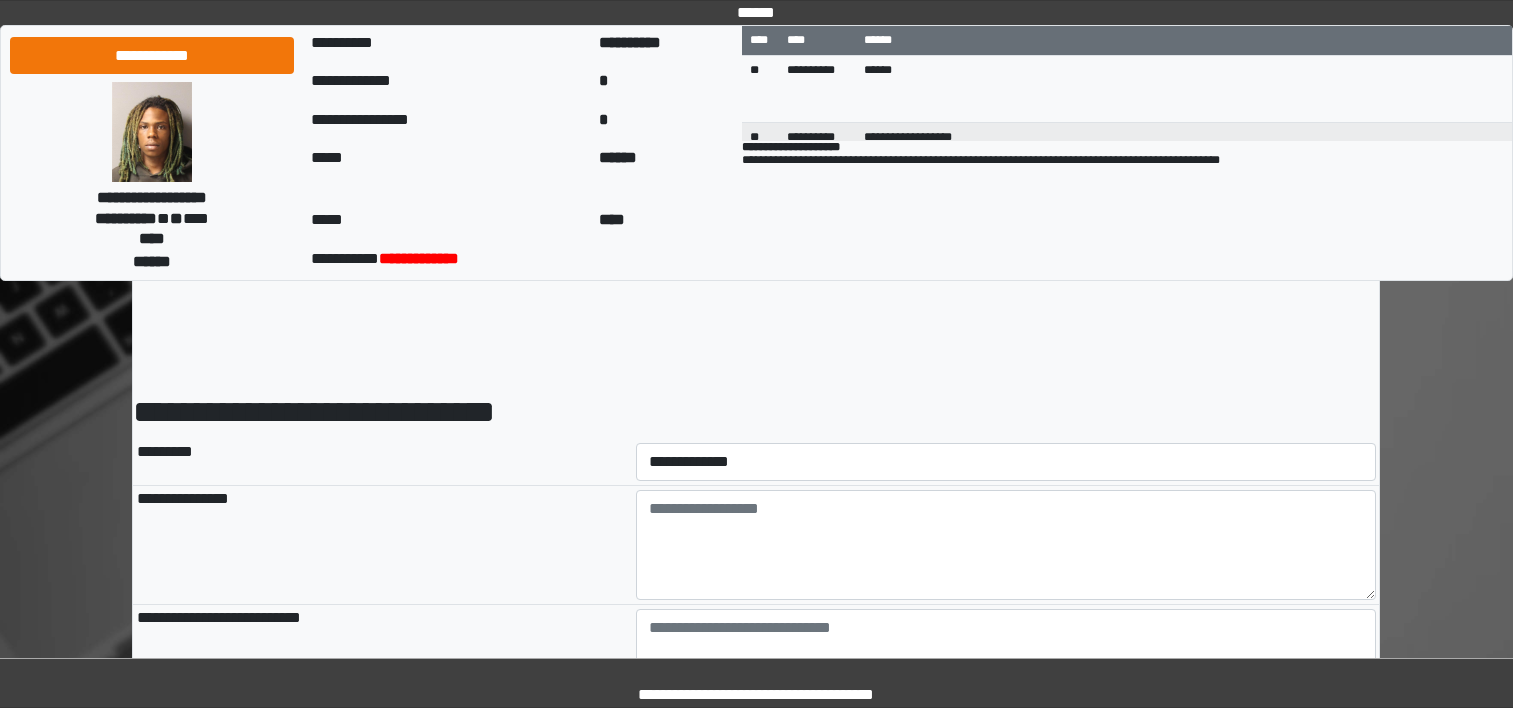 scroll, scrollTop: 0, scrollLeft: 0, axis: both 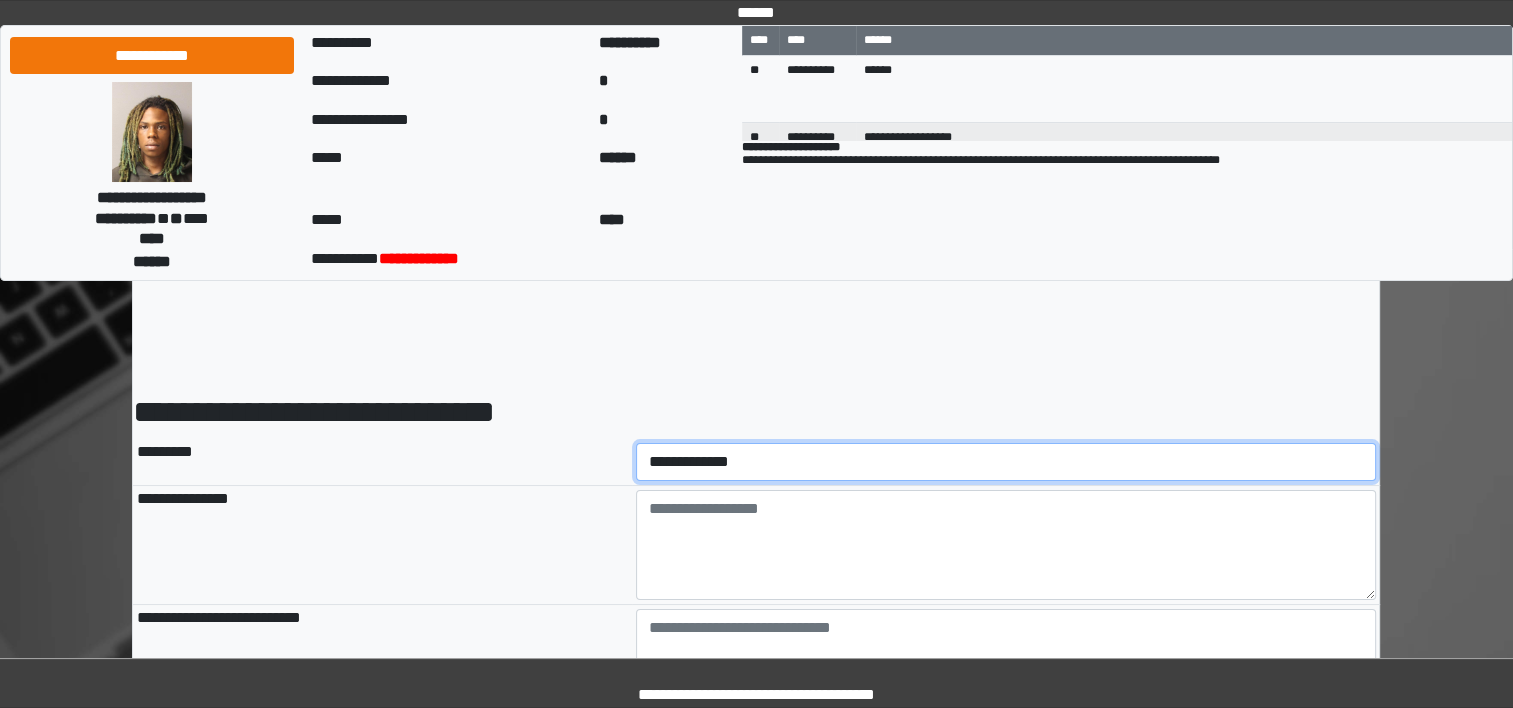 click on "**********" at bounding box center (1006, 462) 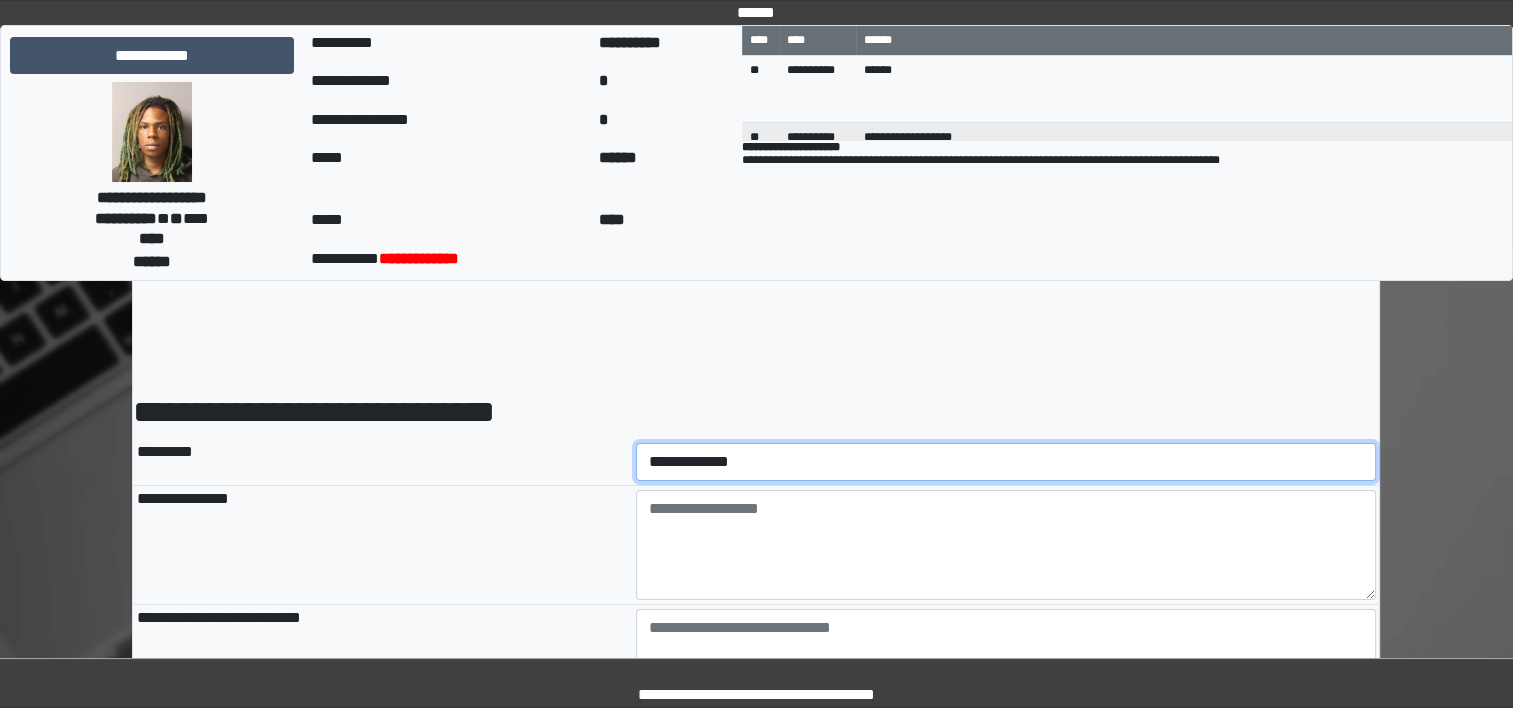 select on "*" 